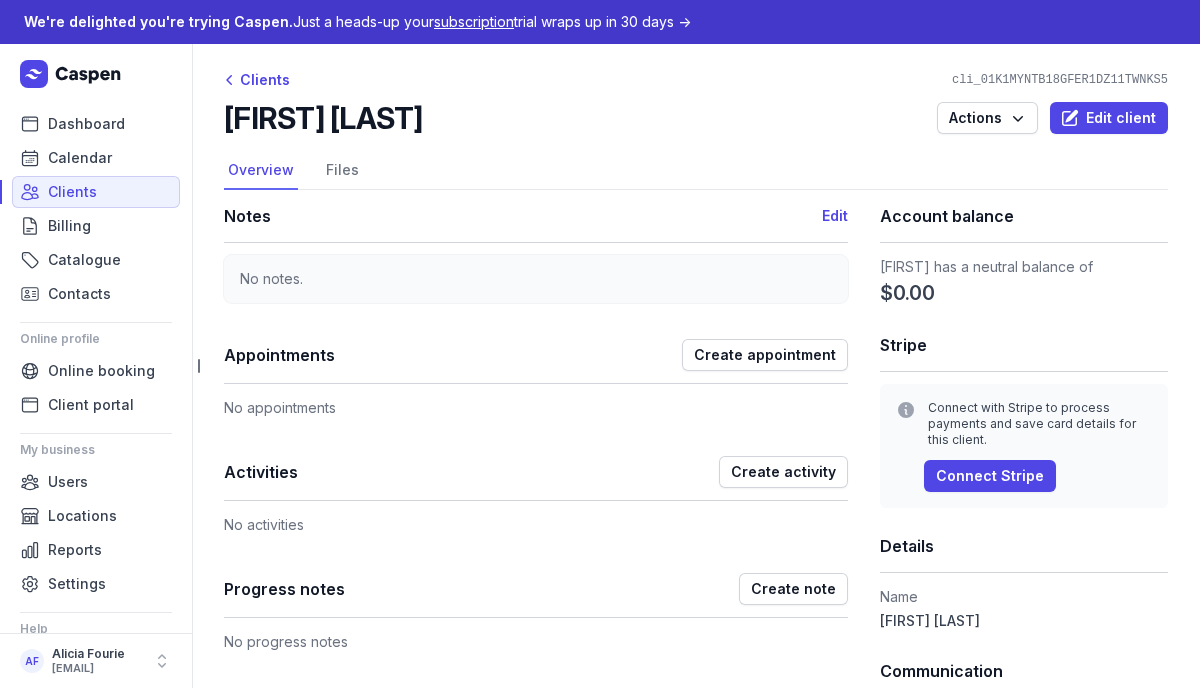 scroll, scrollTop: 0, scrollLeft: 0, axis: both 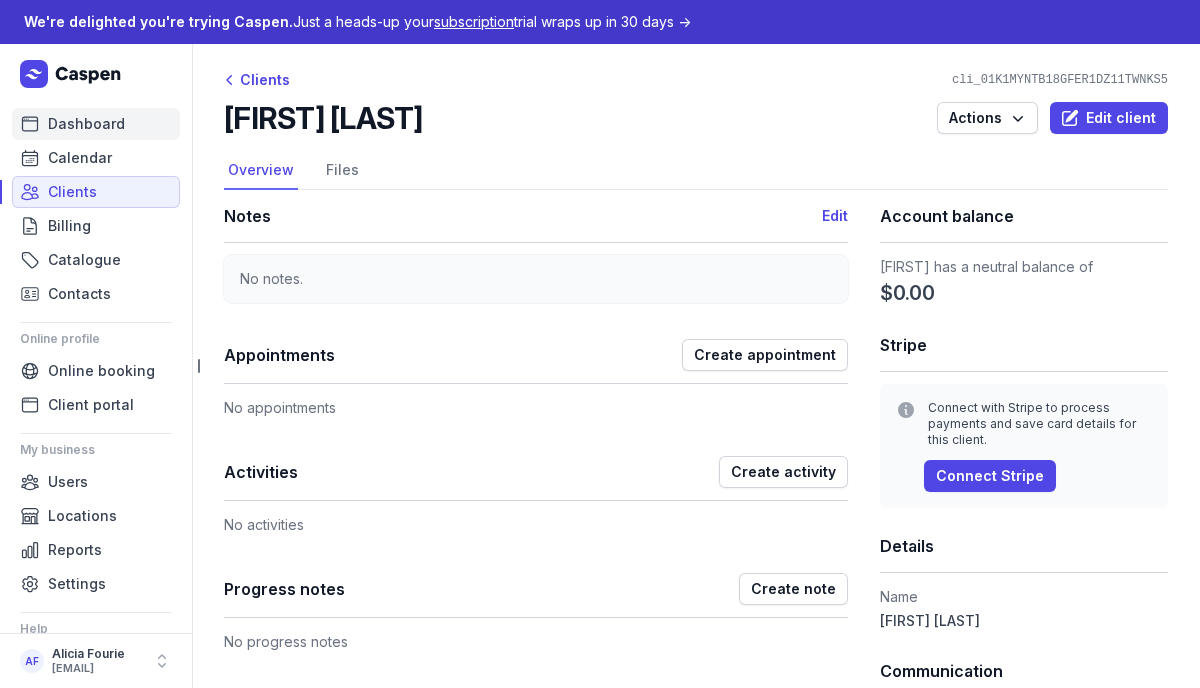 click on "Dashboard" 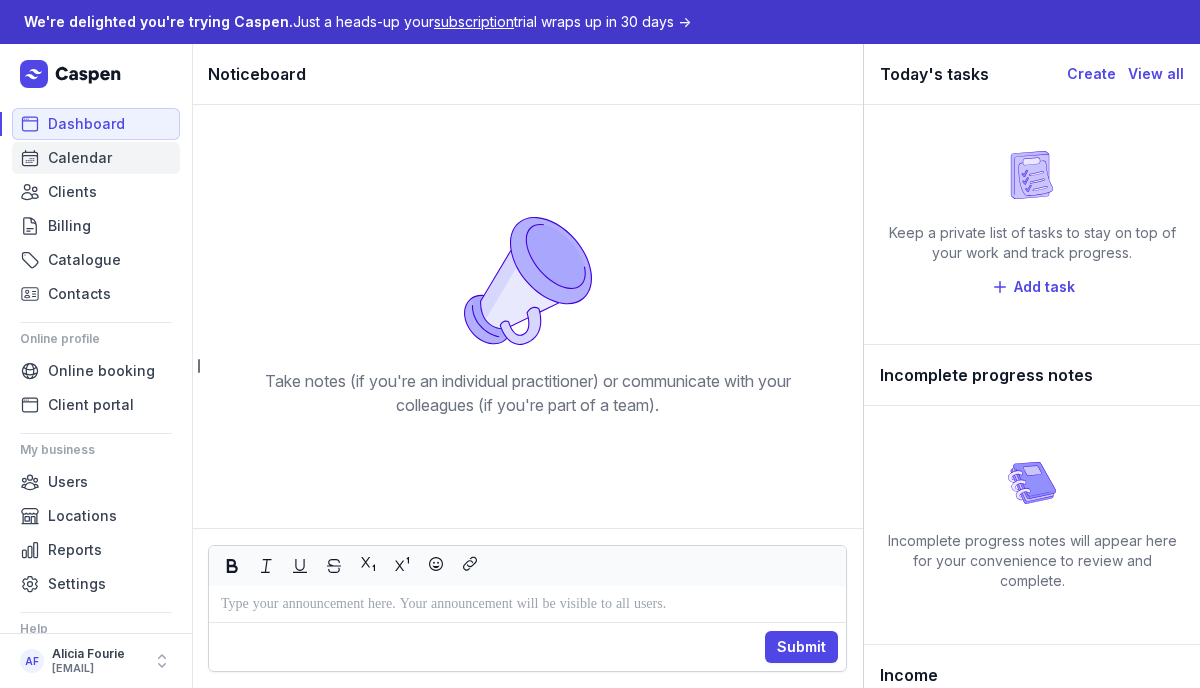 click on "Calendar" 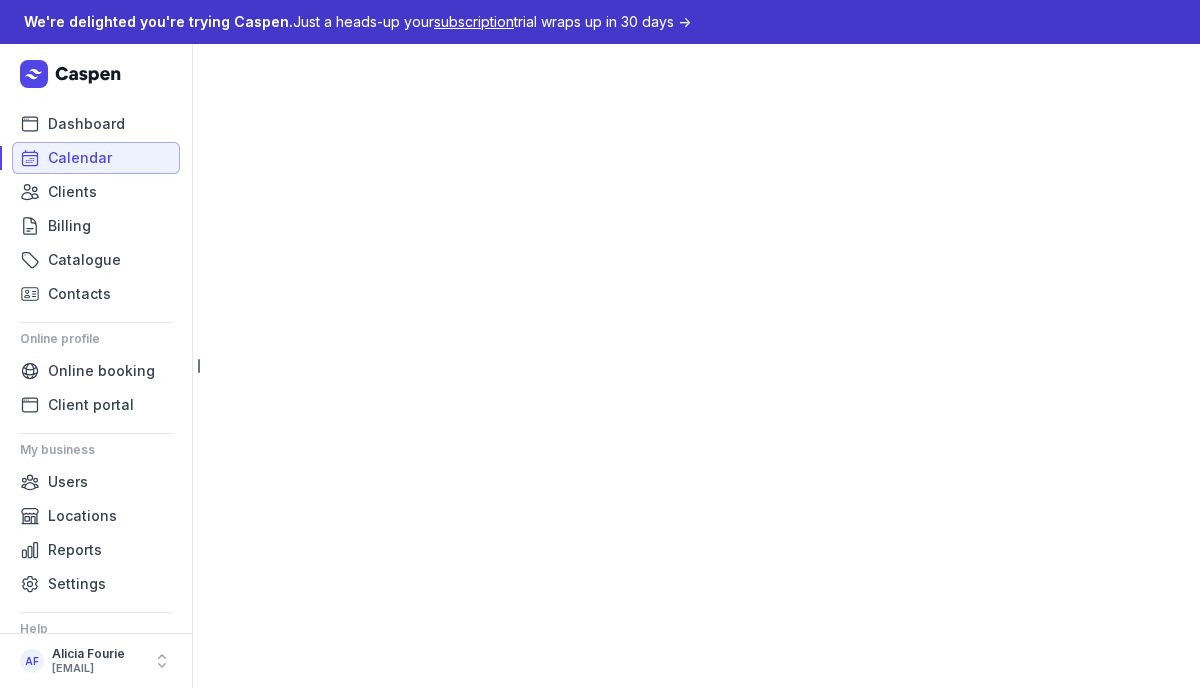 select on "week" 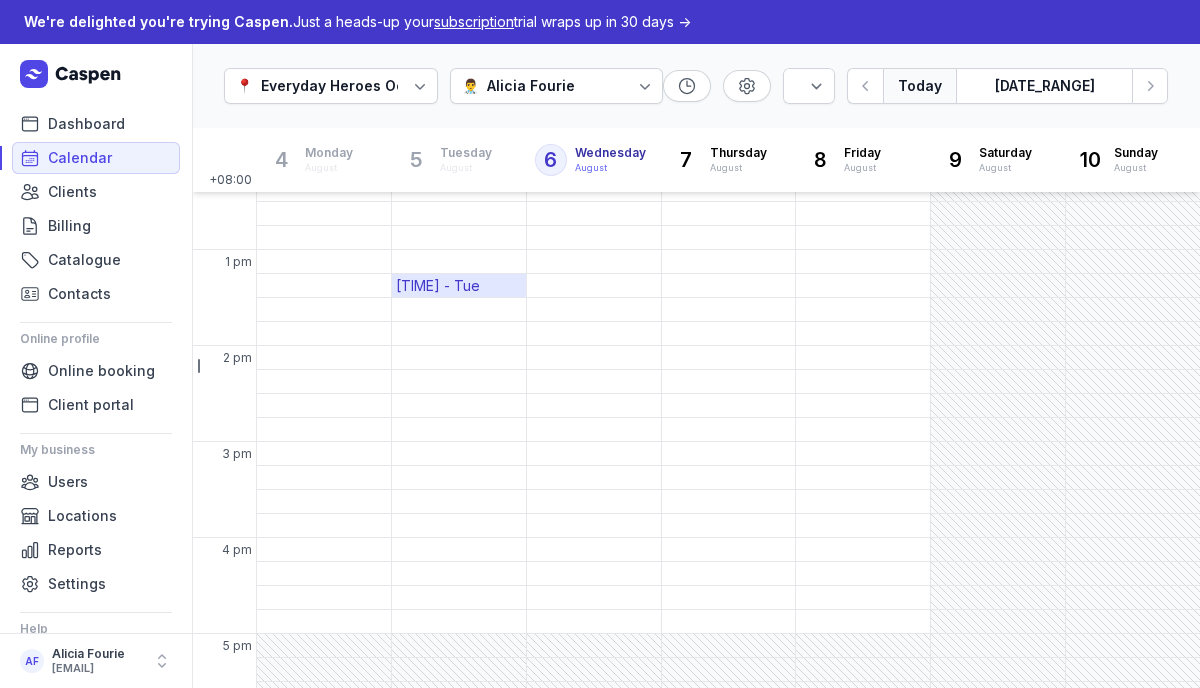 scroll, scrollTop: 421, scrollLeft: 0, axis: vertical 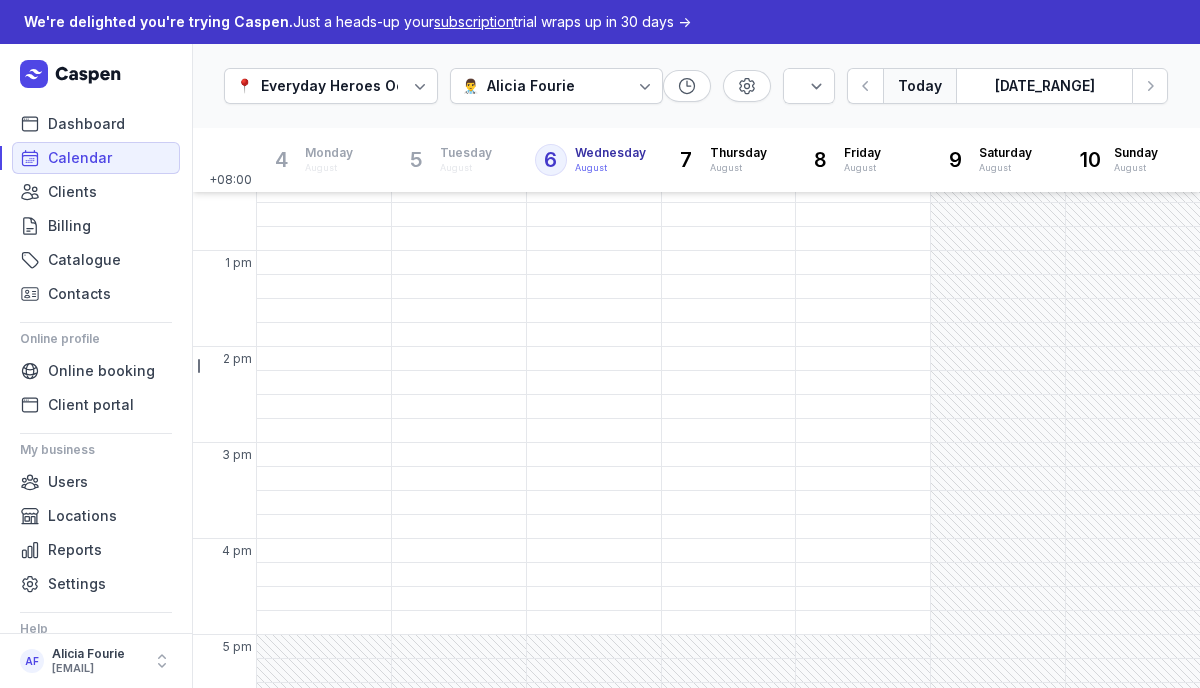 drag, startPoint x: 185, startPoint y: 363, endPoint x: 178, endPoint y: 450, distance: 87.28116 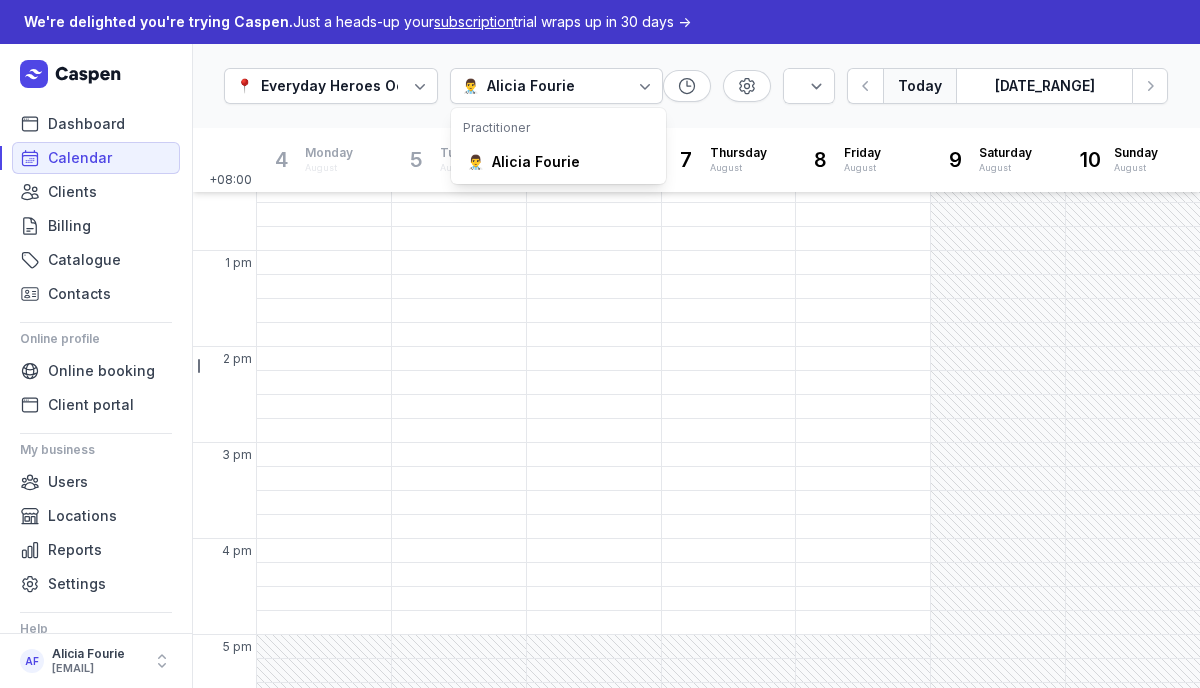 click 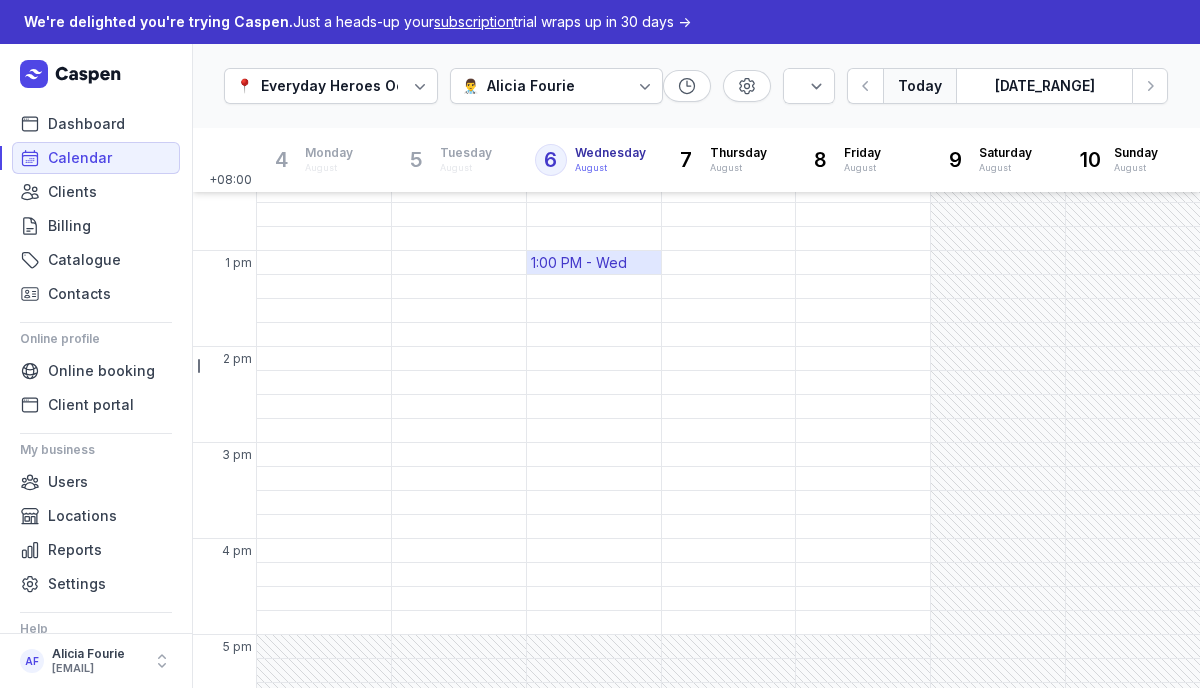 click on "1:00 PM - Wed" at bounding box center [579, 263] 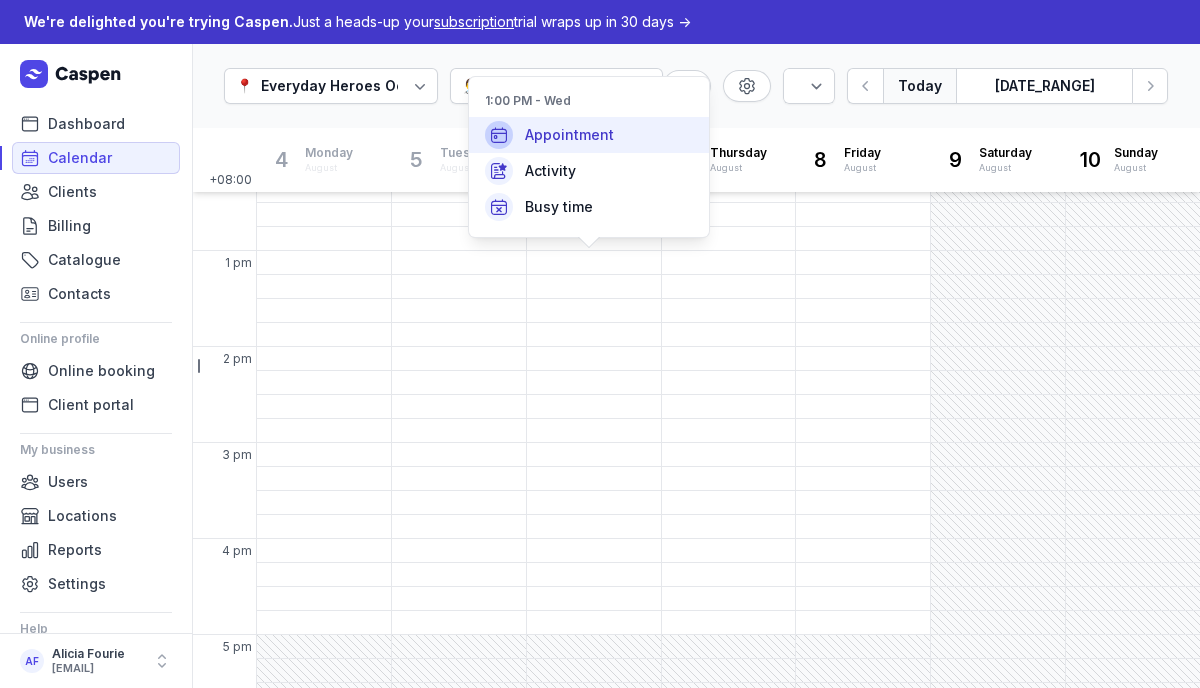 click on "Appointment" at bounding box center (569, 135) 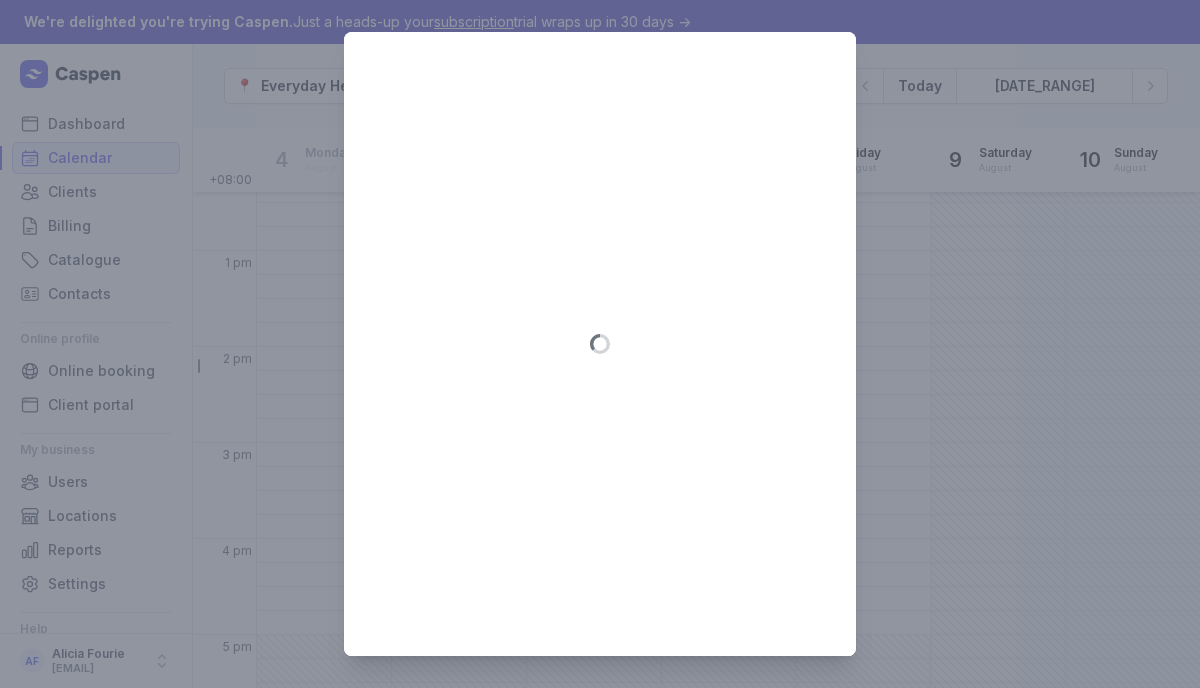 type on "[DATE]" 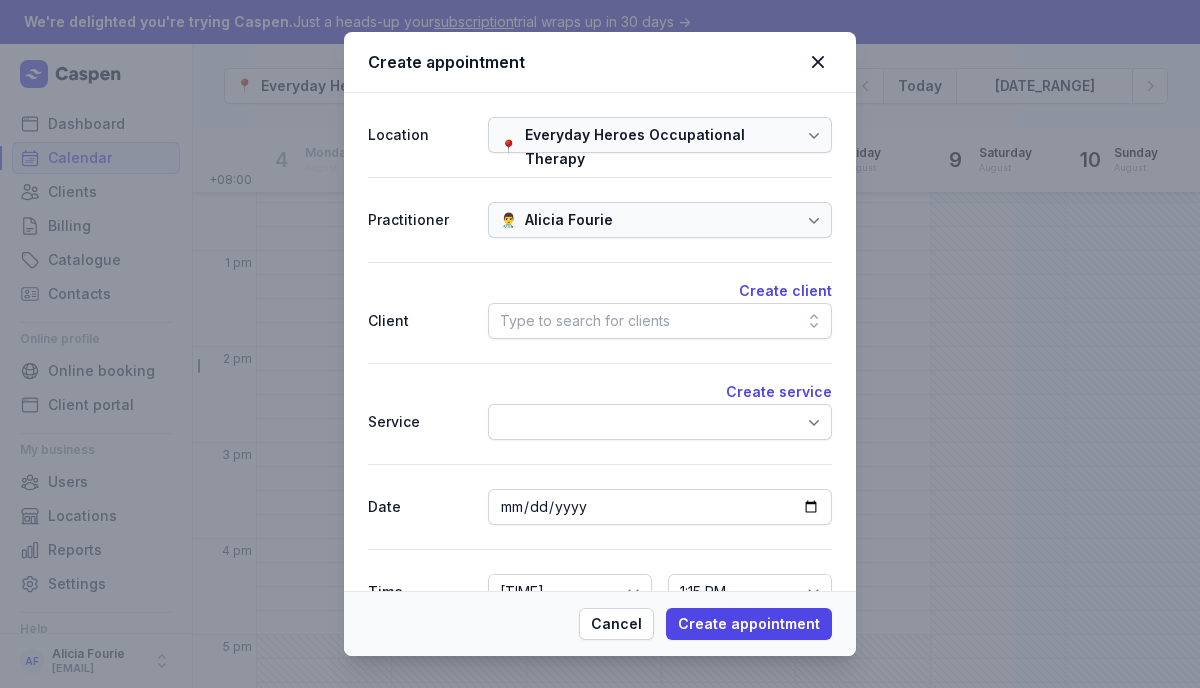 click on "Type to search for clients" 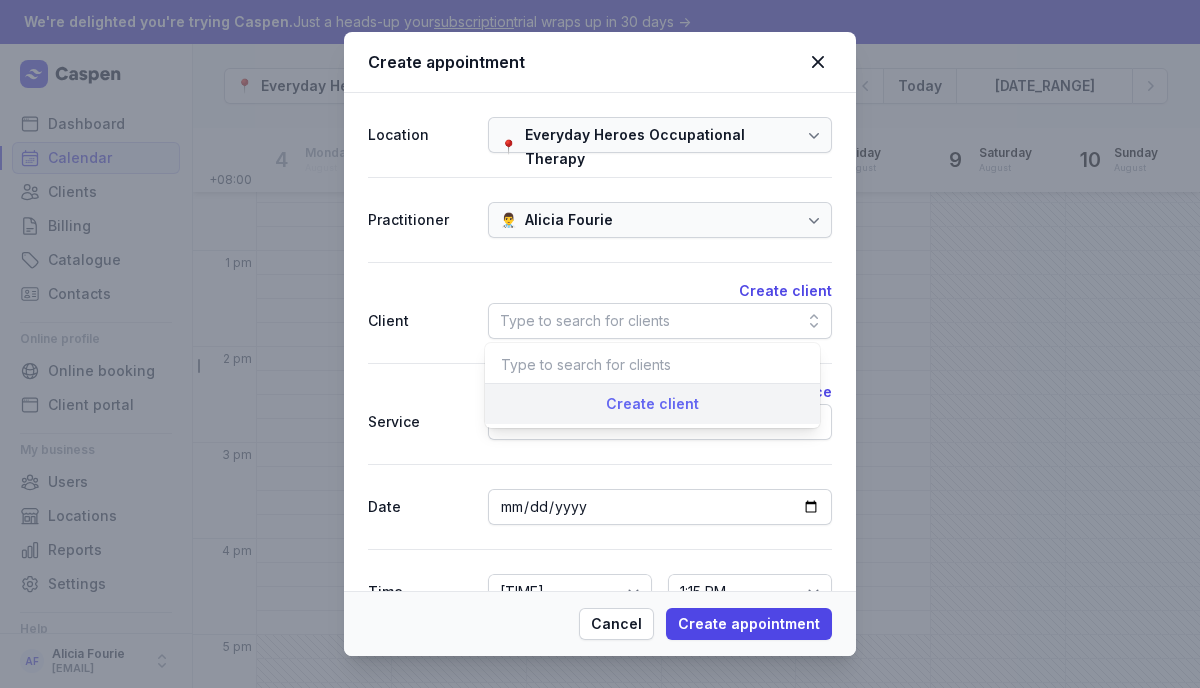 click on "Create client" 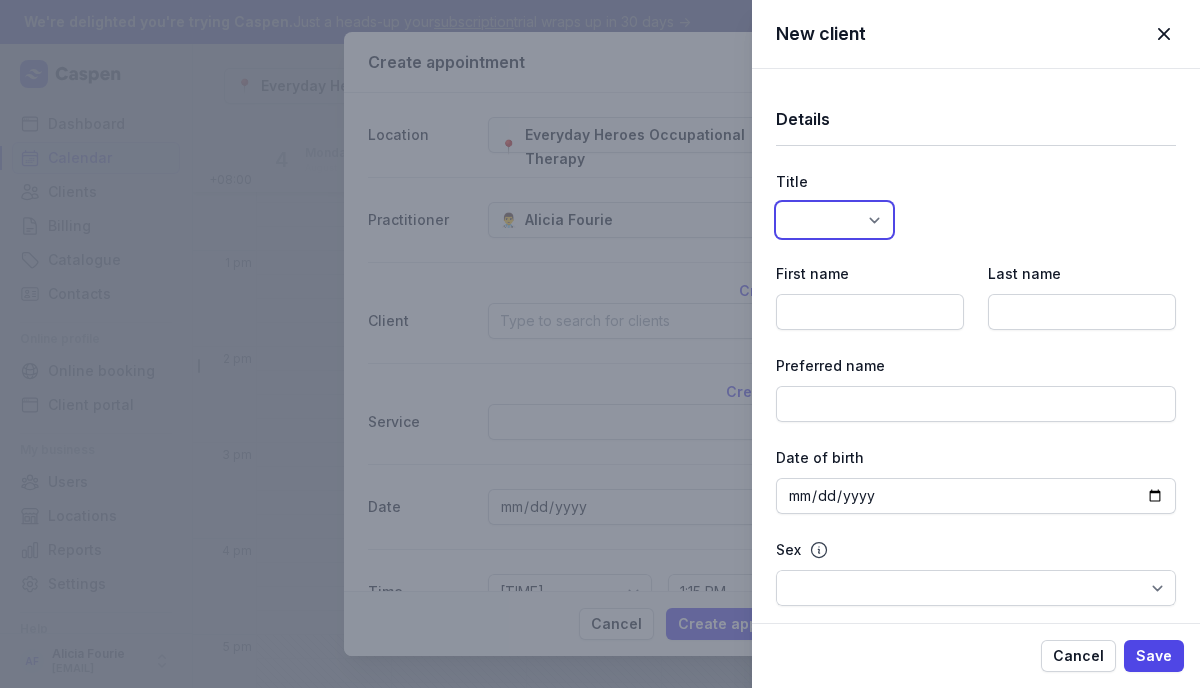 click on "Dr Mr Ms Mrs Miss Mx Master" at bounding box center (834, 220) 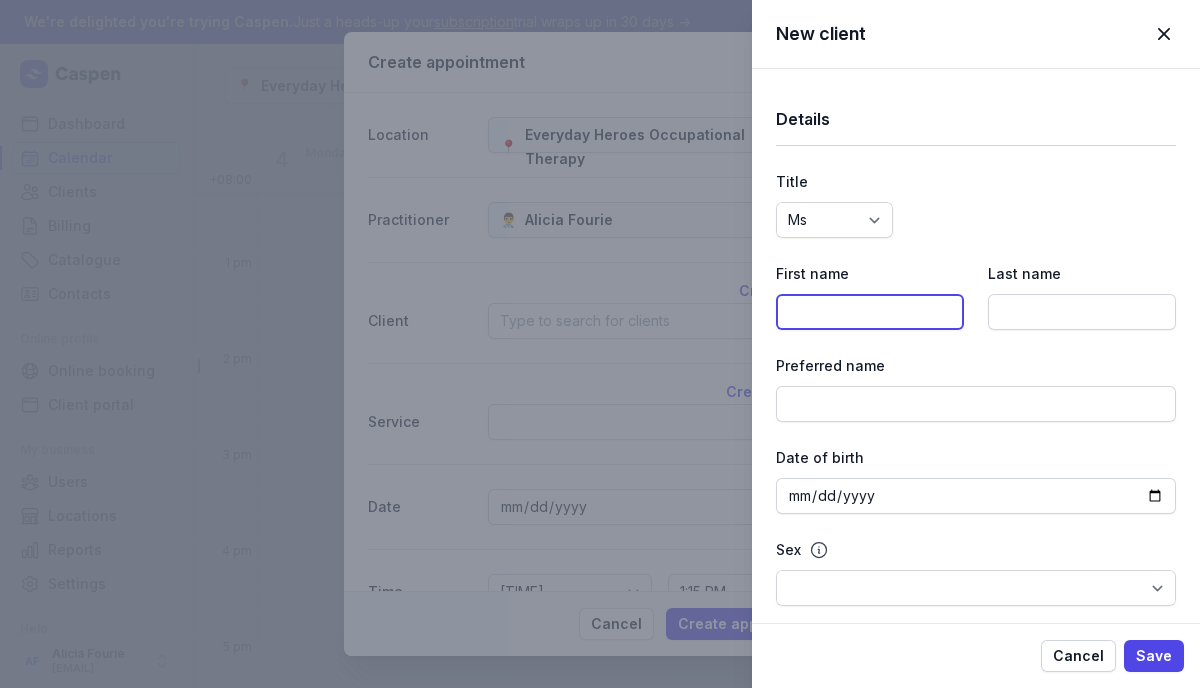 click 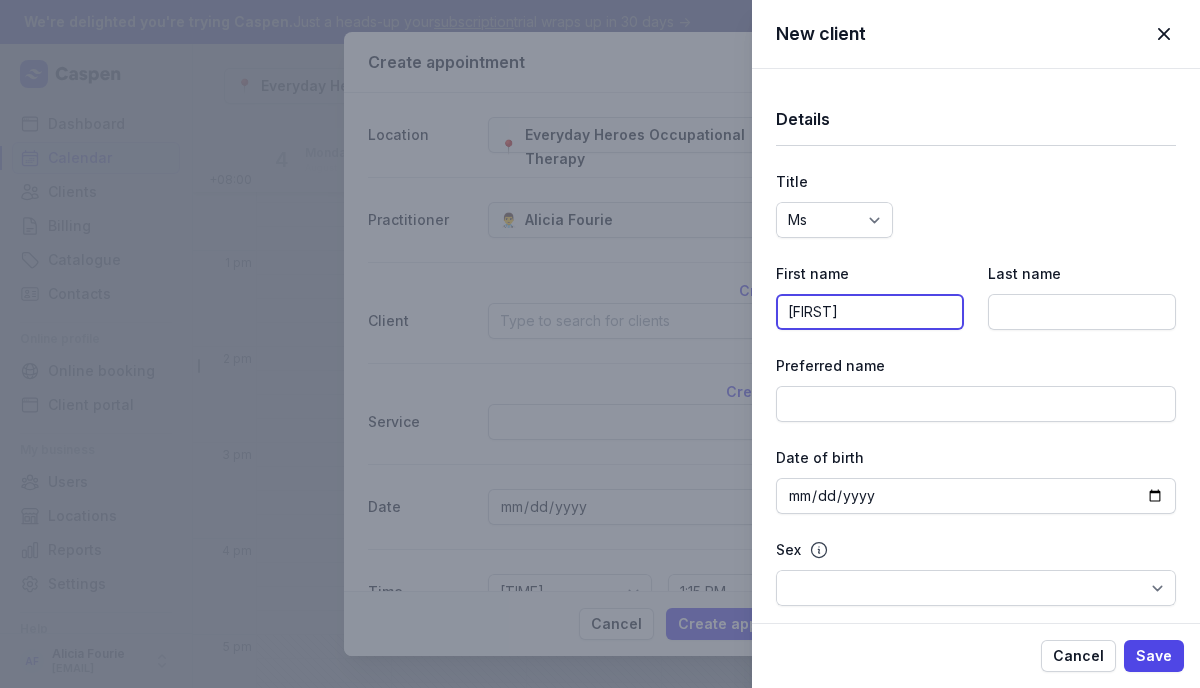 type on "[FIRST]" 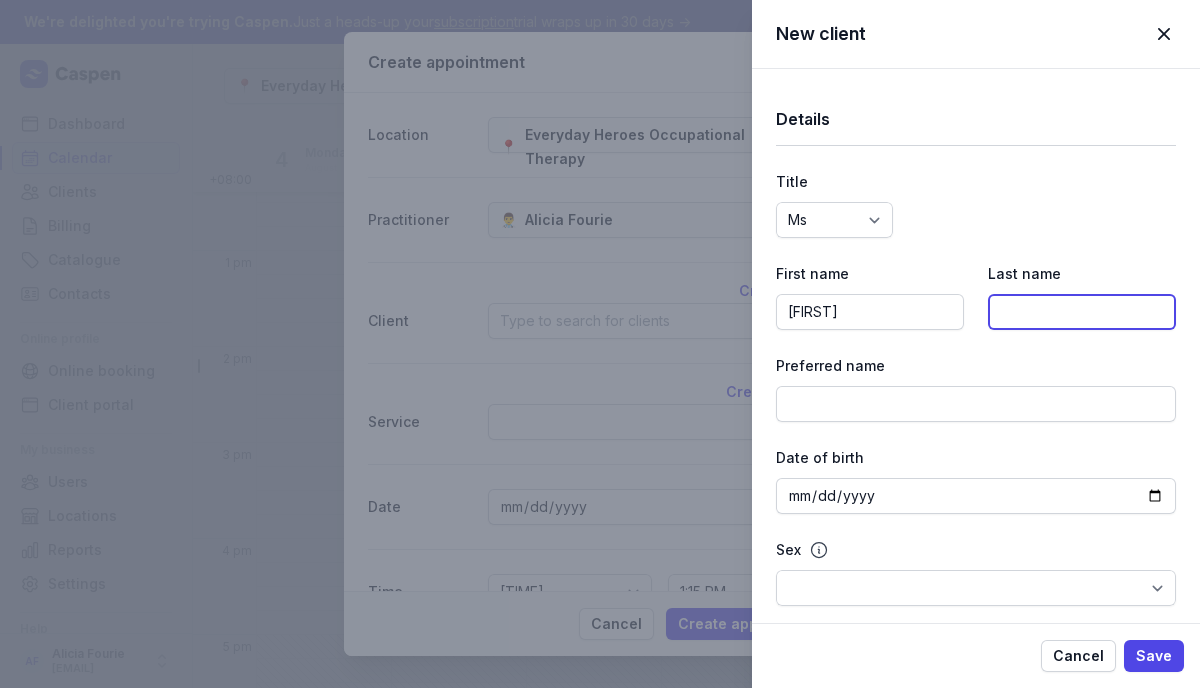 click 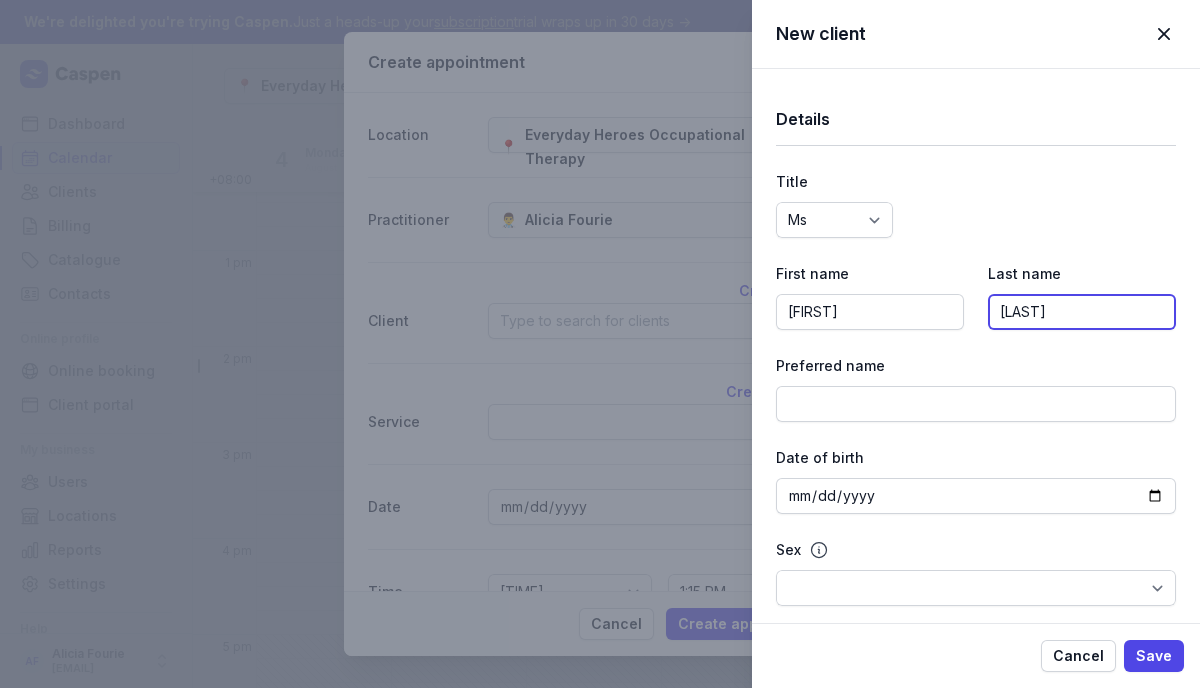 type on "[LAST]" 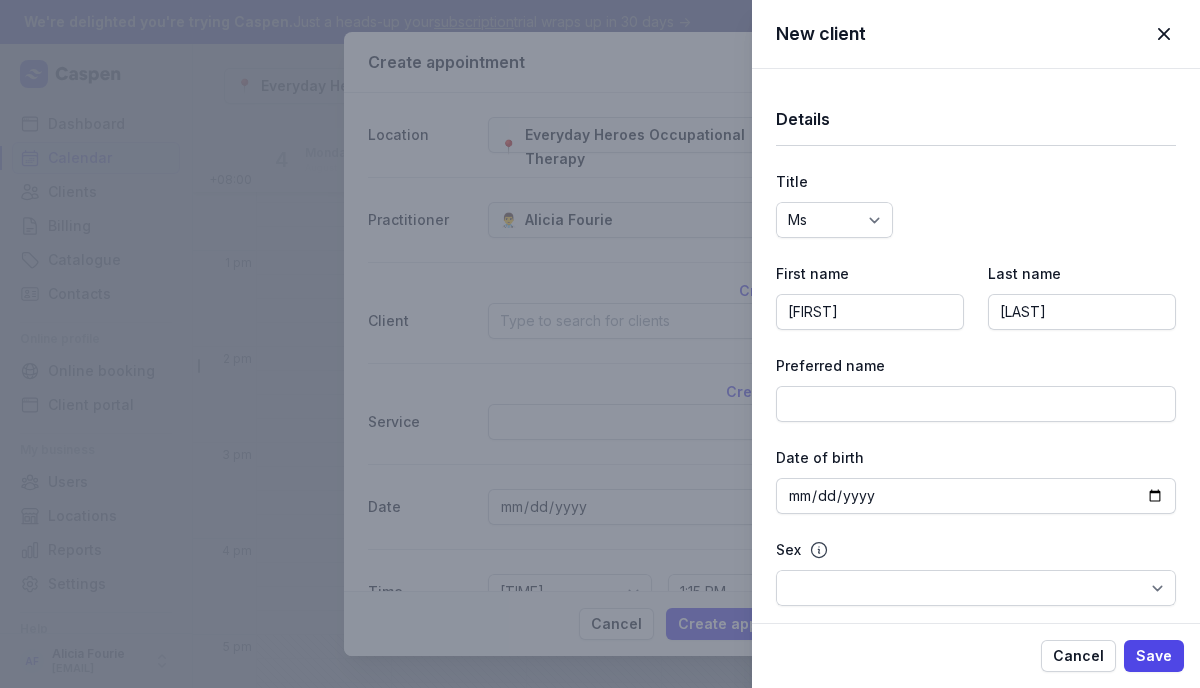 click on "Details Title Dr Mr Ms Mrs Miss Mx Master First name [FIRST] Last name [LAST] Preferred name Date of birth Sex Male Female Other (specify) Gender identity Woman Man Non-binary Transgender Agender Androgyne Gender fluid Other (specify) Pronouns He She They Other (specify) Profession Alert The information you enter here will appear in key areas, such as when scheduling appointments. Tags Communication Email Required for client portal access and email notifications. Primary phone number +61 Required for SMS notifications. Additional phone numbers Add phone number Address Country Australia Canada New Zealand United Kingdom United States Afghanistan Åland Islands Albania Algeria American Samoa Andorra Angola Anguilla Antarctica Antigua & Barbuda Argentina Armenia Aruba Ascension Island Austria Azerbaijan Bahamas Bahrain Bangladesh Barbados Belarus Belgium Belize Benin Benin Bermuda Bhutan Bolivia Bosnia & Herzegovina Botswana Bouvet Island Brazil British Indian Ocean Territory British Virgin Islands Brunei Chad" at bounding box center (976, 1617) 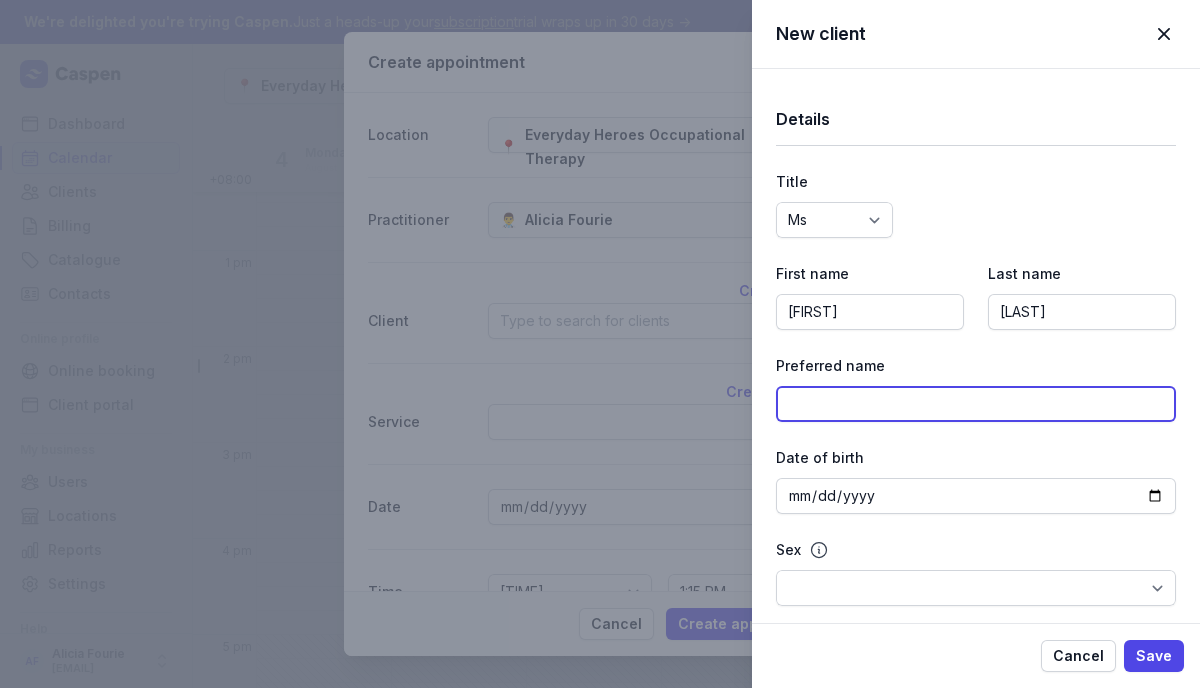 click 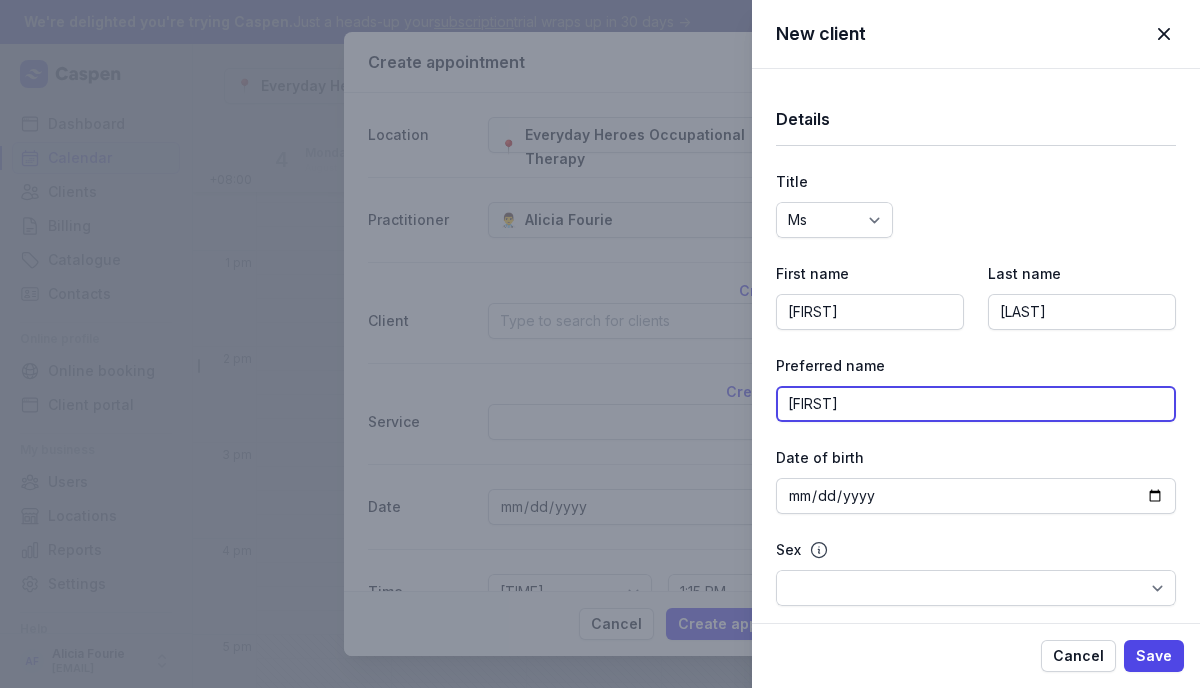 type on "[FIRST]" 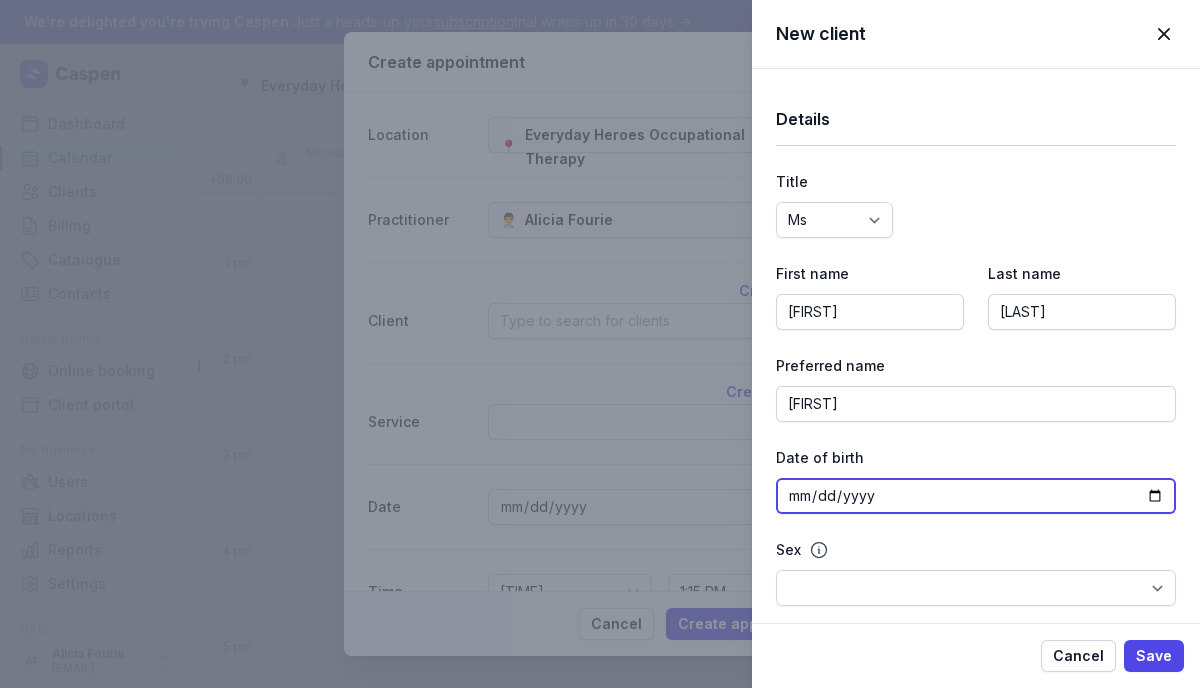 click 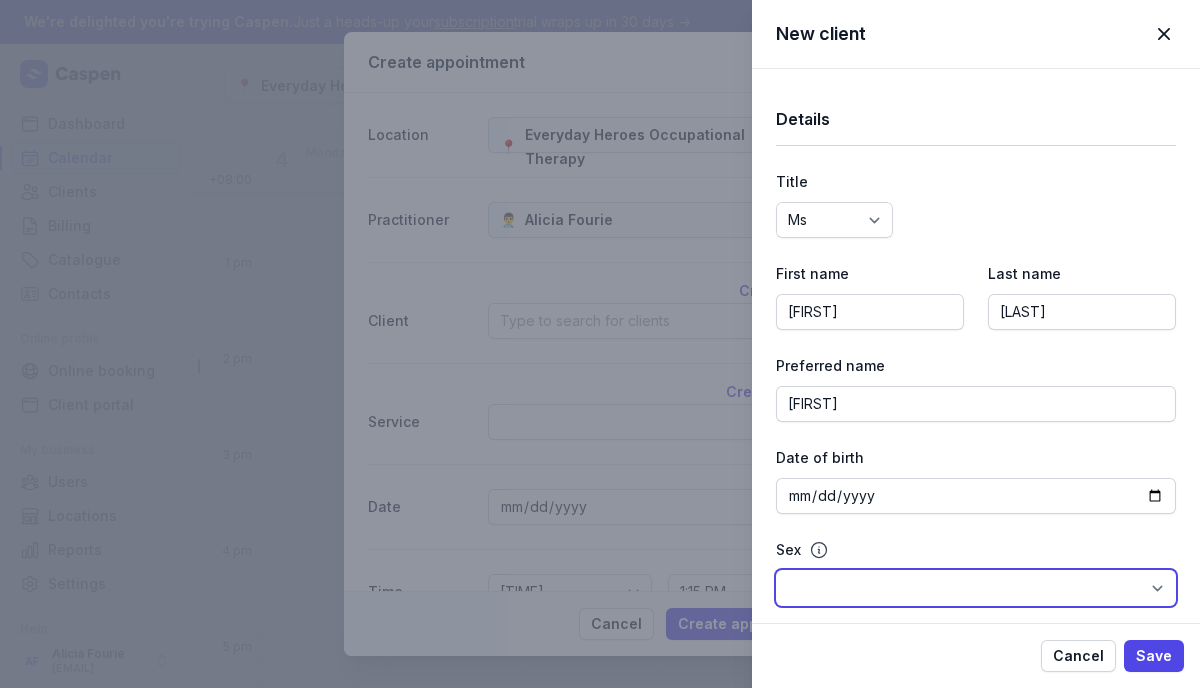 click on "Male Female Other (specify)" 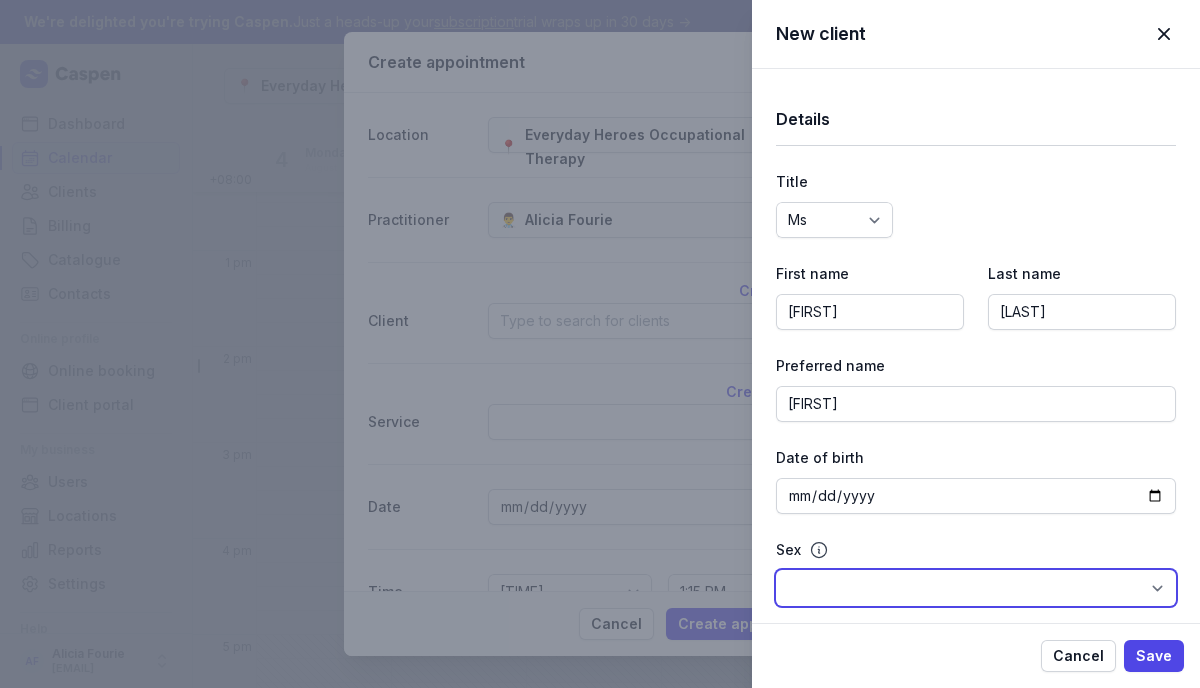 select on "[GENDER]" 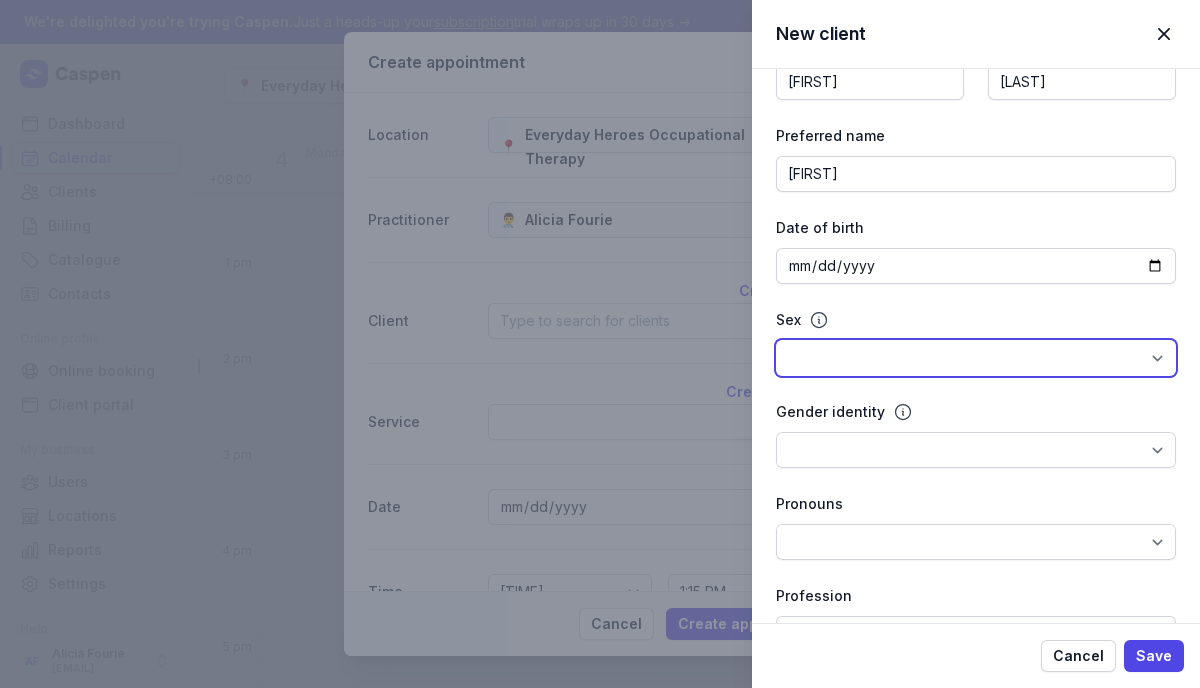 scroll, scrollTop: 240, scrollLeft: 0, axis: vertical 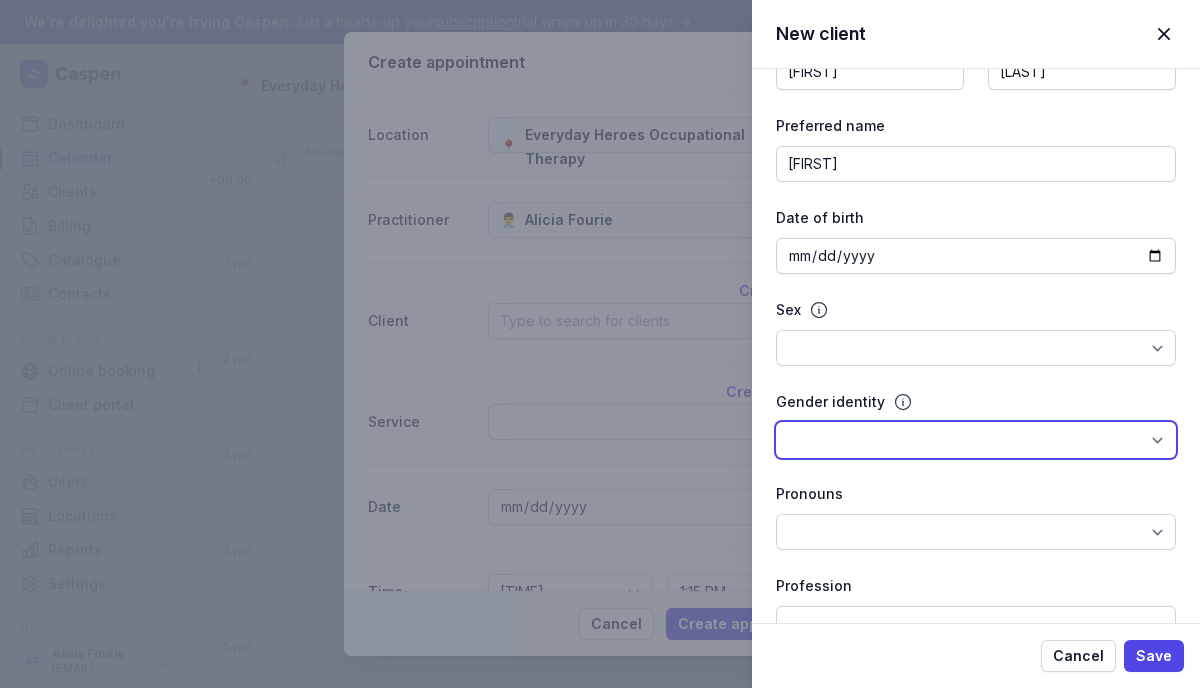 click on "[GENDER] [GENDER] [GENDER] [GENDER] [GENDER] [GENDER] [GENDER] [GENDER]" 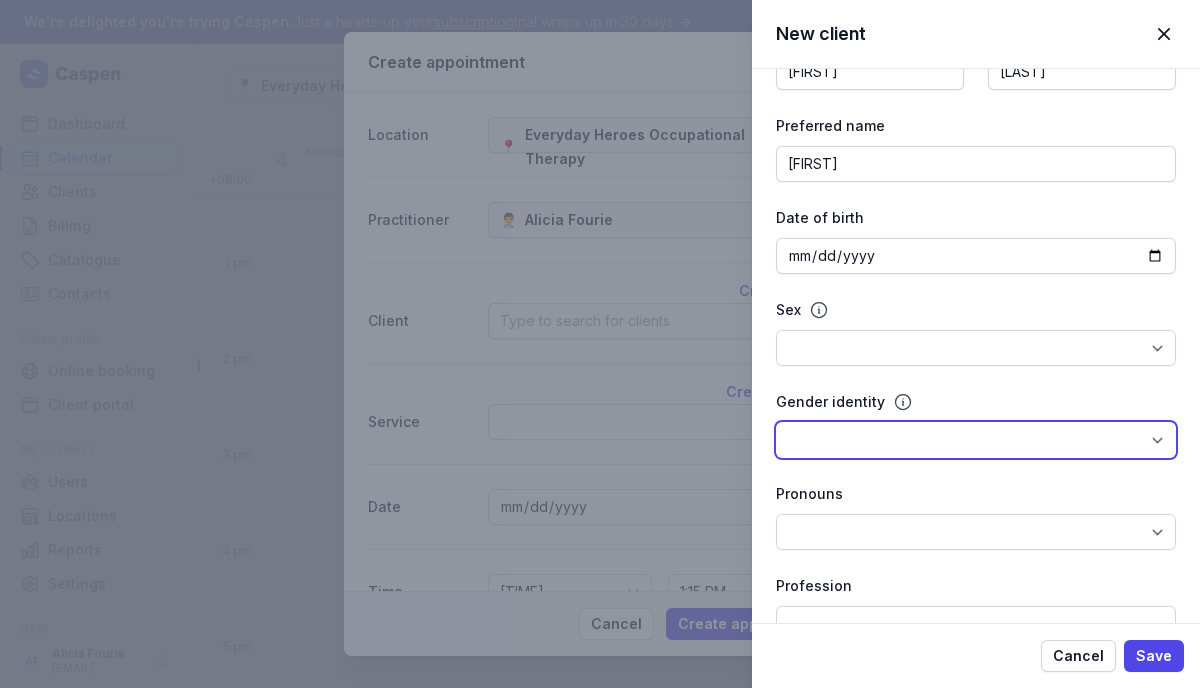 select on "woman" 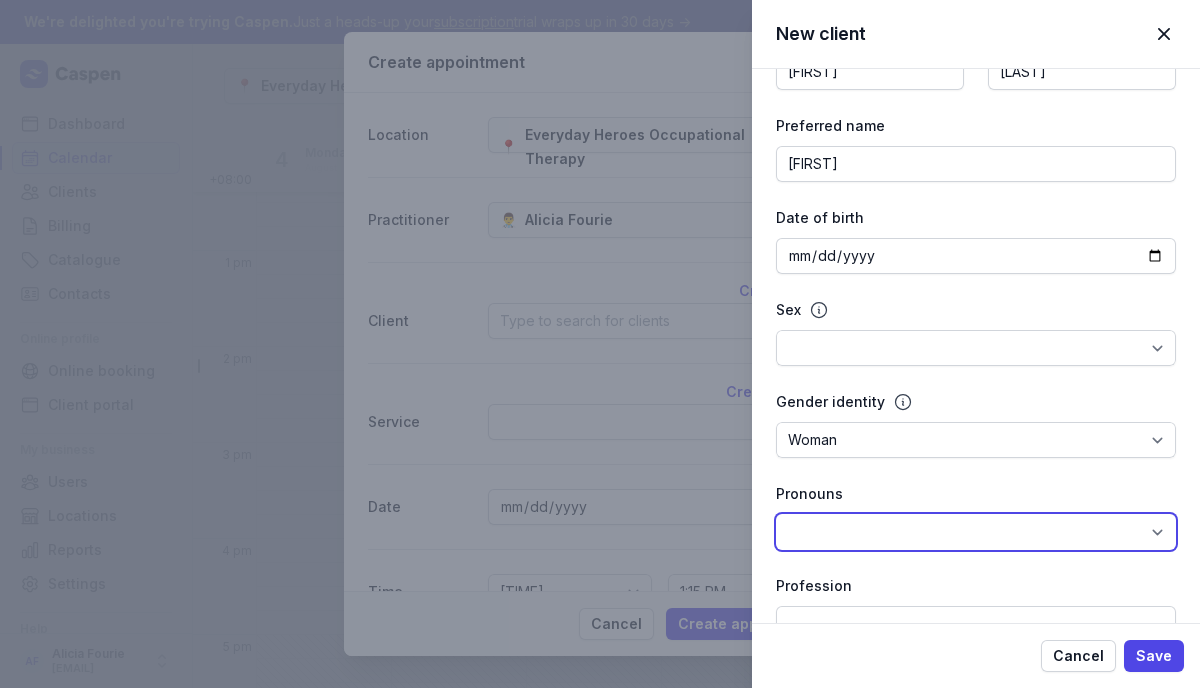 click on "[PRONOUNS] [PRONOUNS] [PRONOUNS] [PRONOUNS]" 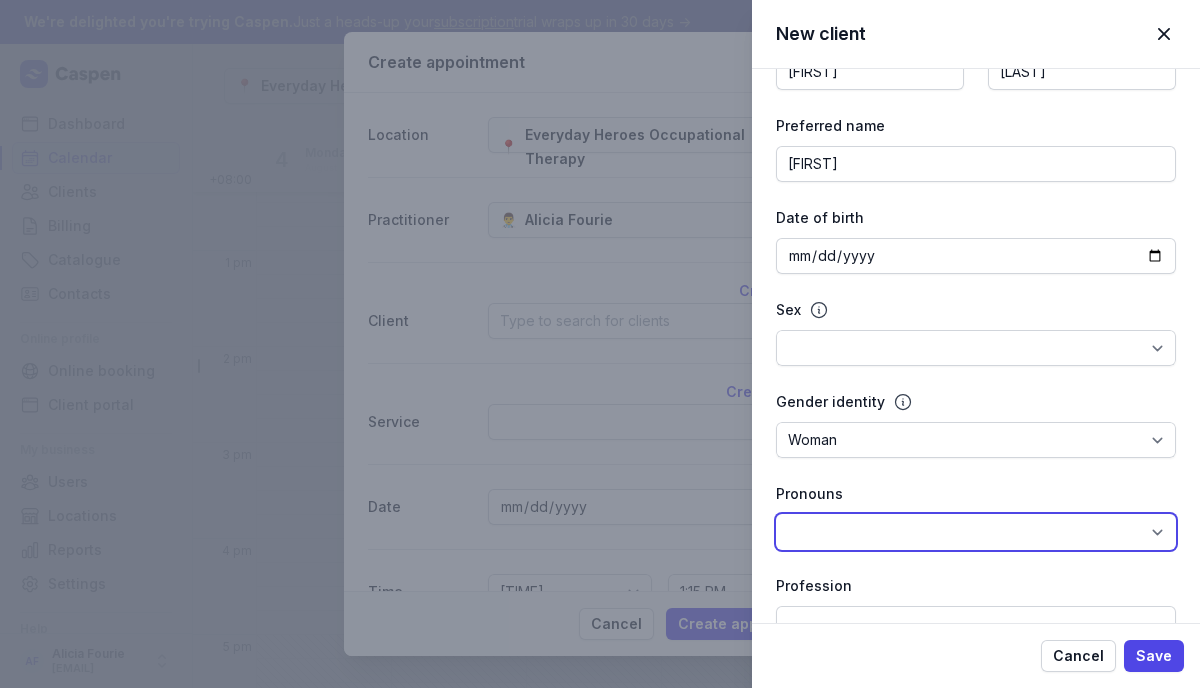 select on "she" 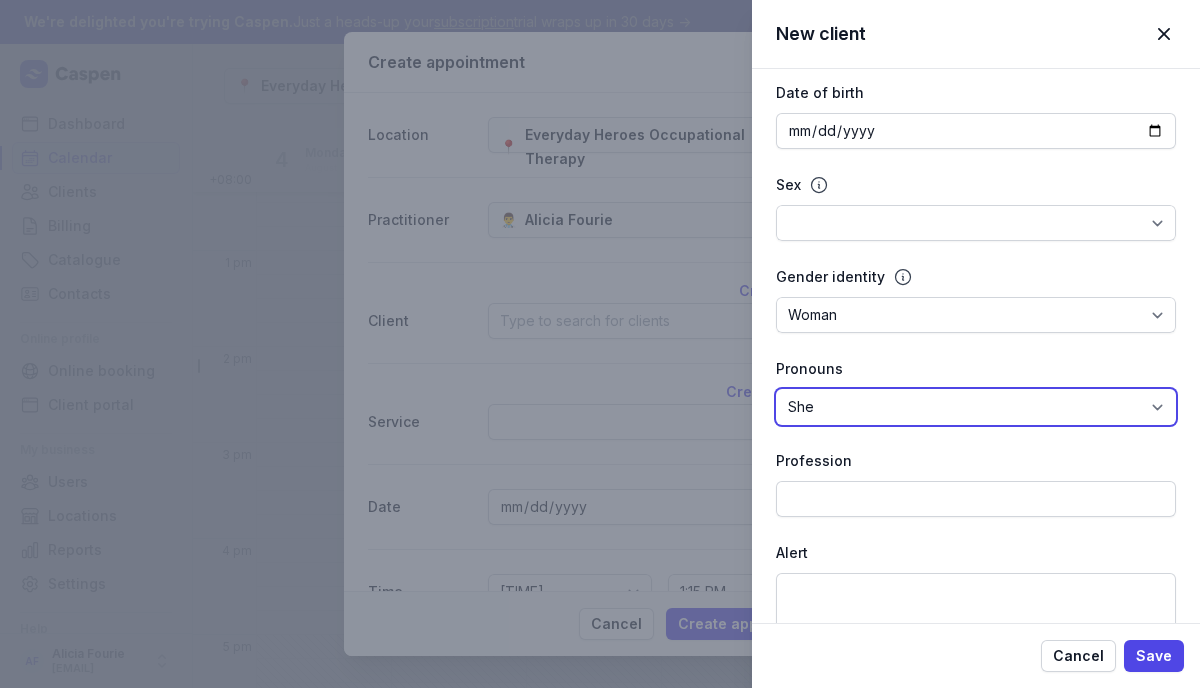scroll, scrollTop: 396, scrollLeft: 0, axis: vertical 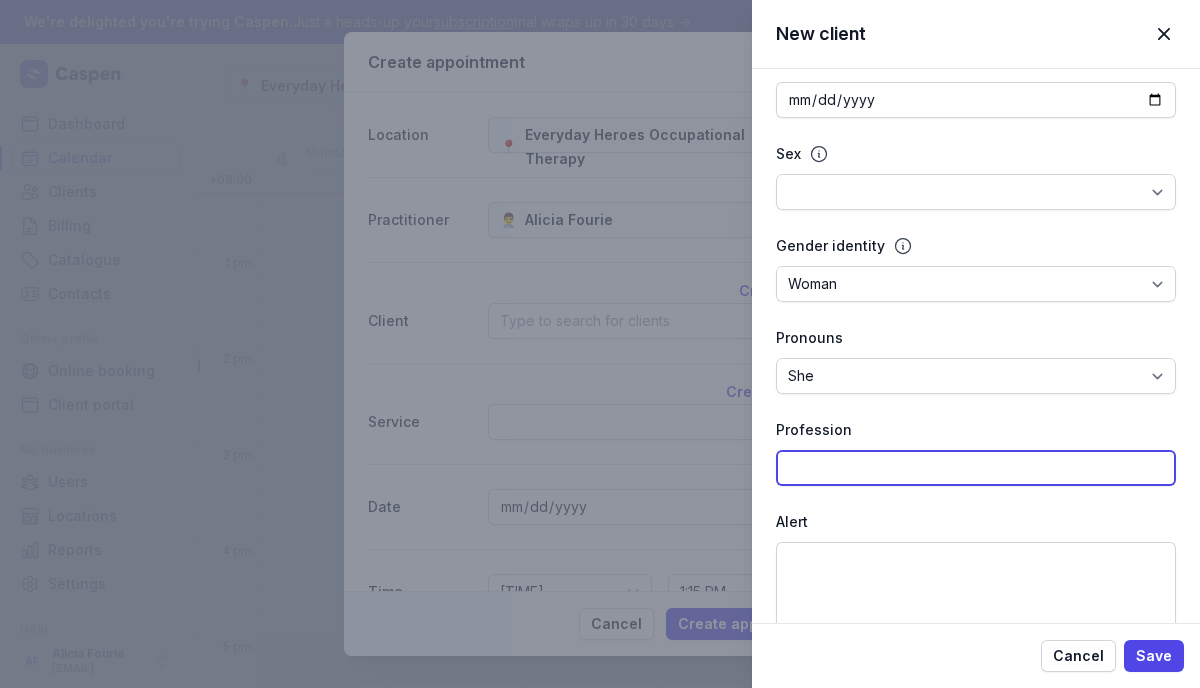 click 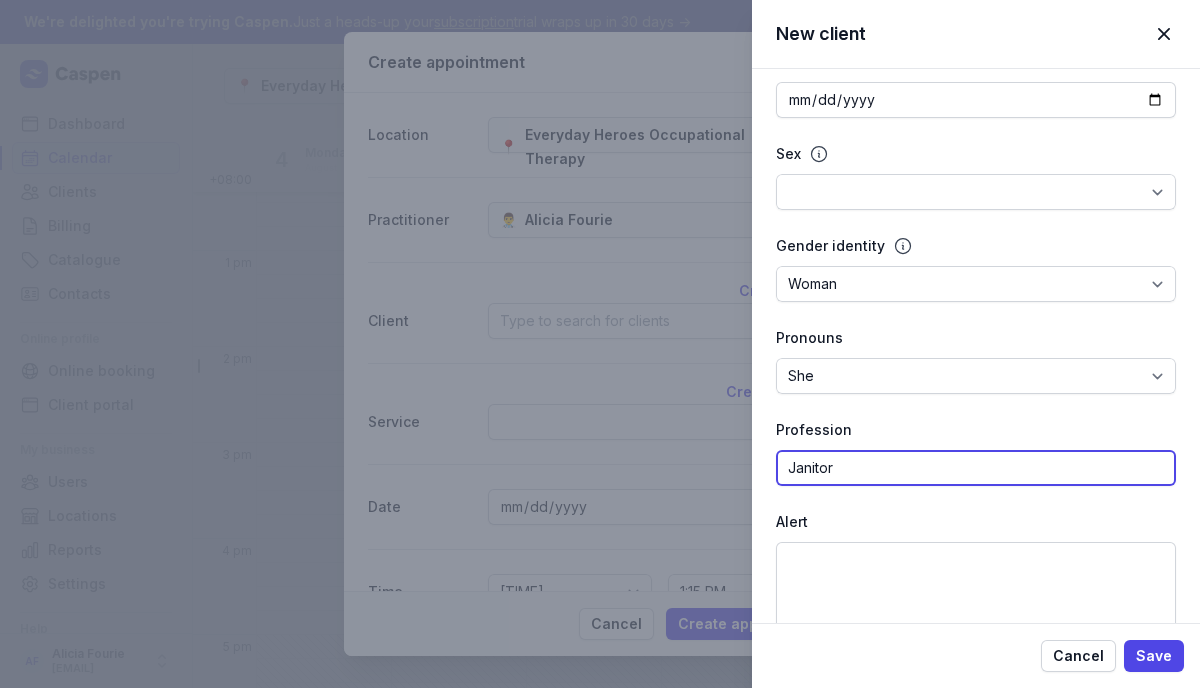 type on "Janitor" 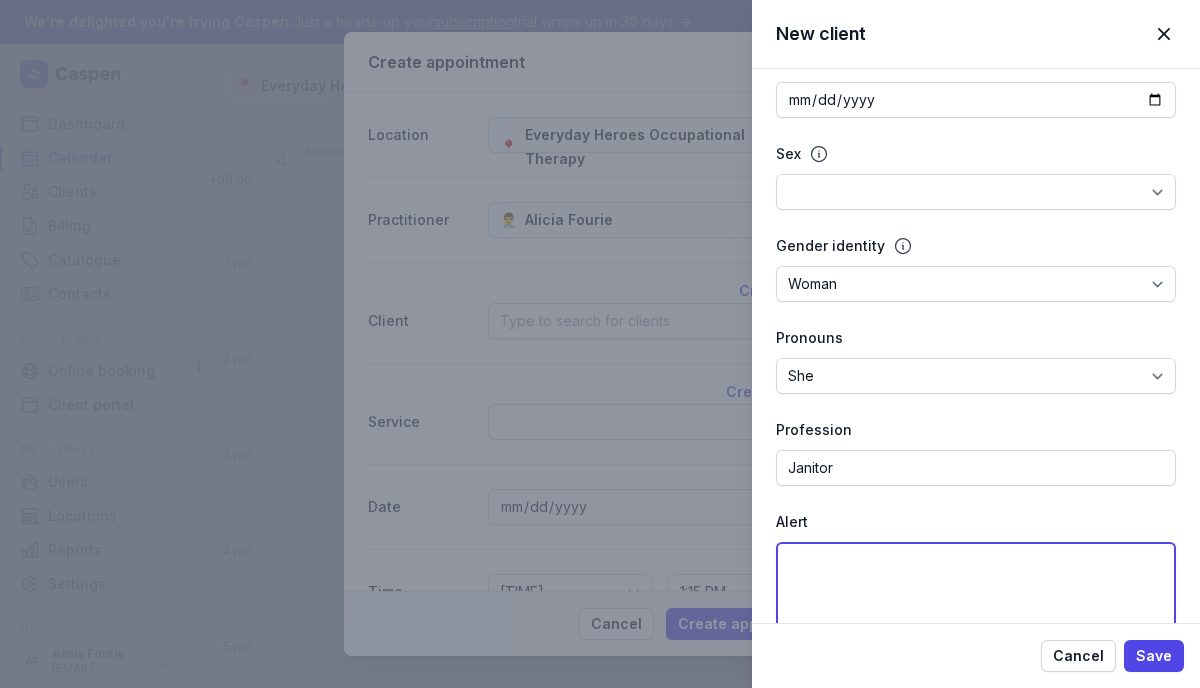 click at bounding box center (976, 596) 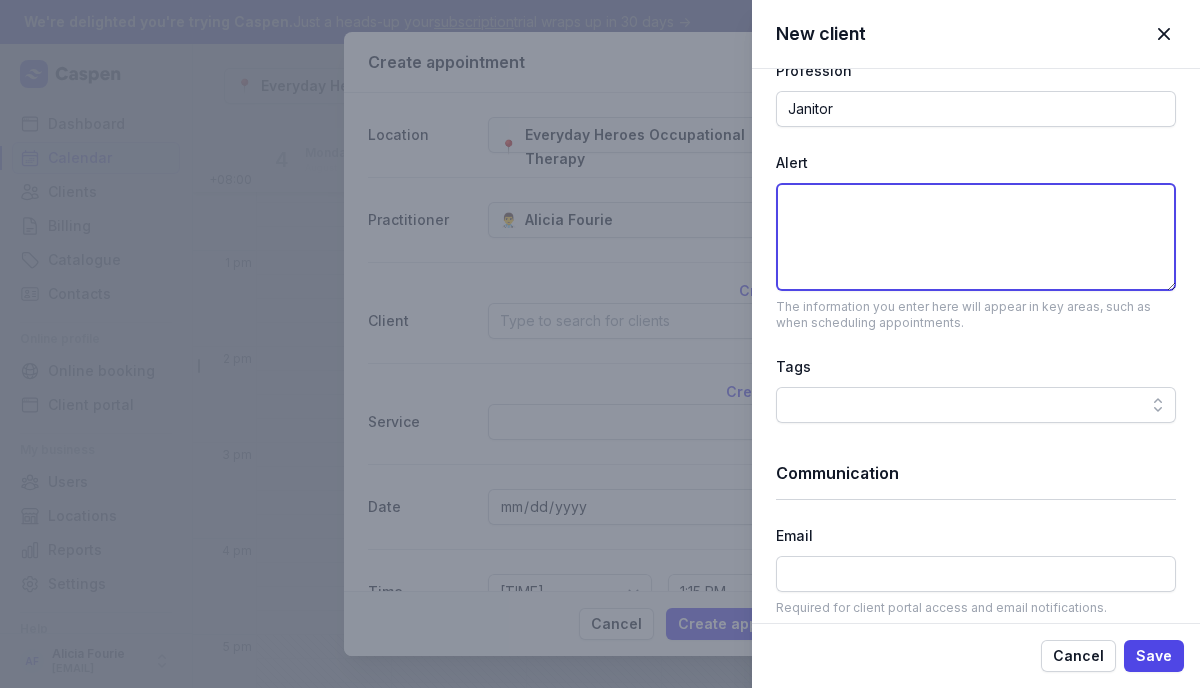 scroll, scrollTop: 768, scrollLeft: 0, axis: vertical 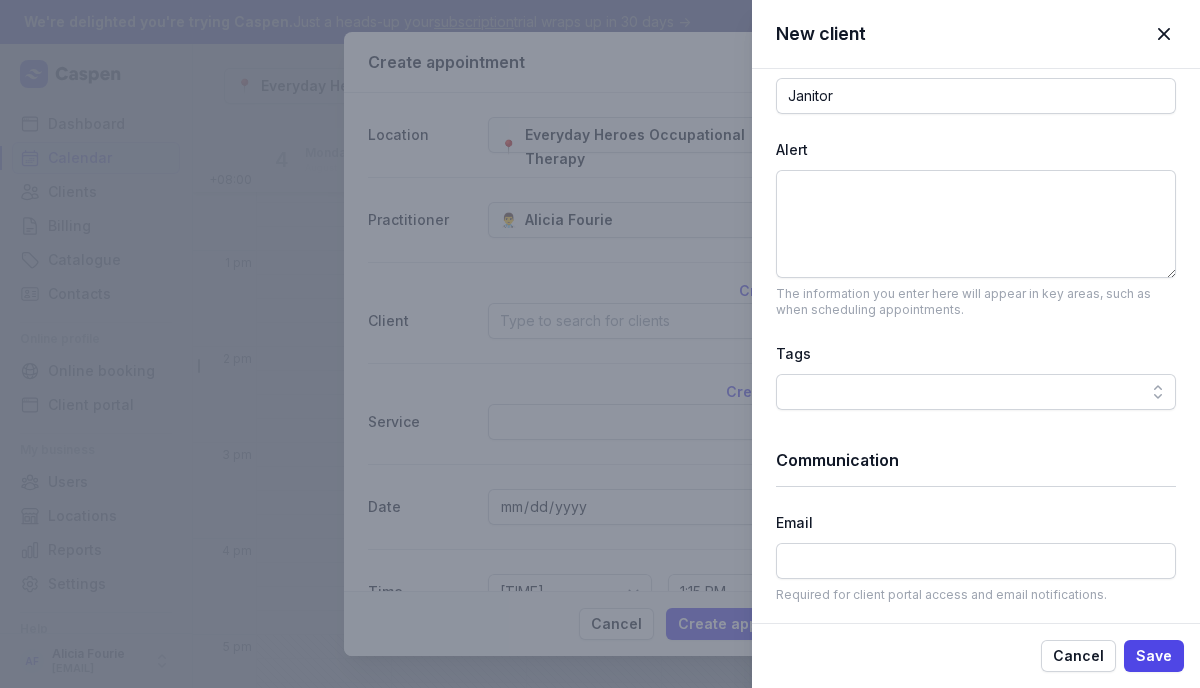 click at bounding box center (976, 392) 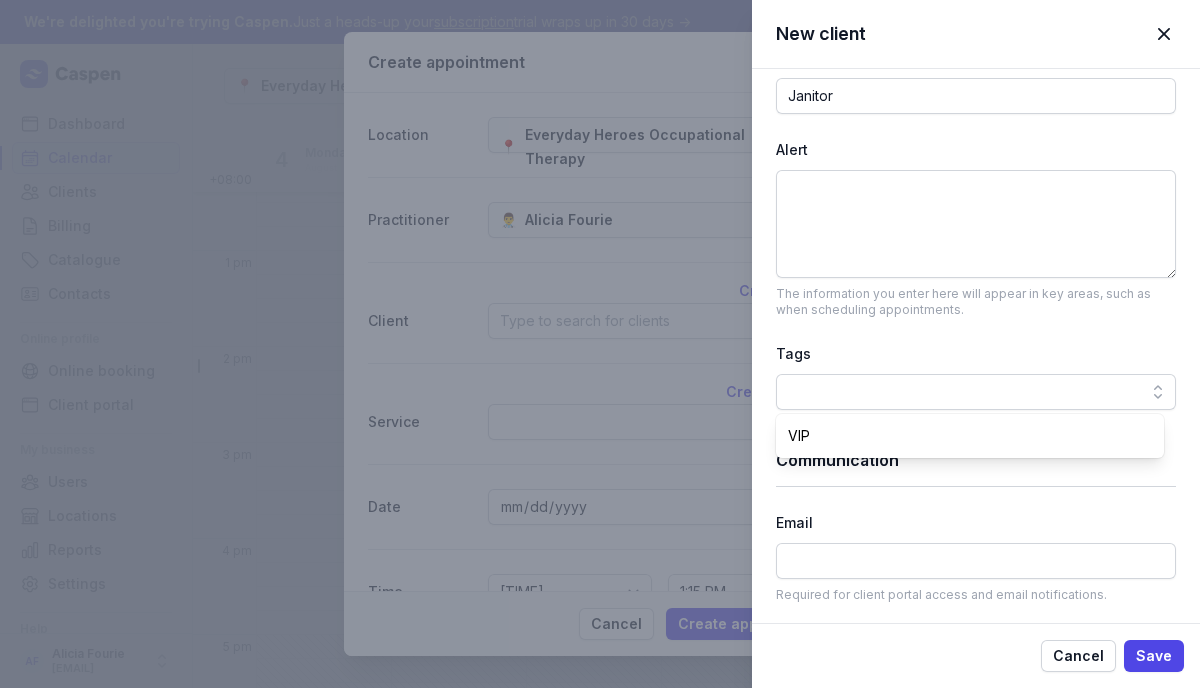 click at bounding box center [976, 392] 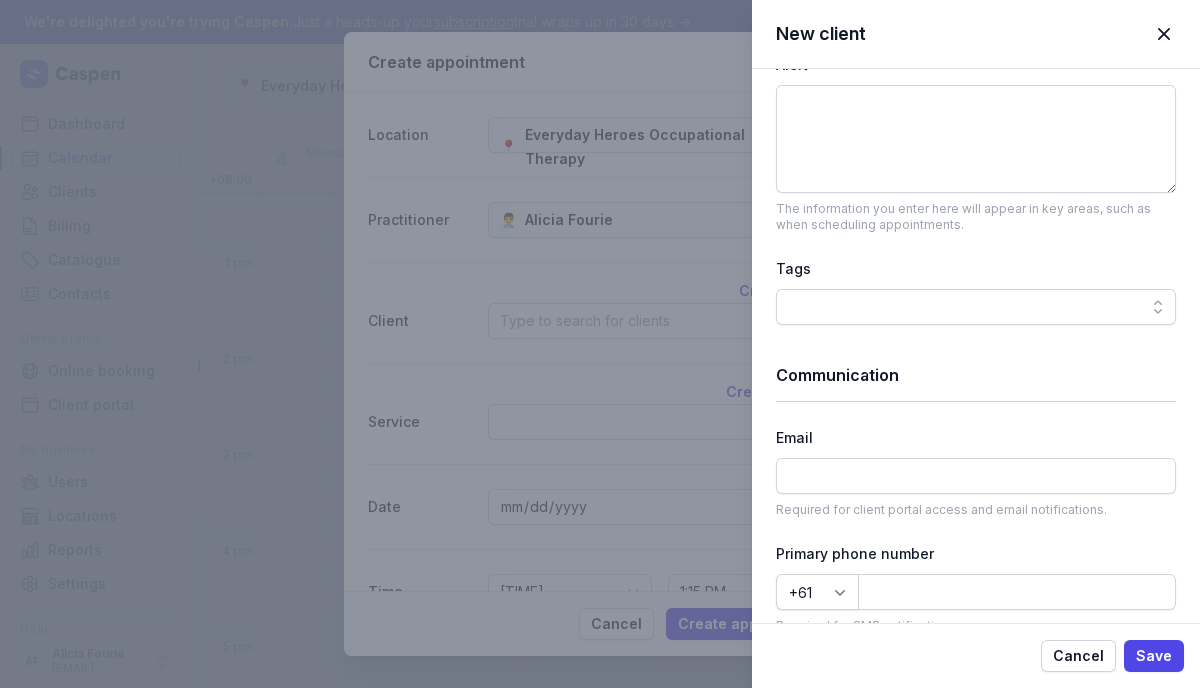 scroll, scrollTop: 918, scrollLeft: 0, axis: vertical 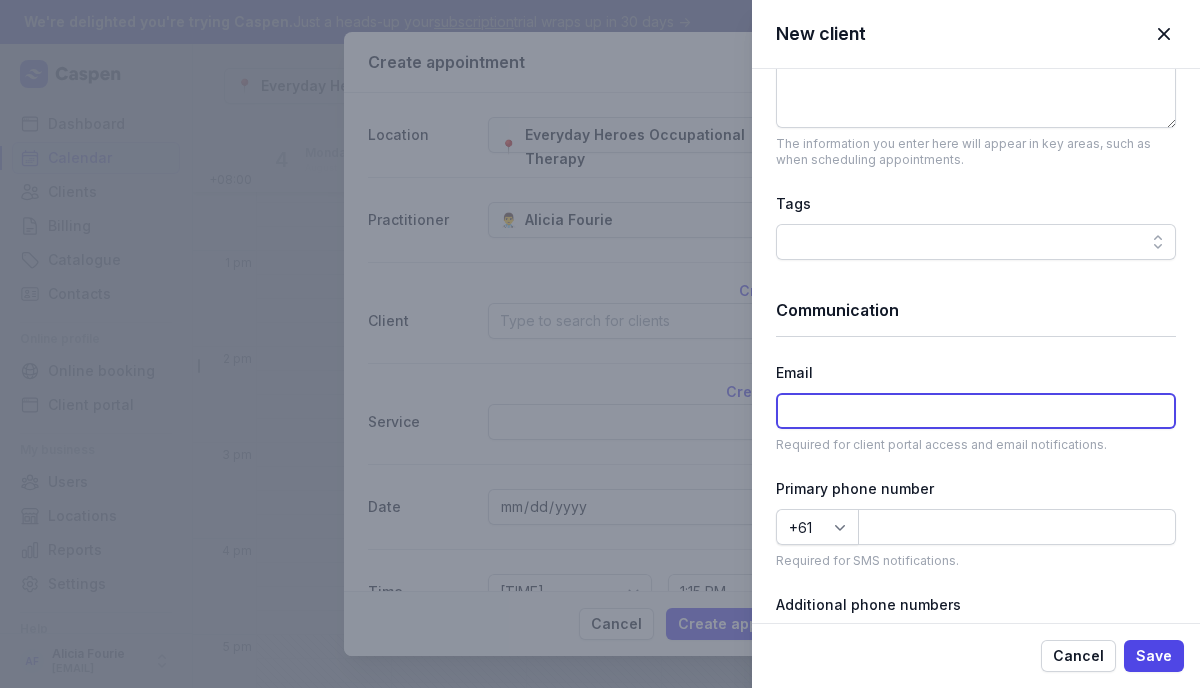 click 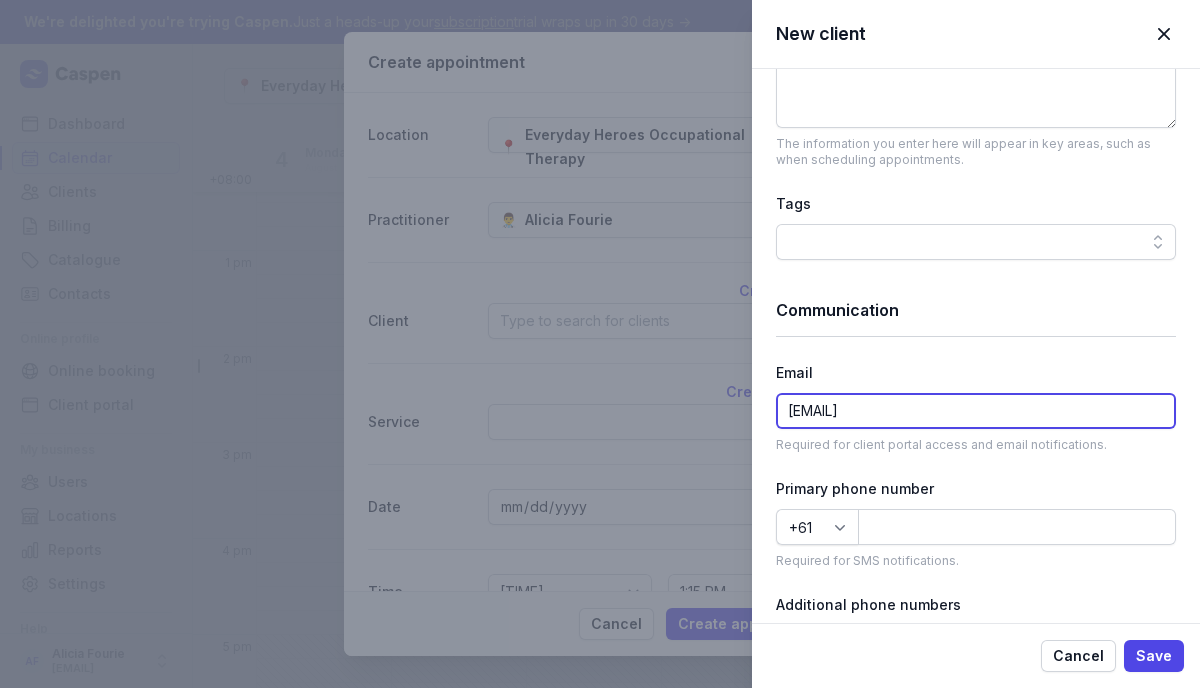 type on "[EMAIL]" 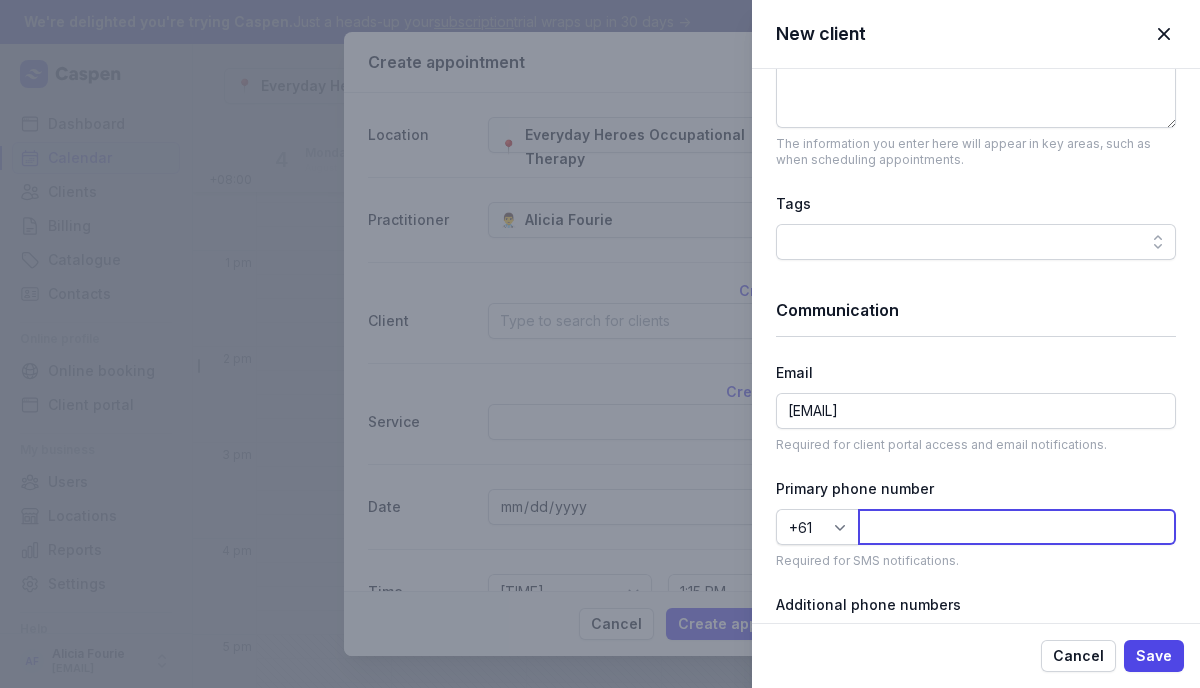 click 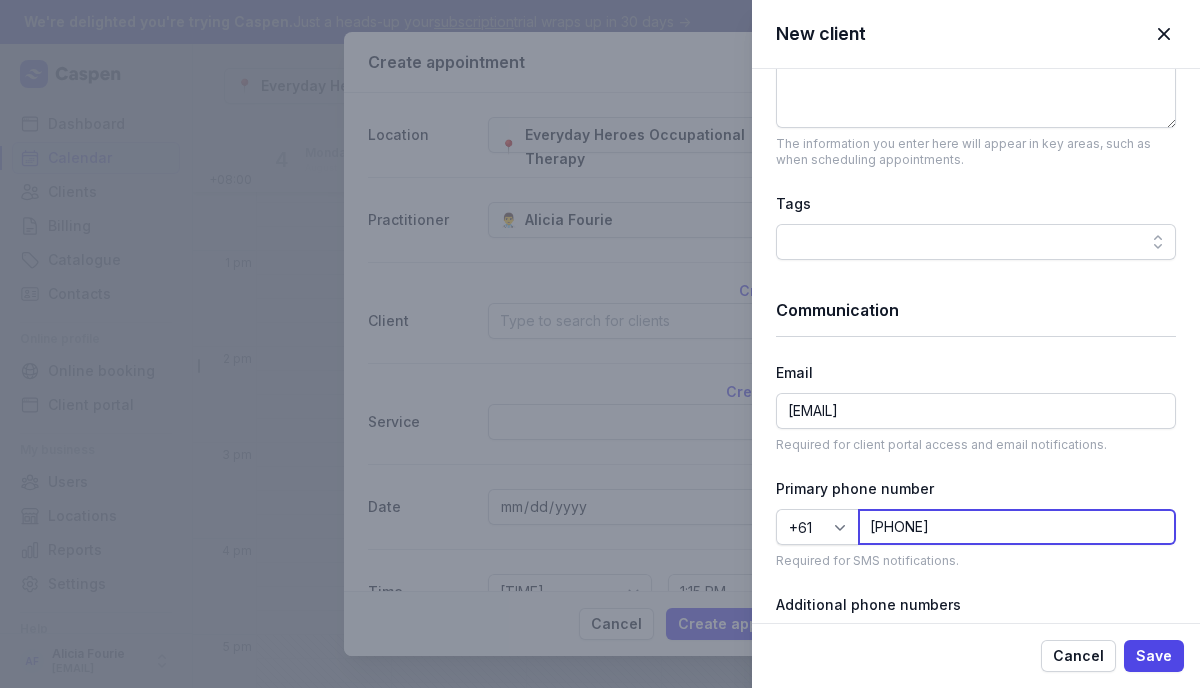 type on "[PHONE]" 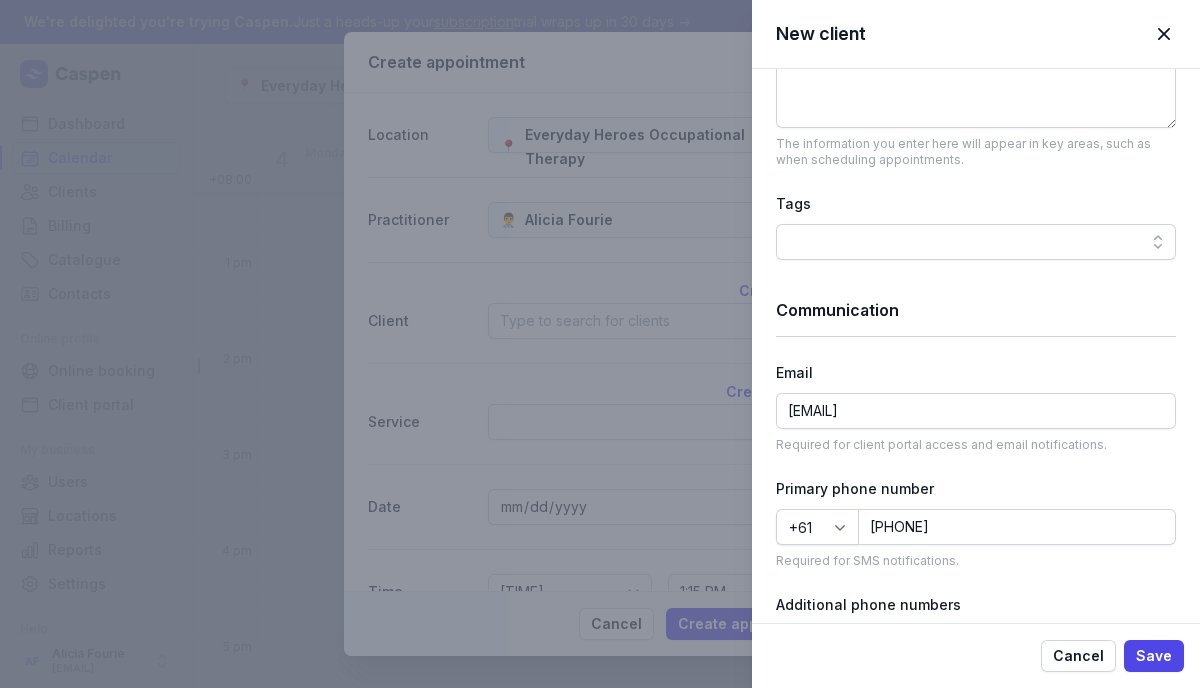click on "Details Title Dr Mr Ms Mrs Miss Mx Master First name [FIRST] Last name [LAST] Preferred name [FIRST] Date of birth [DATE] Sex Male Female Other (specify) Gender identity Woman Man Non-binary Transgender Agender Androgyne Gender fluid Other (specify) Pronouns He She They Other (specify) Profession Janitor Alert The information you enter here will appear in key areas, such as when scheduling appointments Tags Communication Email [EMAIL] Required for client portal access and email notifications Primary phone number [PHONE] Required for SMS notifications Additional phone numbers Add phone number Address Country Australia Canada New Zealand United Kingdom United States Afghanistan Åland Islands Albania Algeria American Samoa Andorra Angola Anguilla Antarctica Antigua & Nevis Argentina Armenia Aruba Ascension Island Austria Azerbaijan Bahamas Bahrain Bangladesh Barbados Belarus Belgium Belize Benin Benin Bermuda Bhutan Bolivia Bosnia & Herzegovina Botswana Bouvet Island Brazil Brunei Chad" at bounding box center [976, 699] 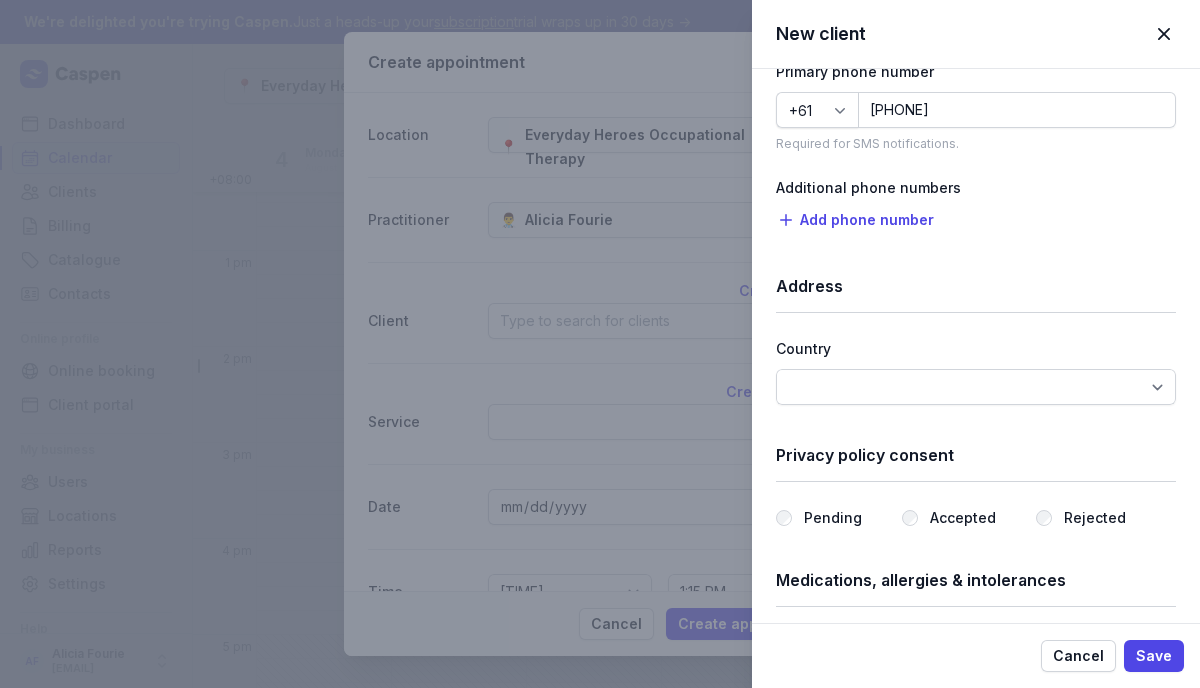 scroll, scrollTop: 1340, scrollLeft: 0, axis: vertical 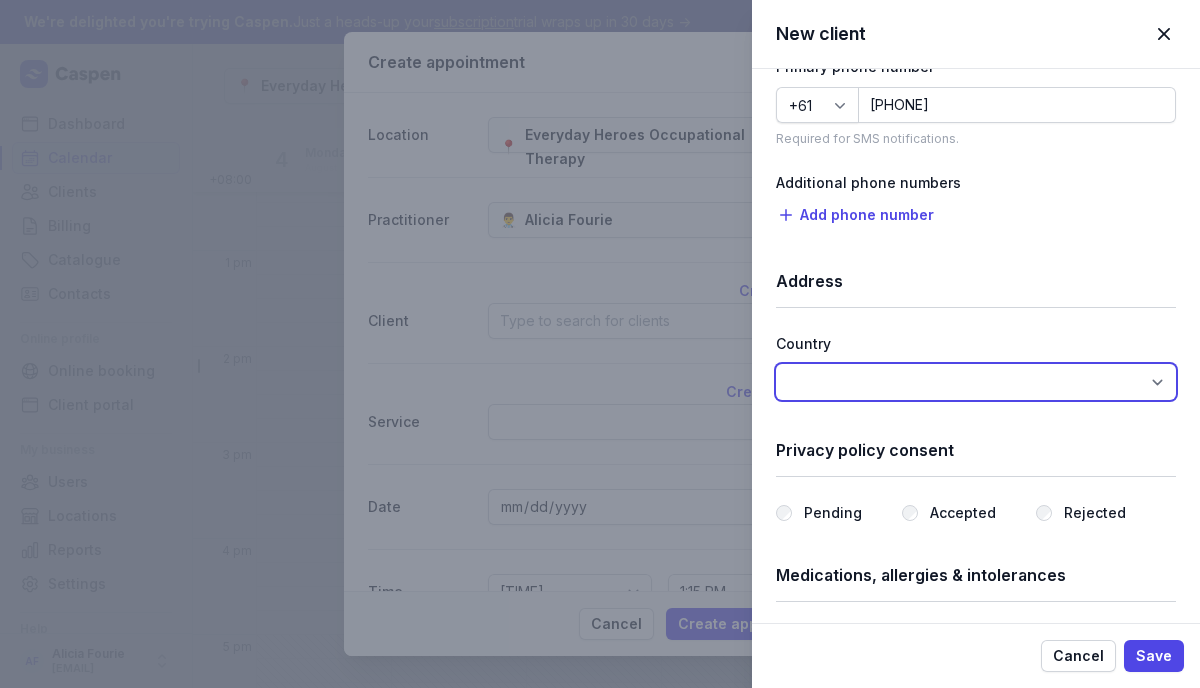 click on "Australia Canada New Zealand United Kingdom United States Afghanistan Åland Islands Albania Algeria American Samoa Andorra Angola Anguilla Antarctica Antigua & Barbuda Argentina Armenia Aruba Ascension Island Austria Azerbaijan Bahamas Bahrain Bangladesh Barbados Belarus Belgium Belize Benin Benin Bermuda Bhutan Bolivia Bosnia & Herzegovina Botswana Bouvet Island Brazil British Indian Ocean Territory British Virgin Islands Brunei Bulgaria Burkina Faso Burkina Faso Burundi Cambodia Cameroon Canary Islands Cape Verde Caribbean Netherlands Cayman Islands Central African Republic Ceuta & Melilla Chad Chile China Christmas Island Clipperton Island Cocos (Keeling) Islands Colombia Comoros Congo - Brazzaville Congo - Kinshasa Congo - Kinshasa Cook Islands Costa Rica Côte d’Ivoire Croatia Cuba Curaçao Curaçao Cyprus Czechia Denmark Diego Garcia Djibouti Dominica Dominican Republic Ecuador Egypt El Salvador Equatorial Guinea Eritrea Estonia Eswatini Ethiopia European Union Eurozone Faroe Islands Fiji Finland" at bounding box center [976, 382] 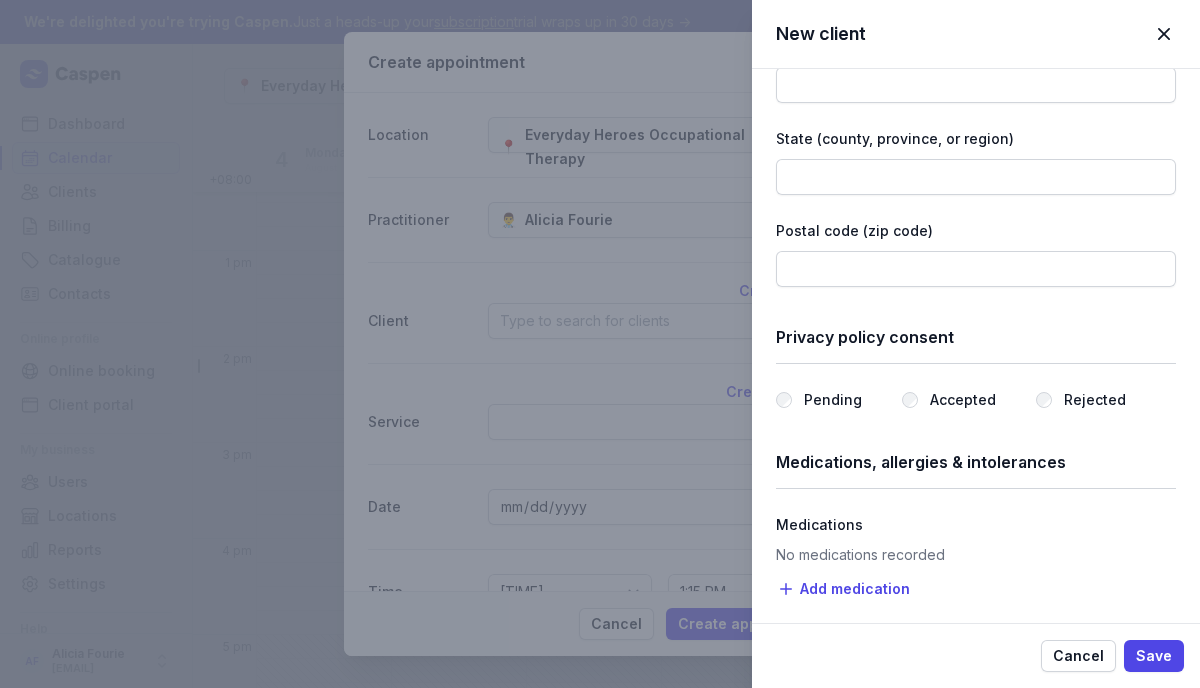 scroll, scrollTop: 1915, scrollLeft: 0, axis: vertical 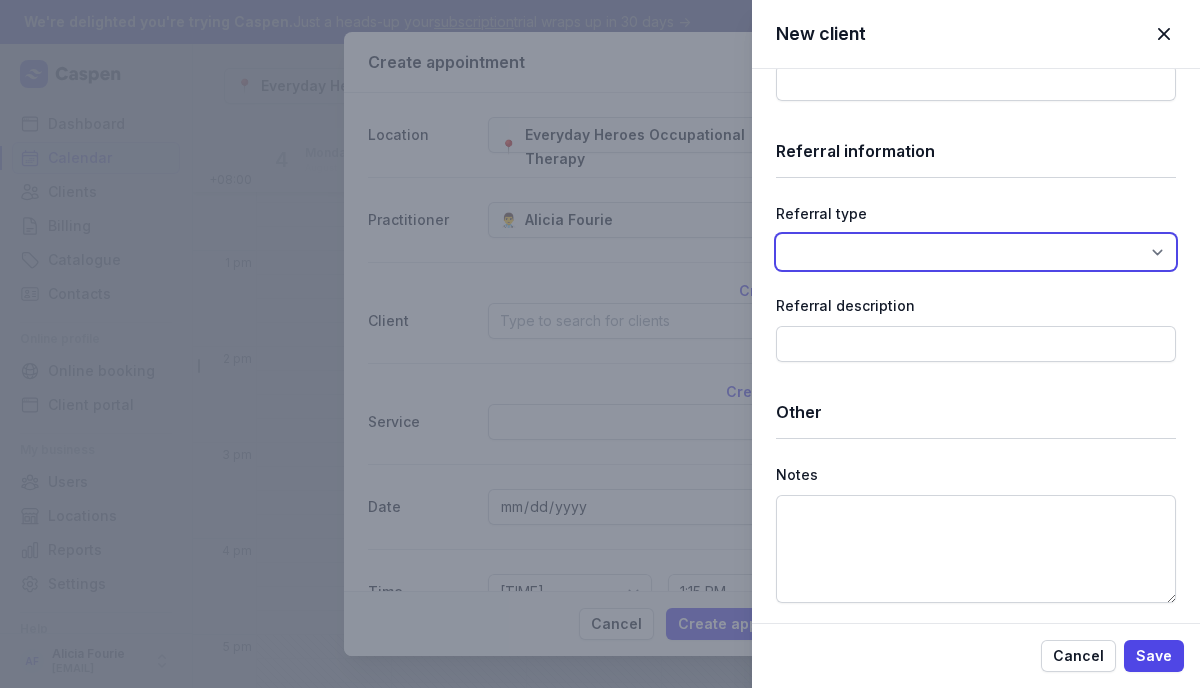 click on "Client Contact Other" at bounding box center (976, 252) 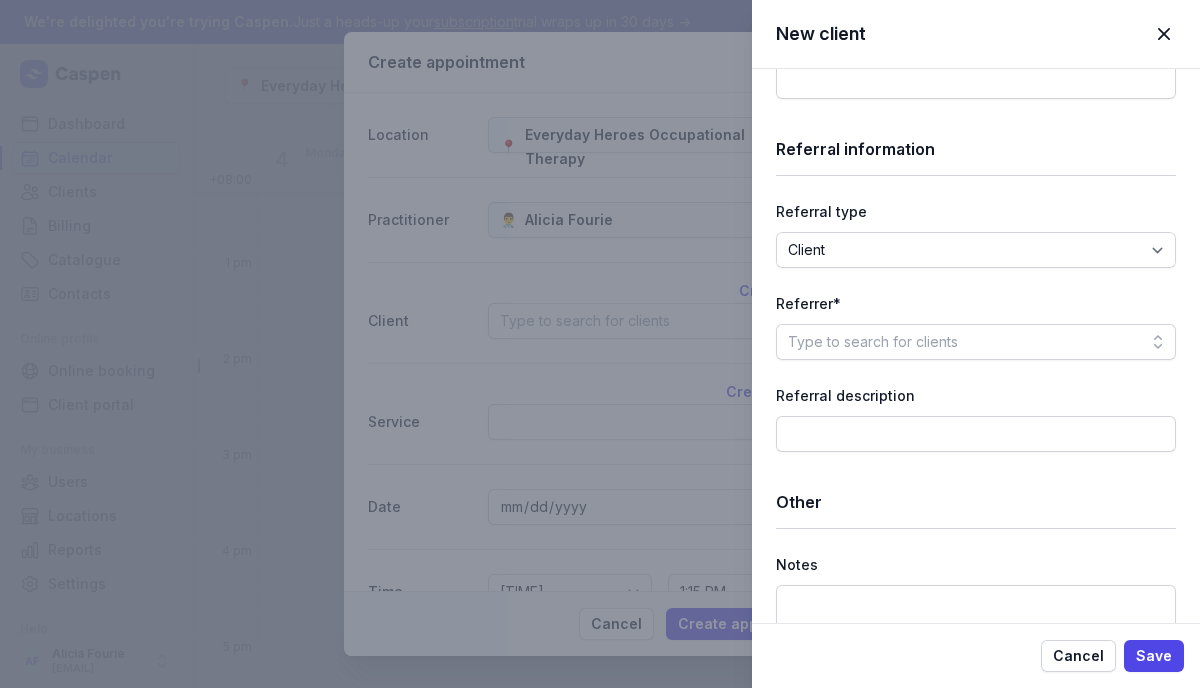 click on "Type to search for clients" at bounding box center (976, 342) 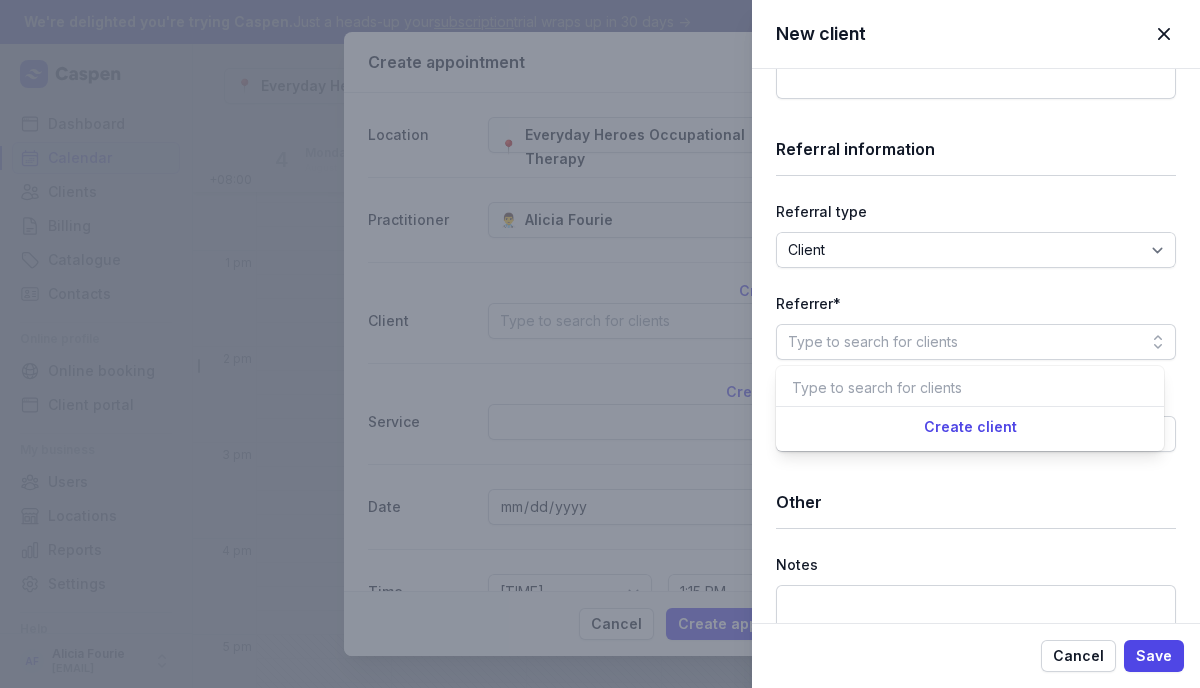 click on "Referrer*" at bounding box center [976, 304] 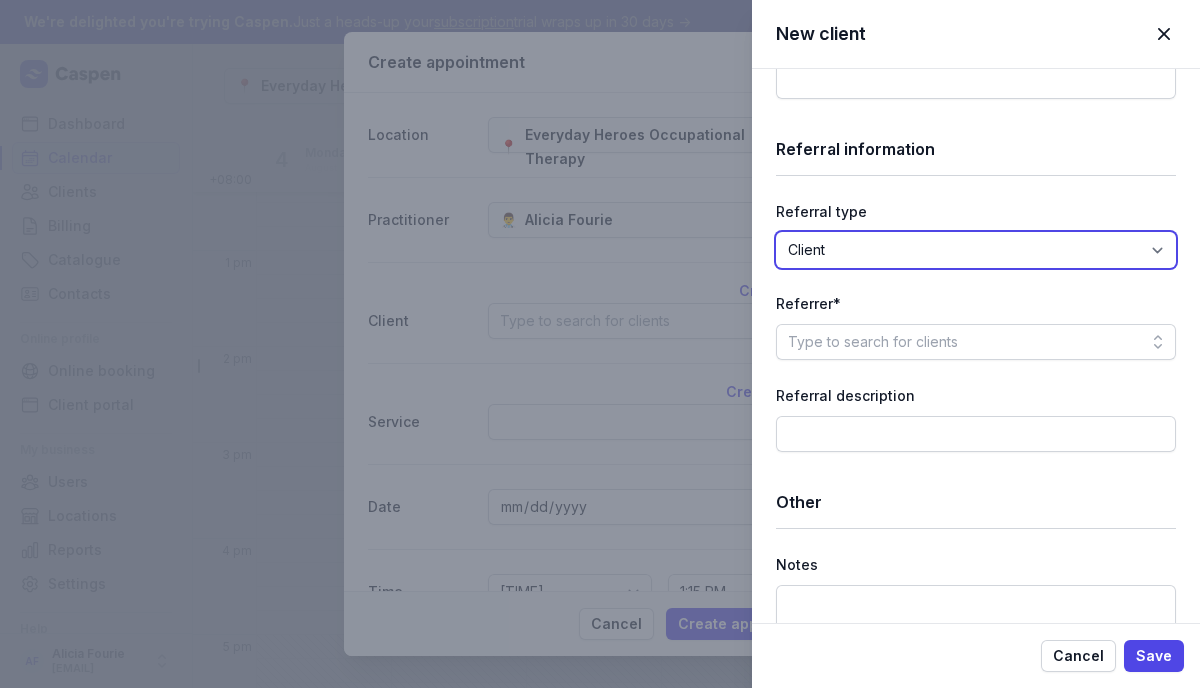 click on "Client Contact Other" at bounding box center (976, 250) 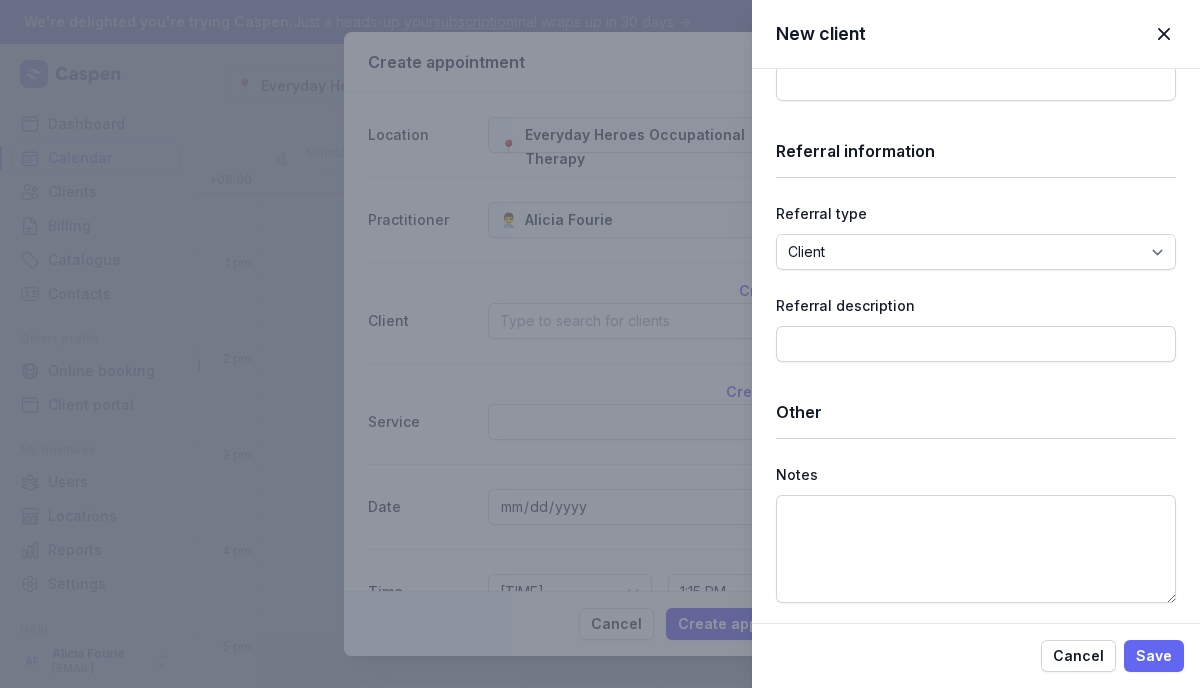 click on "Save" at bounding box center (1154, 656) 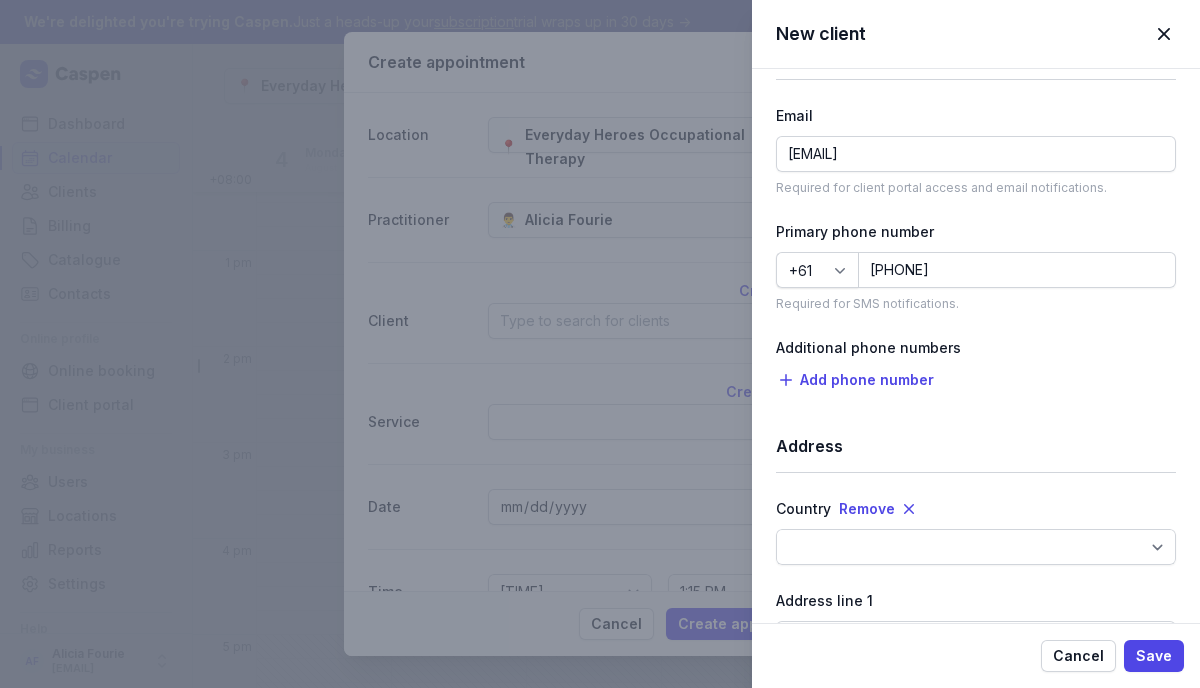 scroll, scrollTop: 1170, scrollLeft: 0, axis: vertical 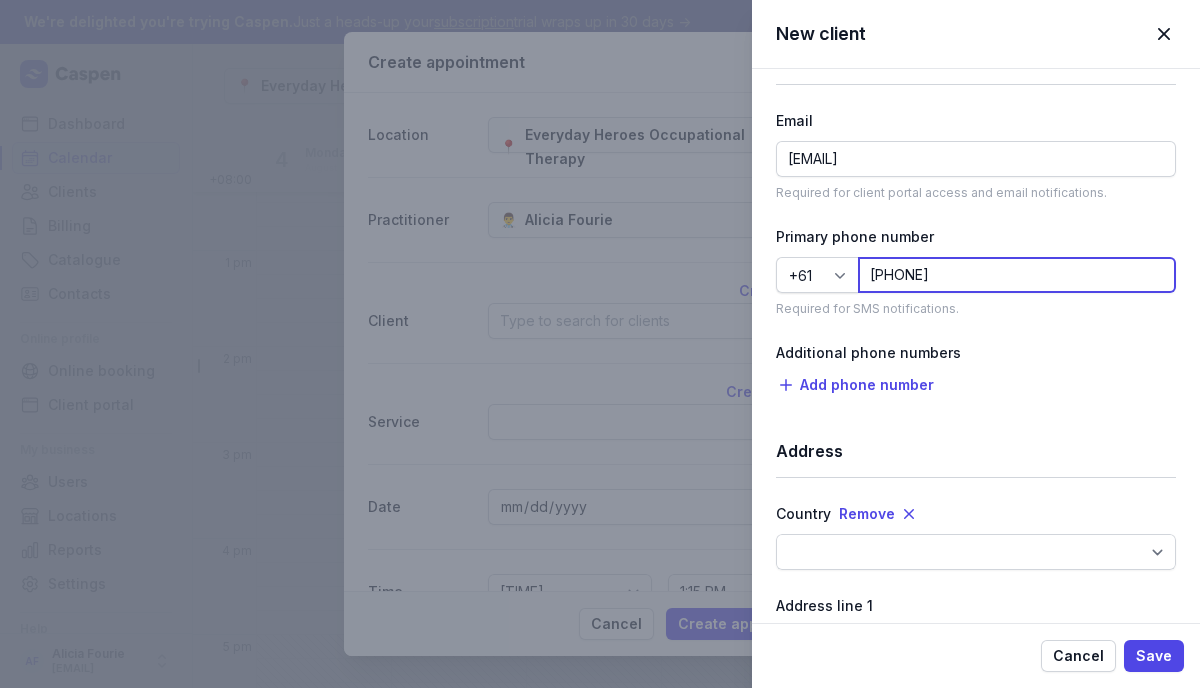 drag, startPoint x: 1005, startPoint y: 278, endPoint x: 874, endPoint y: 279, distance: 131.00381 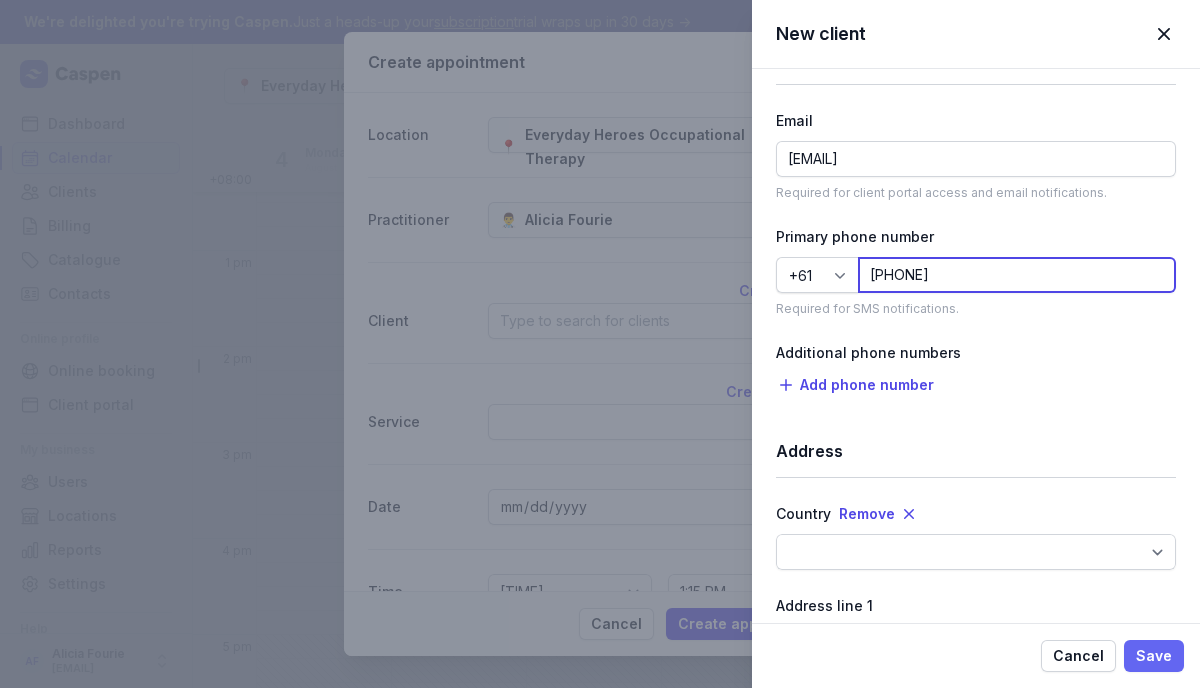 type on "[PHONE]" 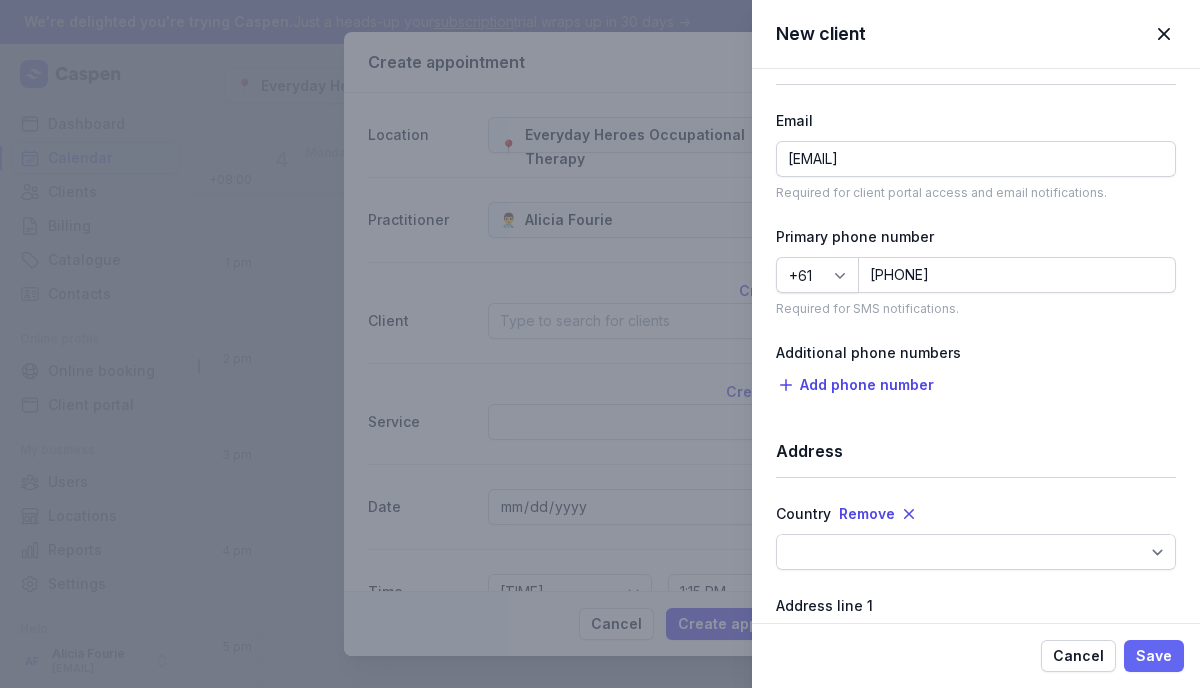 click on "Save" at bounding box center (1154, 656) 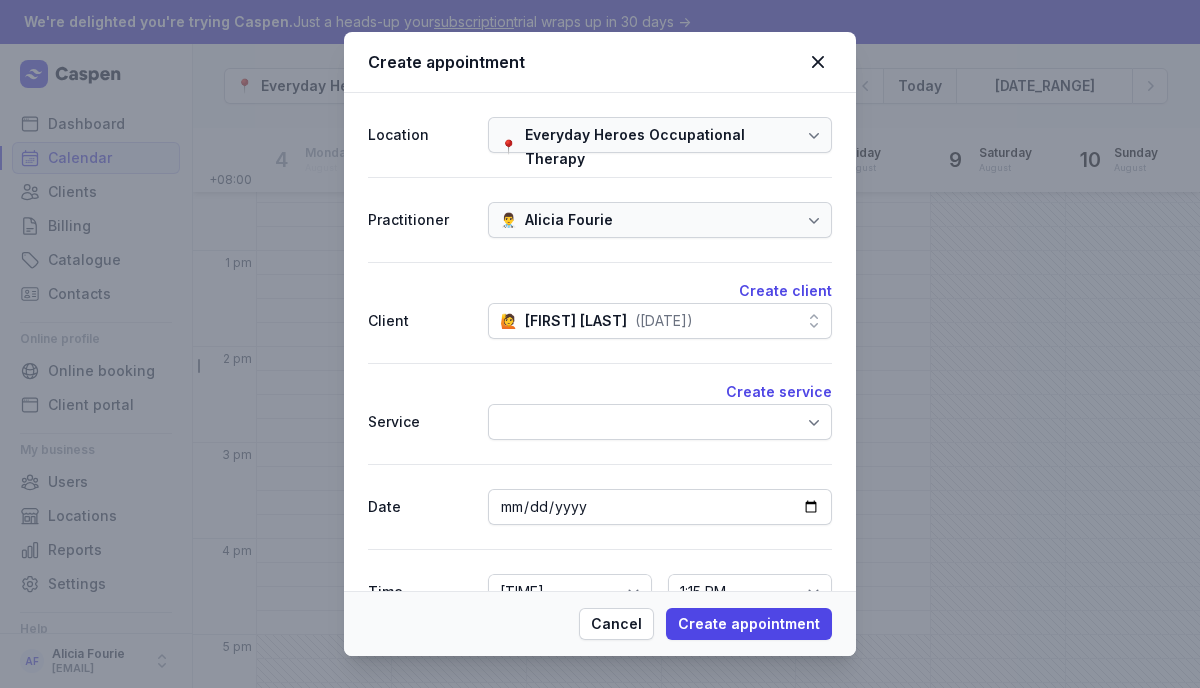 click 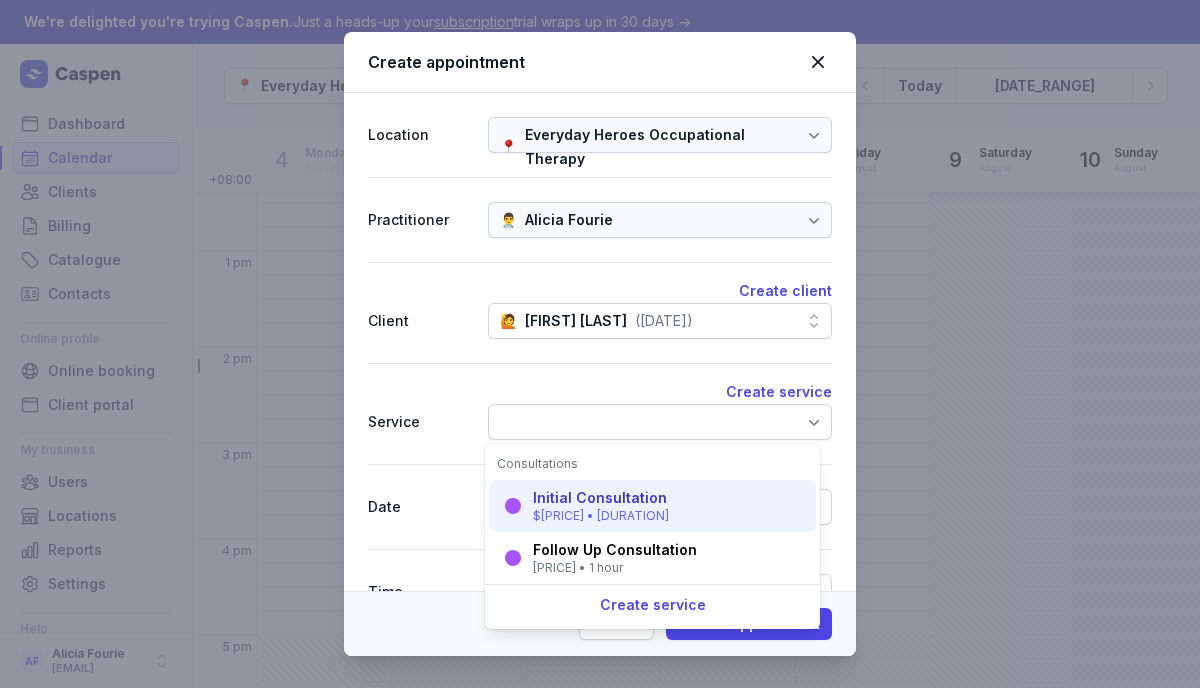 click on "Initial Consultation [PRICE] • 45 mins" 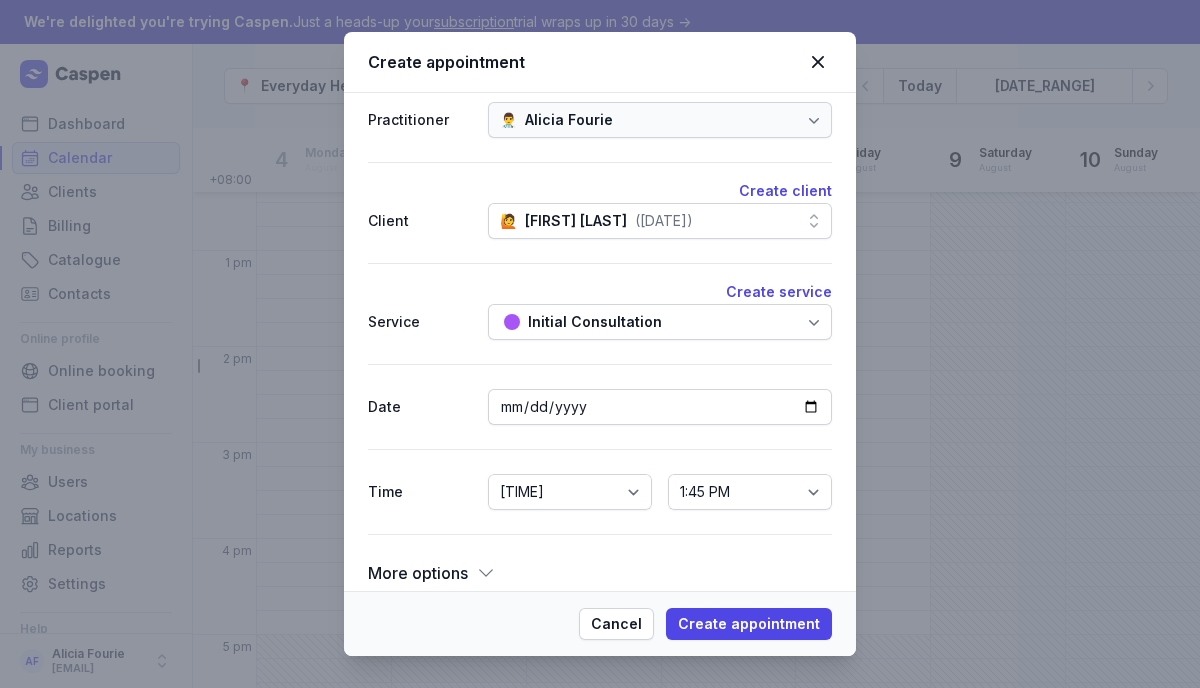 scroll, scrollTop: 120, scrollLeft: 0, axis: vertical 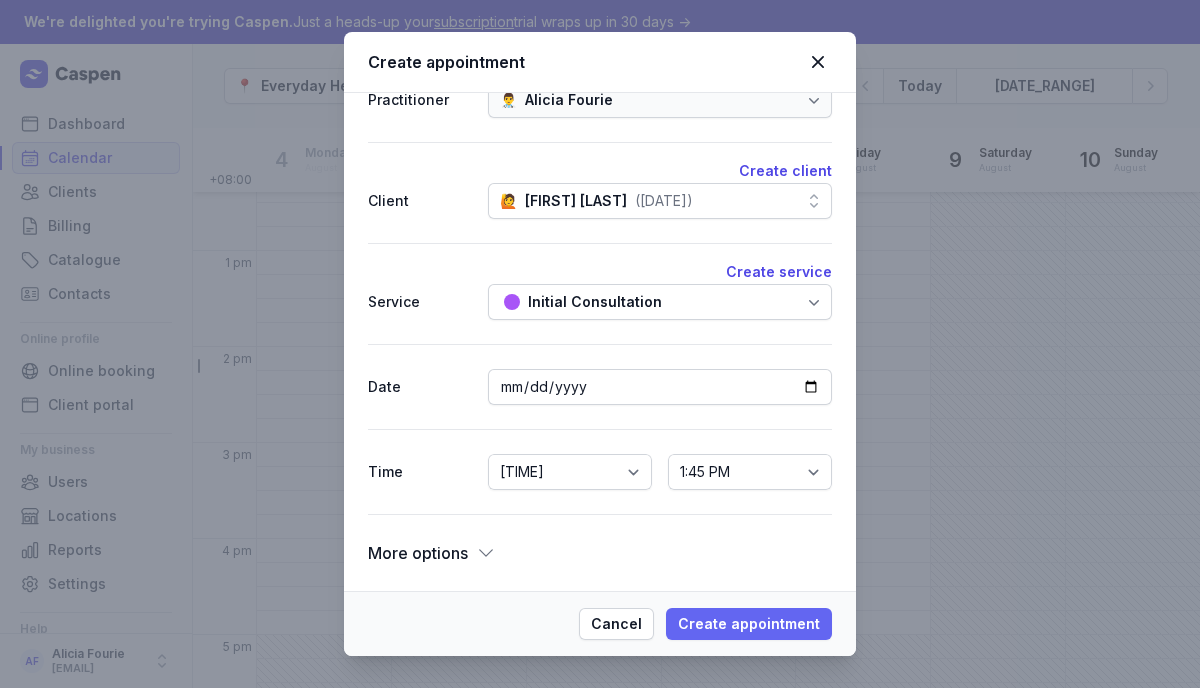 click on "Create appointment" at bounding box center (749, 624) 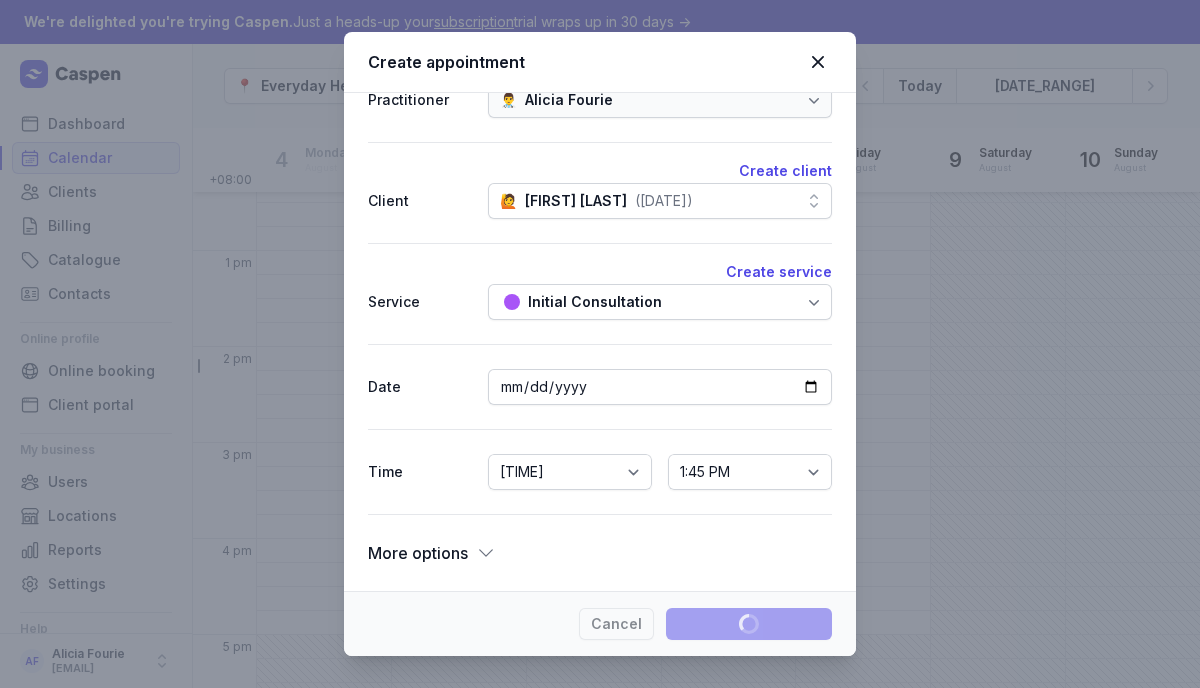 type 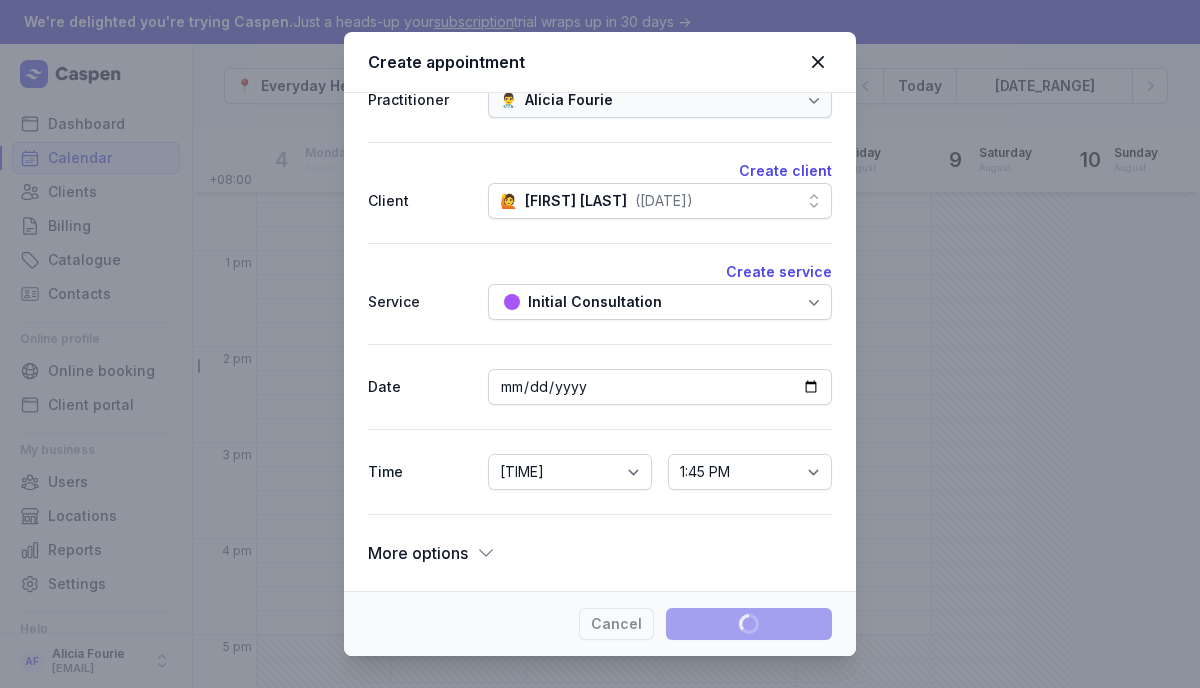 select 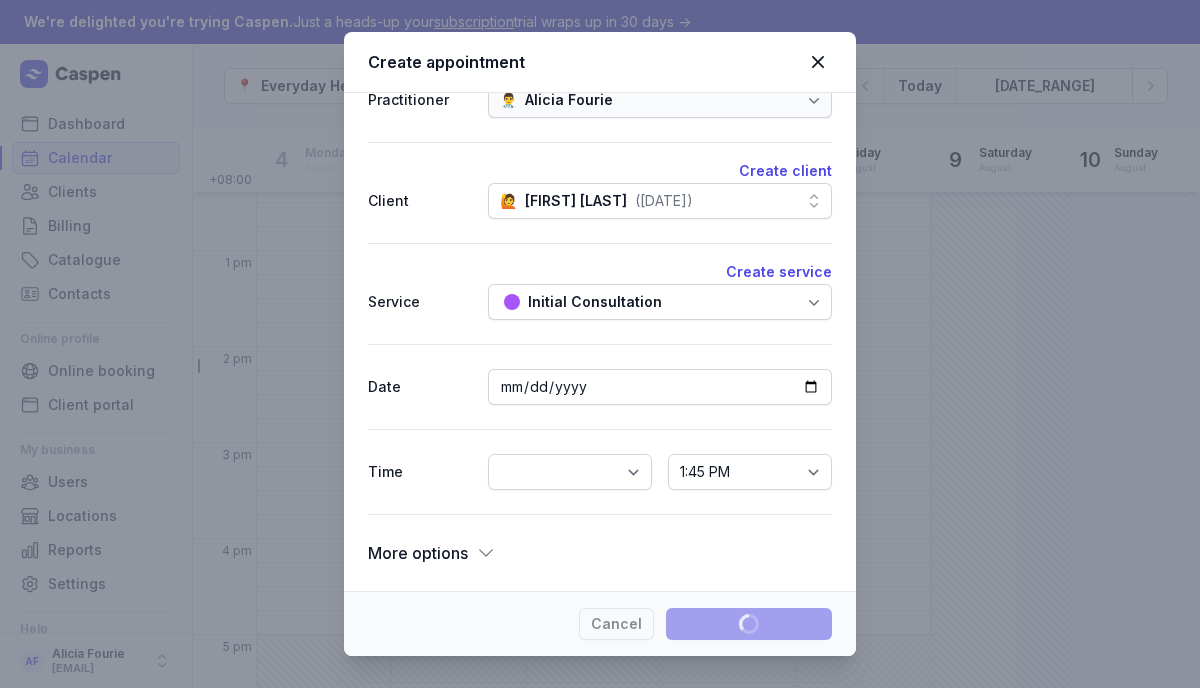 select 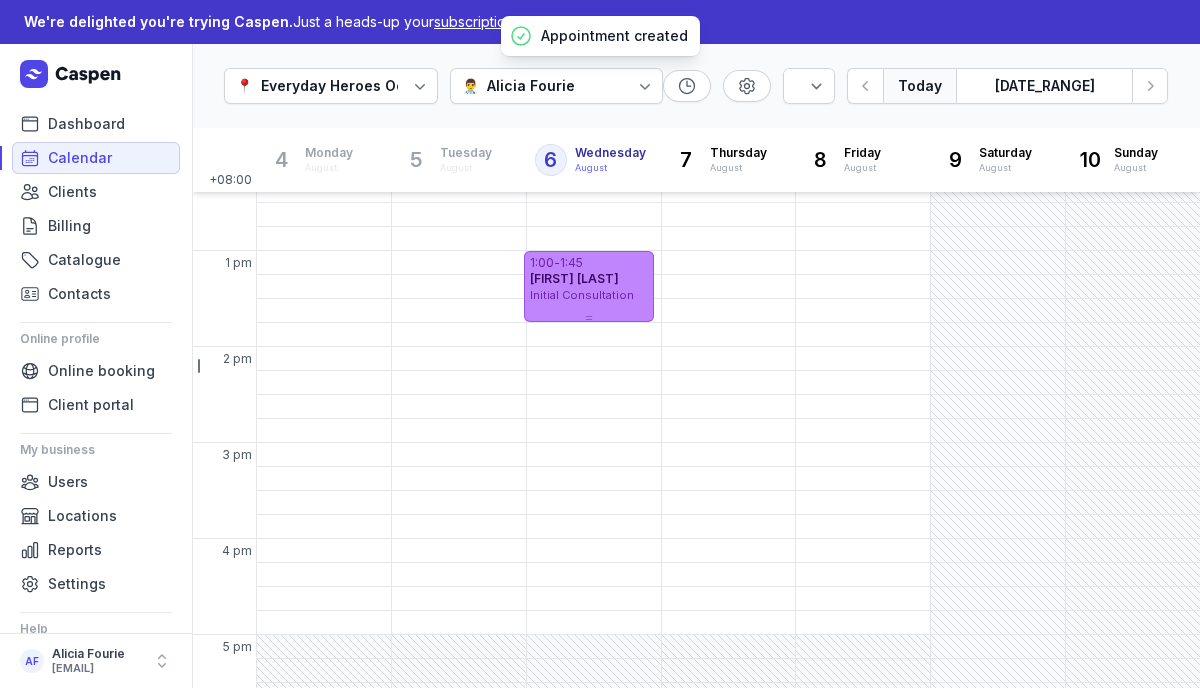 click on "[TIME] - [TIME] [FIRST] [LAST] Initial Consultation" at bounding box center [589, 286] 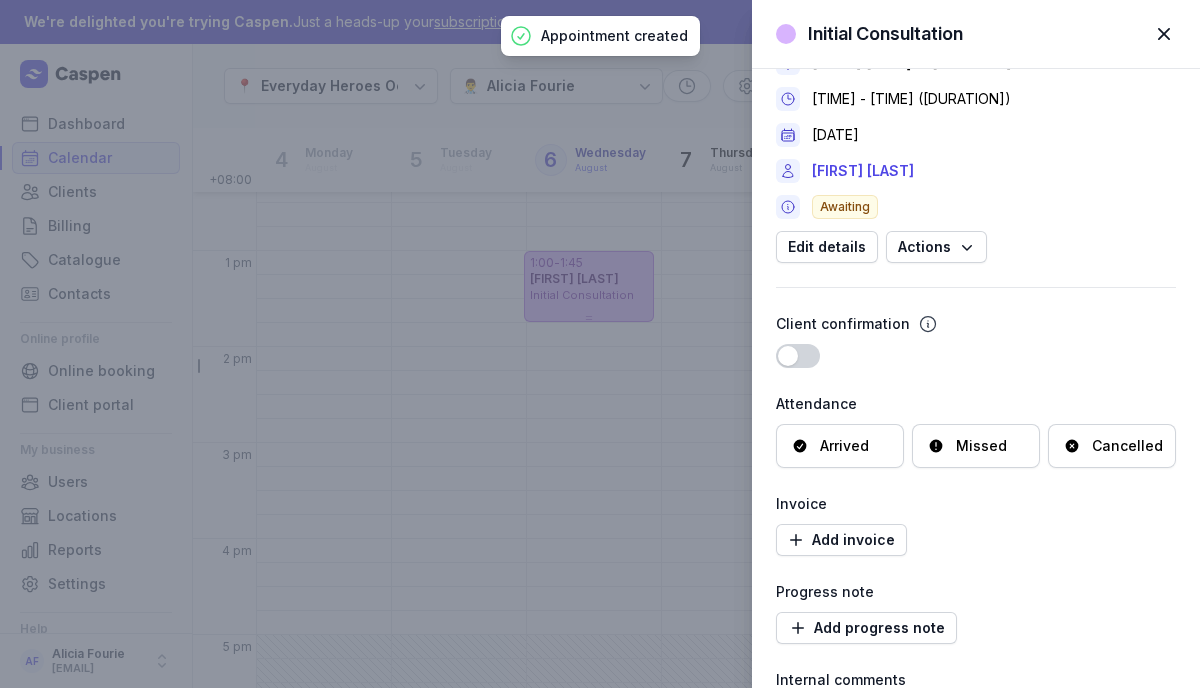 scroll, scrollTop: 44, scrollLeft: 0, axis: vertical 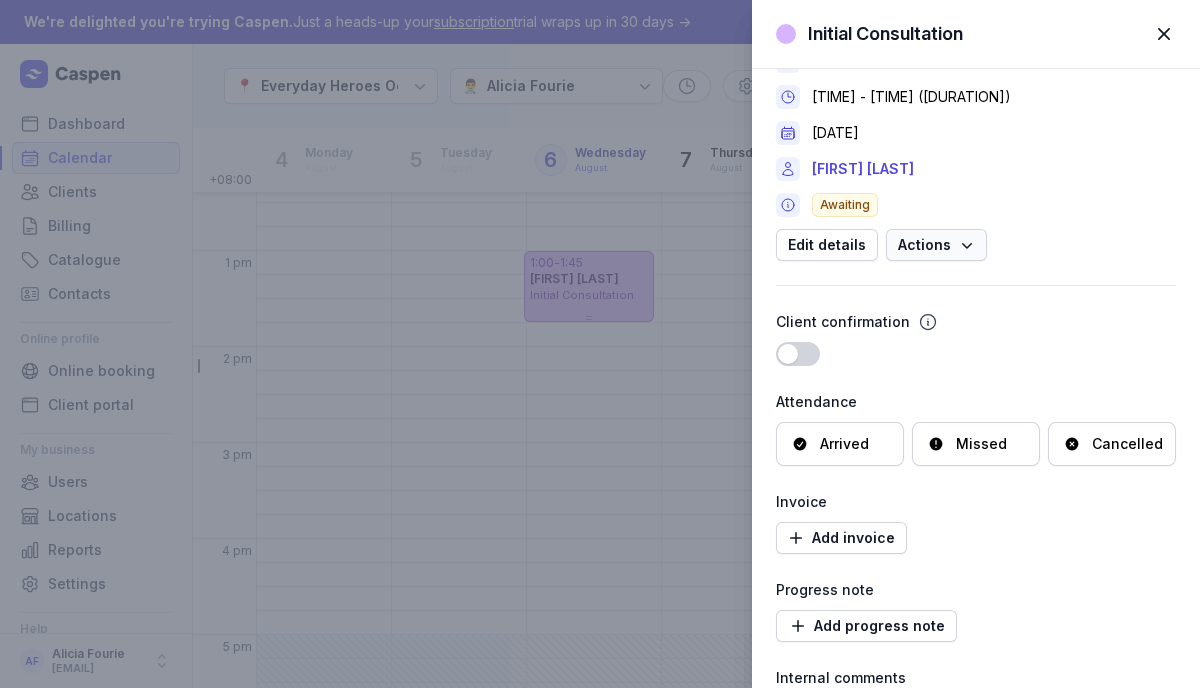 click on "Actions" at bounding box center (936, 245) 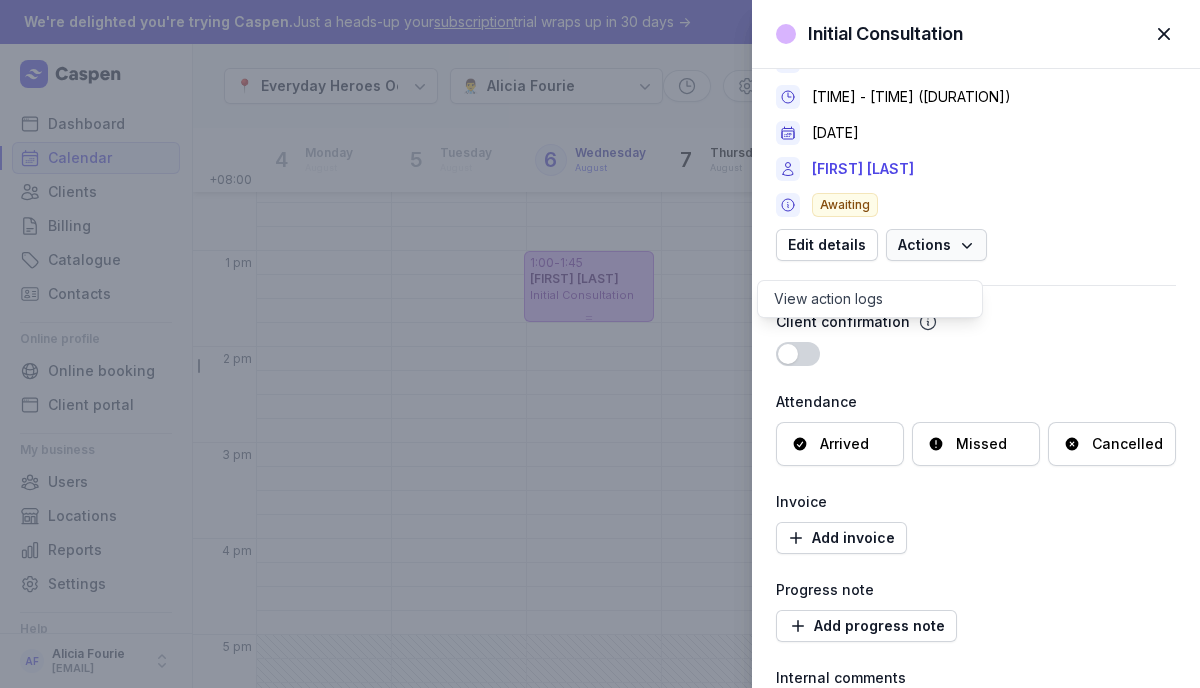click on "Actions" at bounding box center [936, 245] 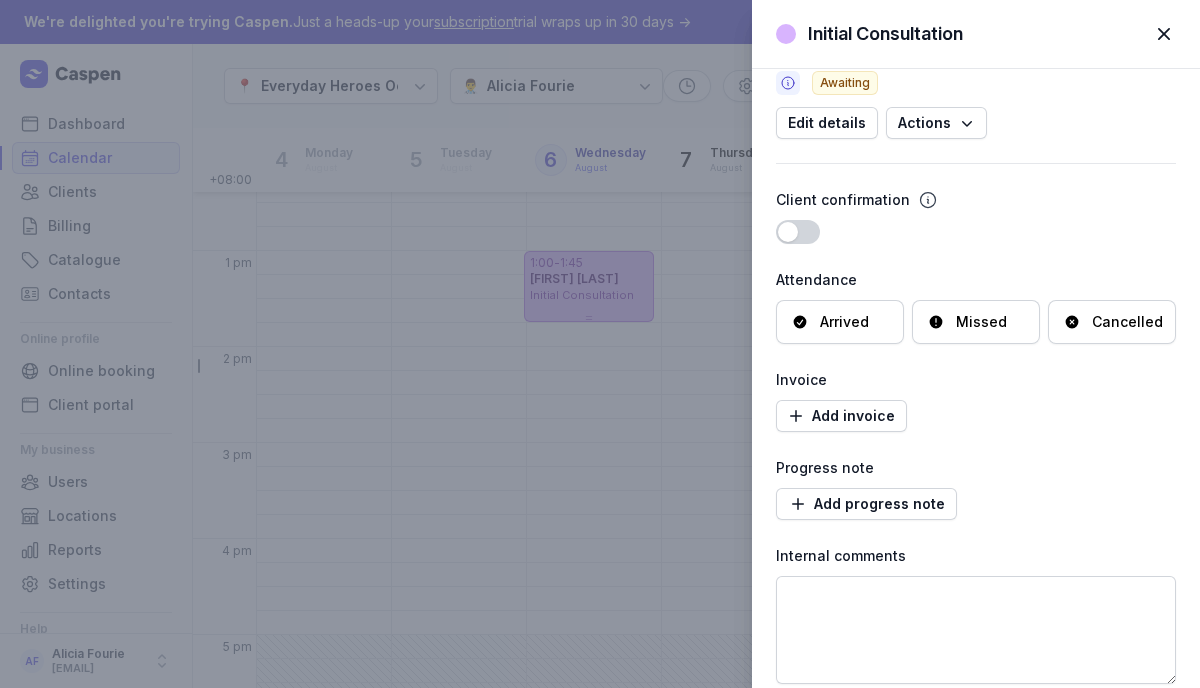 scroll, scrollTop: 198, scrollLeft: 0, axis: vertical 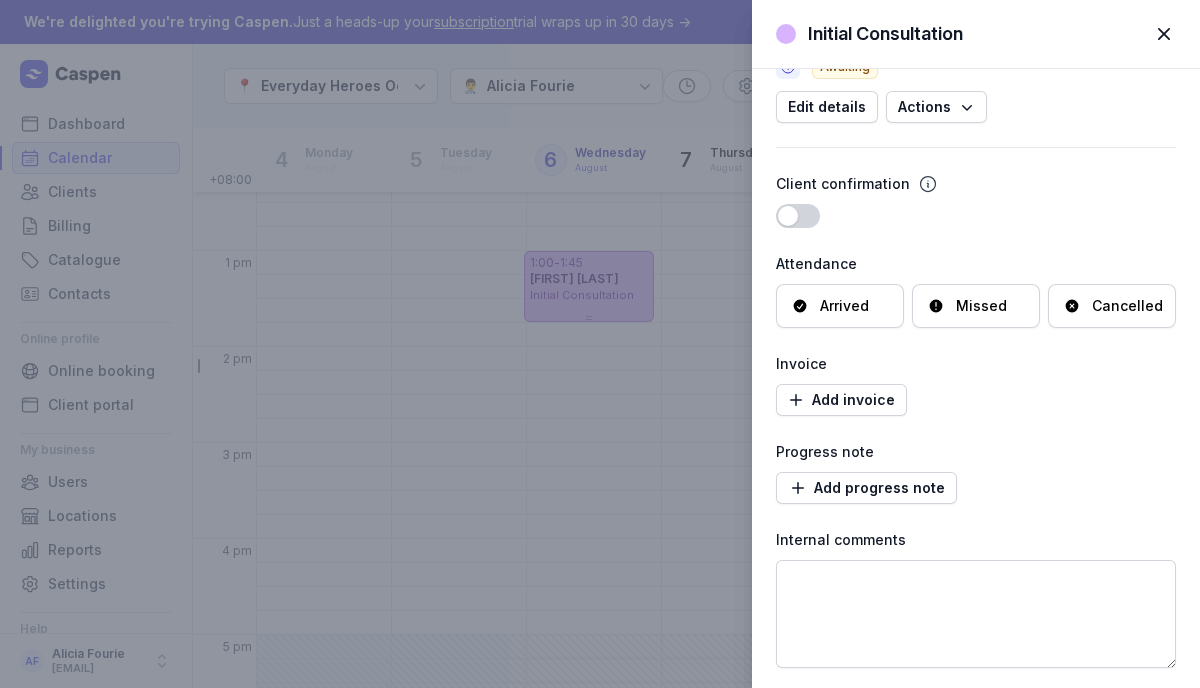 click on "Arrived" at bounding box center [844, 306] 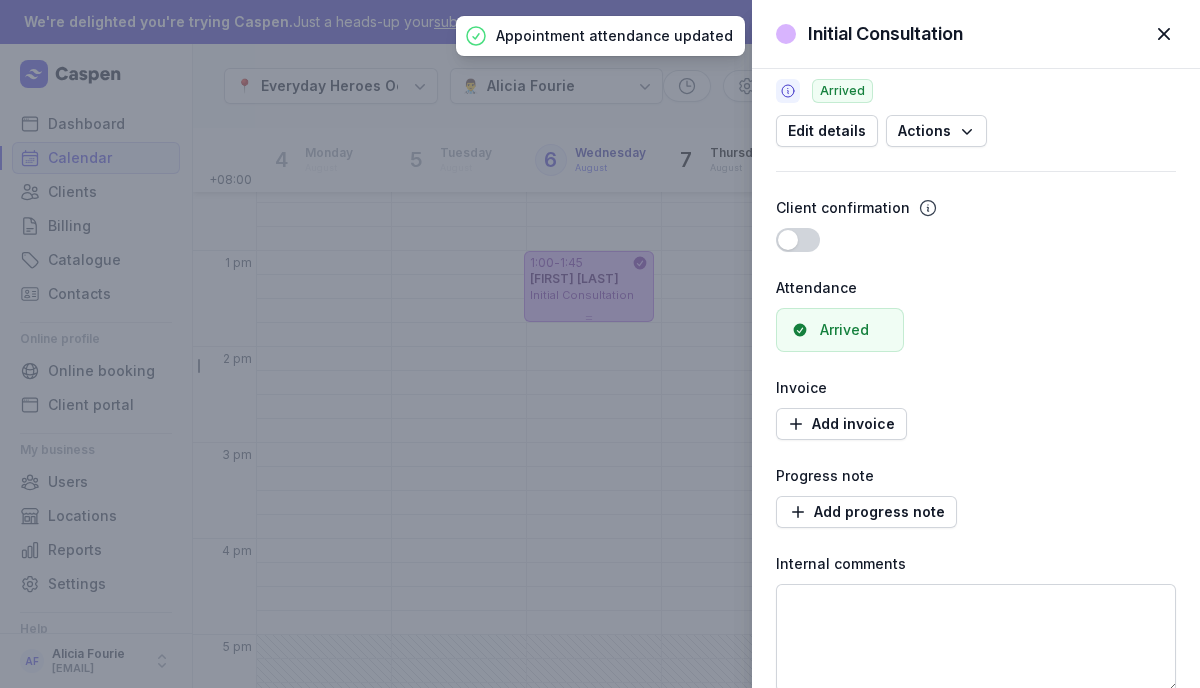 scroll, scrollTop: 150, scrollLeft: 0, axis: vertical 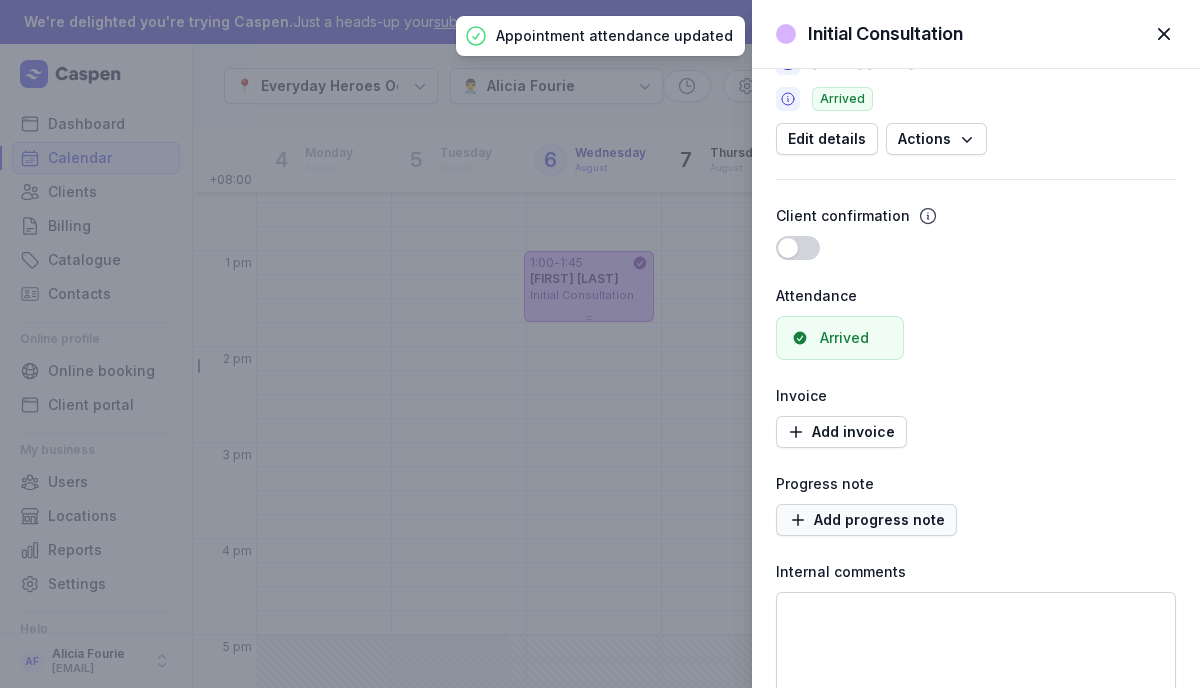 click on "Add progress note" at bounding box center [866, 520] 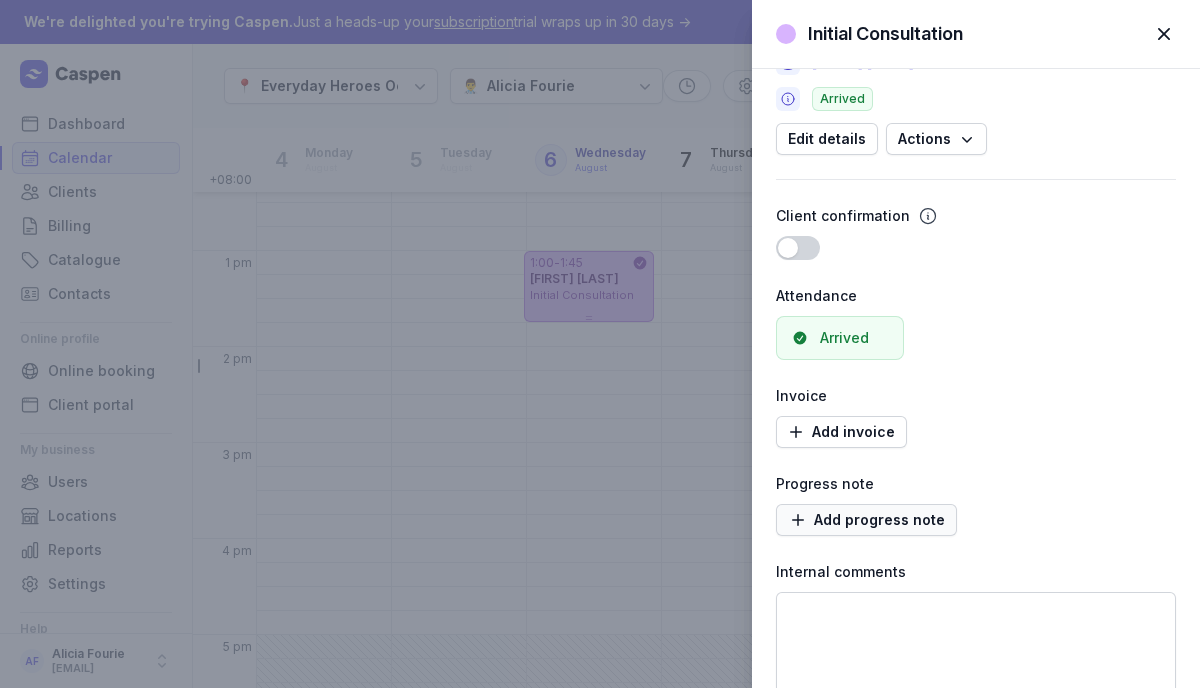 click on "Add progress note" at bounding box center [866, 520] 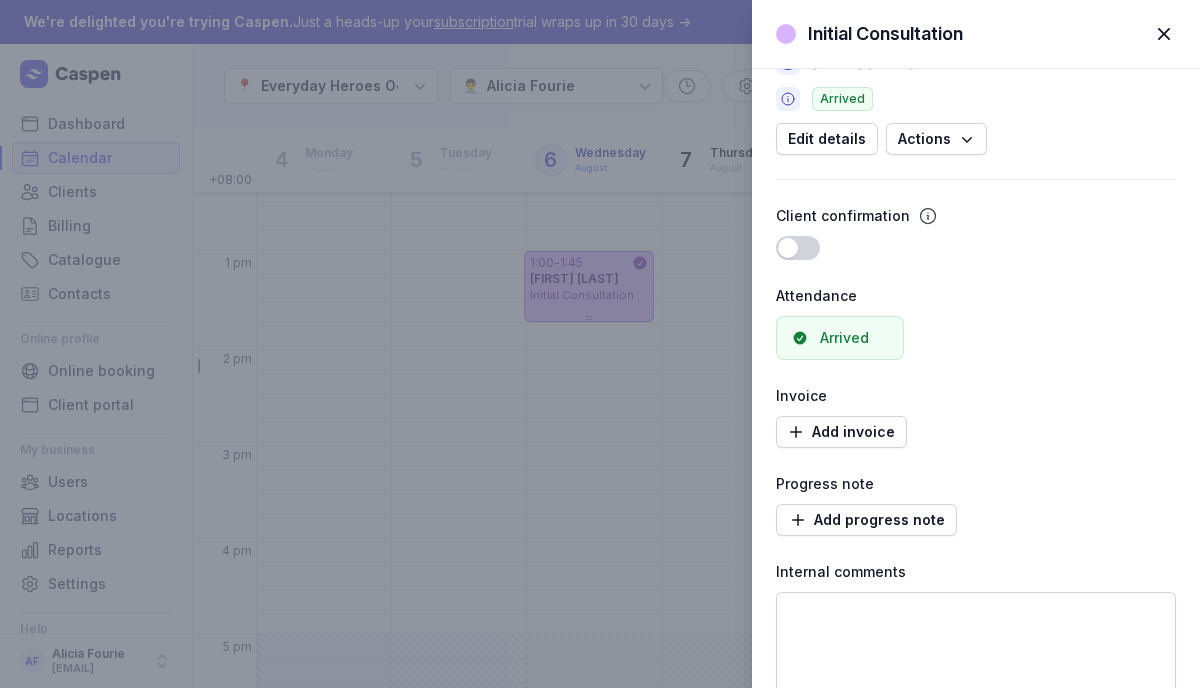 click on "[FIRST] [LAST] at [COMPANY] [TIME] - [TIME] ([DURATION]) [DATE] [FIRST] [LAST] Arrived Edit details Actions Client confirmation Use setting Attendance Arrived Invoice Add invoice Progress note Add progress note Internal comments" at bounding box center [976, 319] 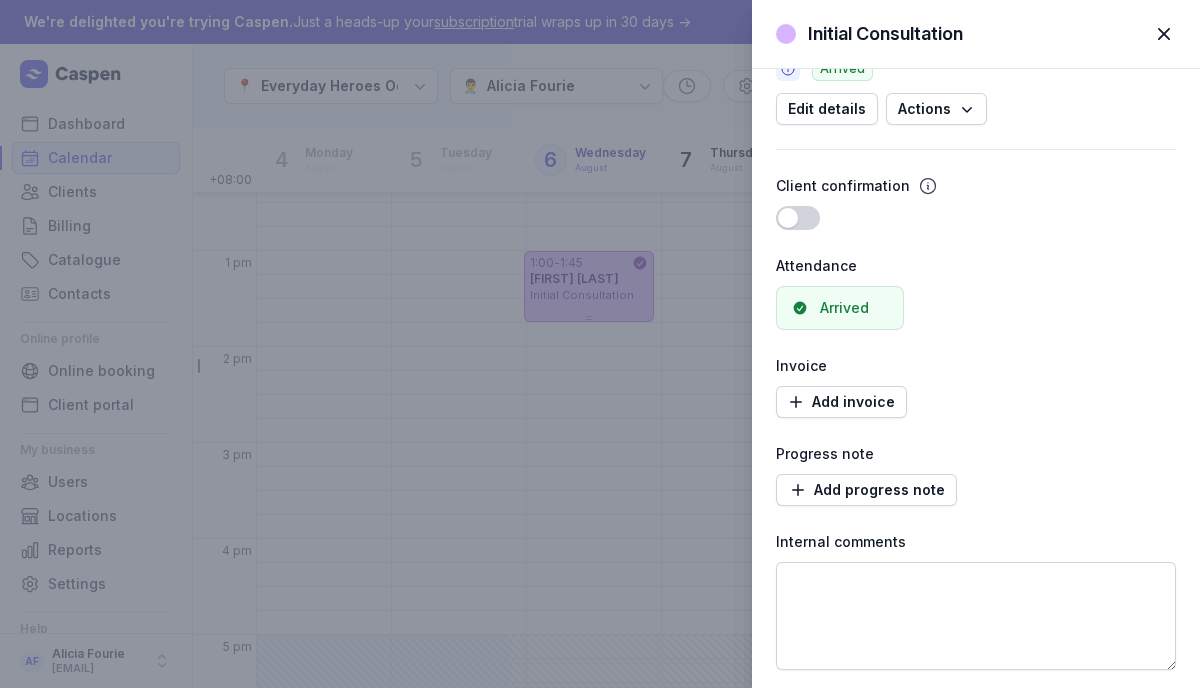 scroll, scrollTop: 198, scrollLeft: 0, axis: vertical 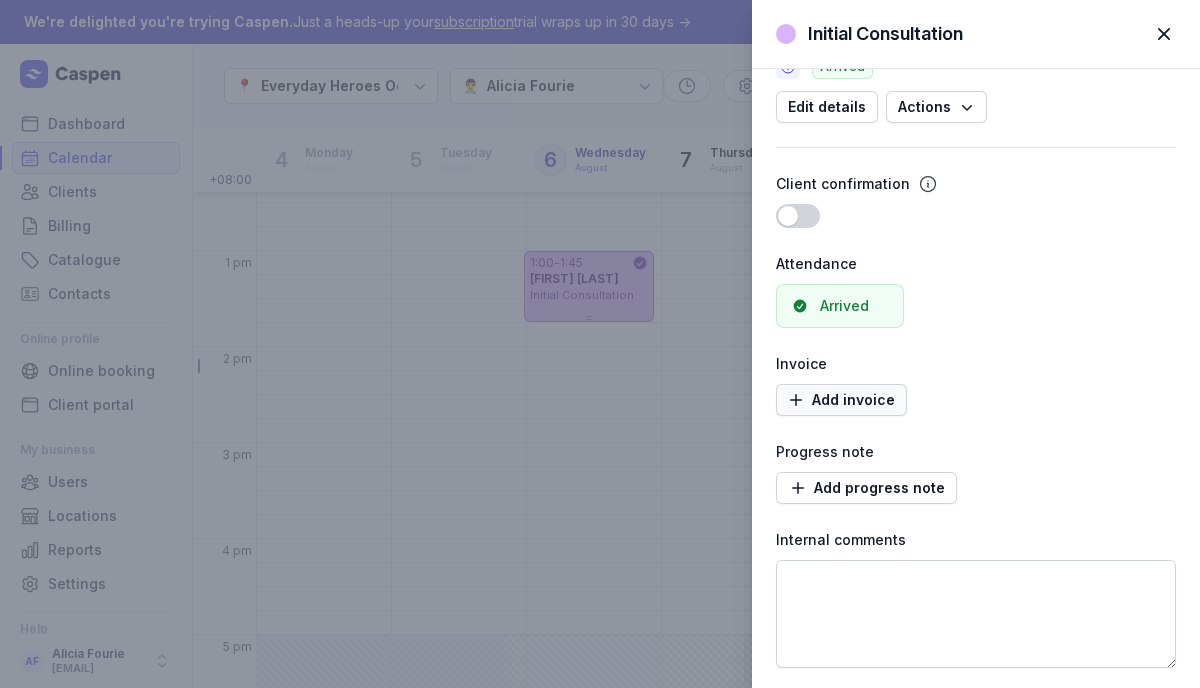 click on "Add invoice" at bounding box center (841, 400) 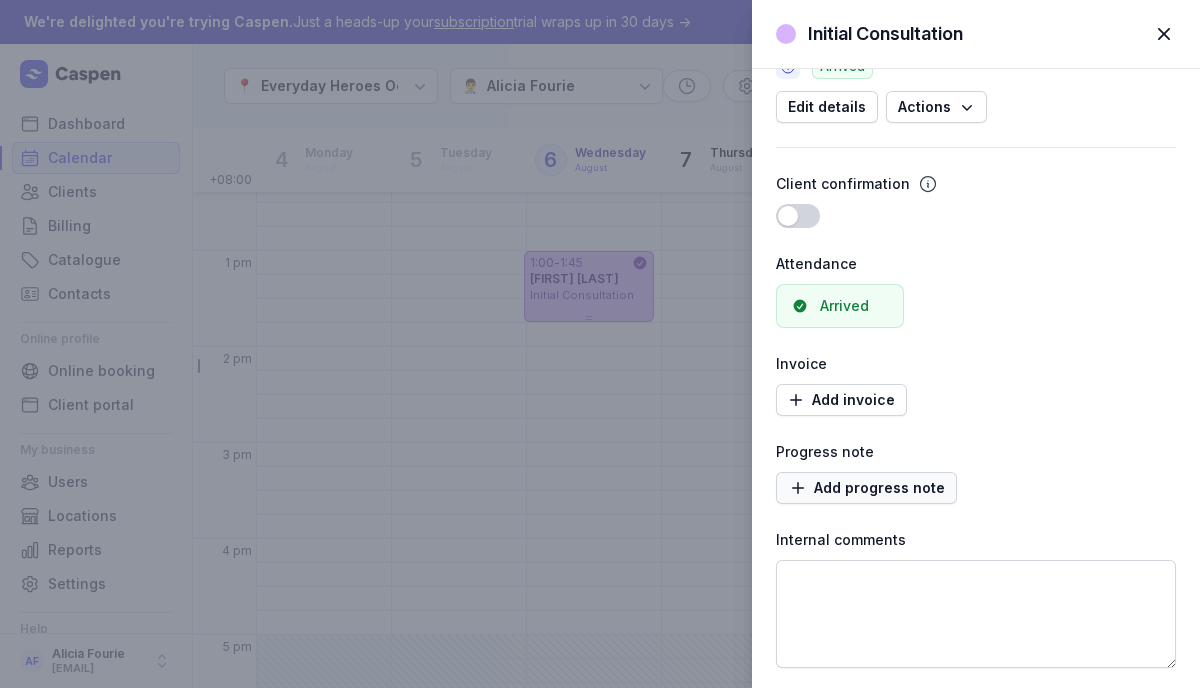 click on "Add progress note" at bounding box center [866, 488] 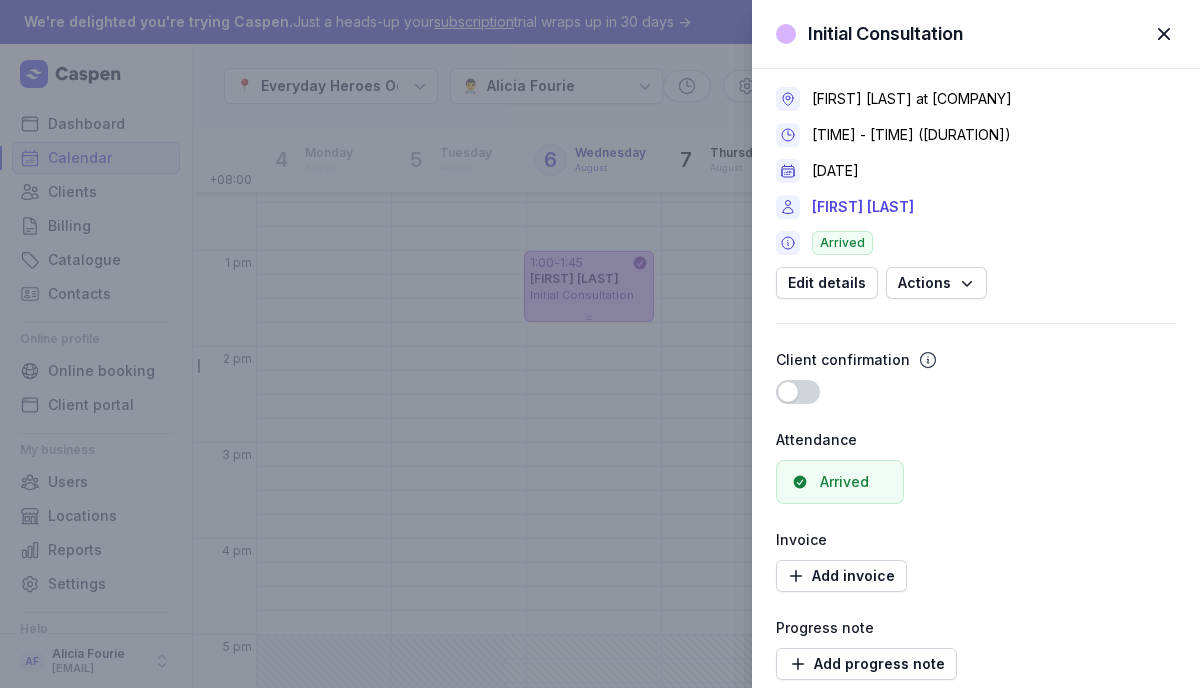 scroll, scrollTop: 0, scrollLeft: 0, axis: both 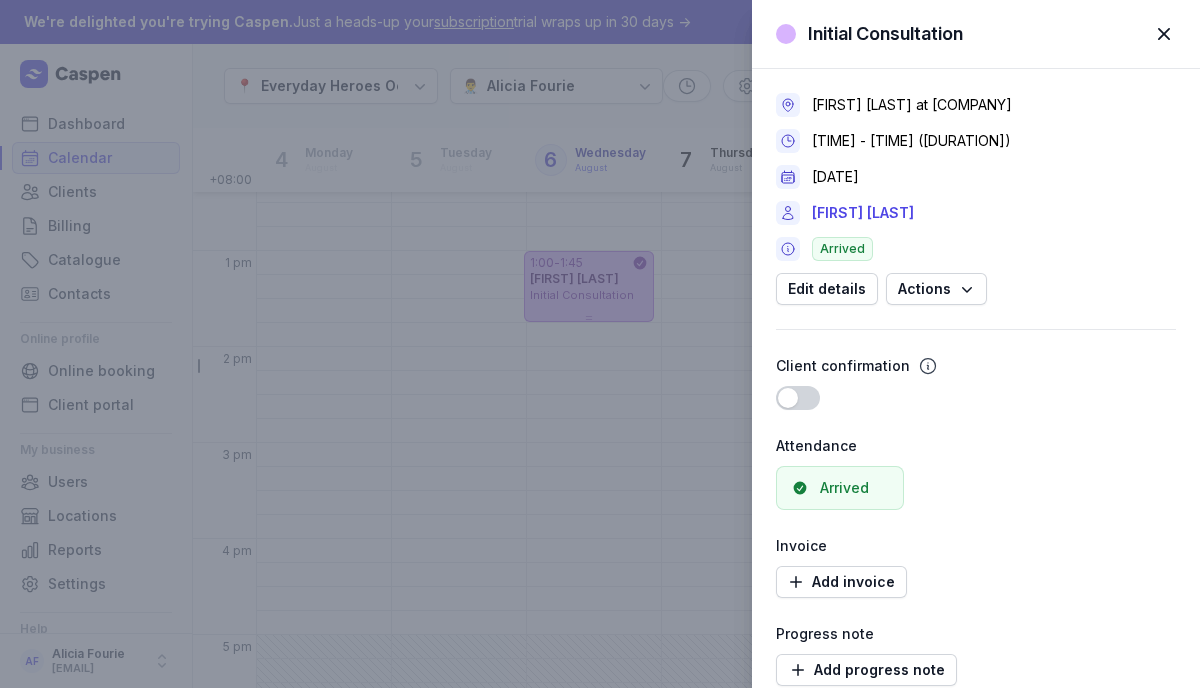 click at bounding box center [1164, 34] 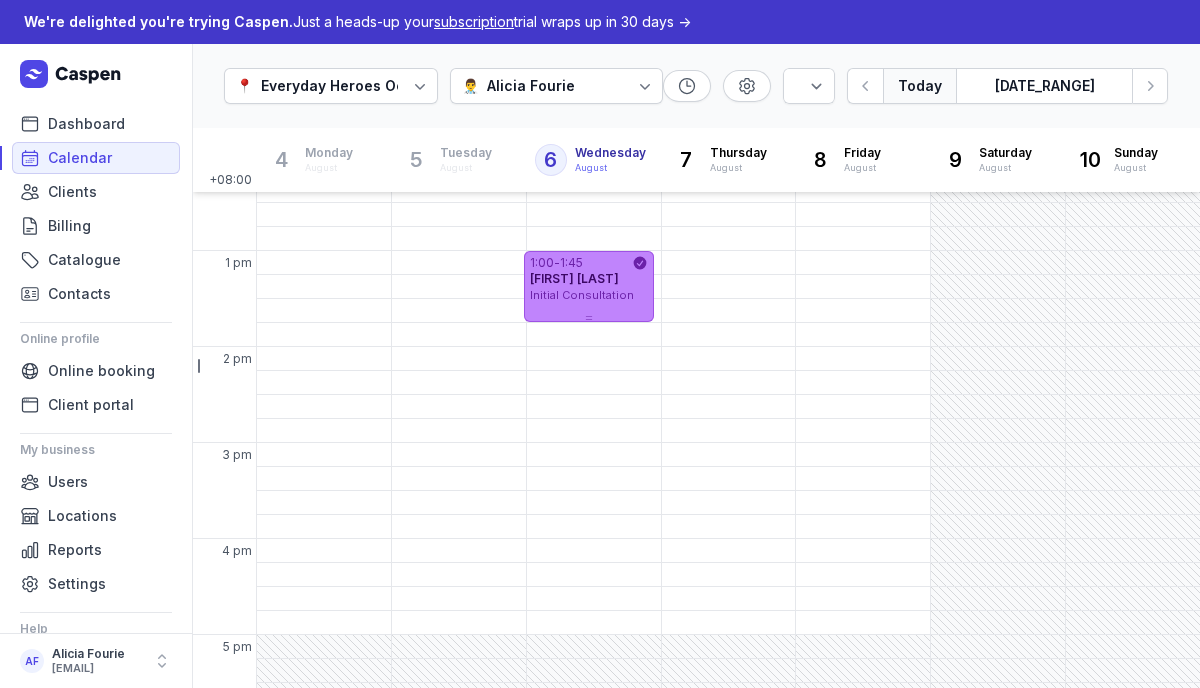 click on "[FIRST] [LAST]" at bounding box center [589, 279] 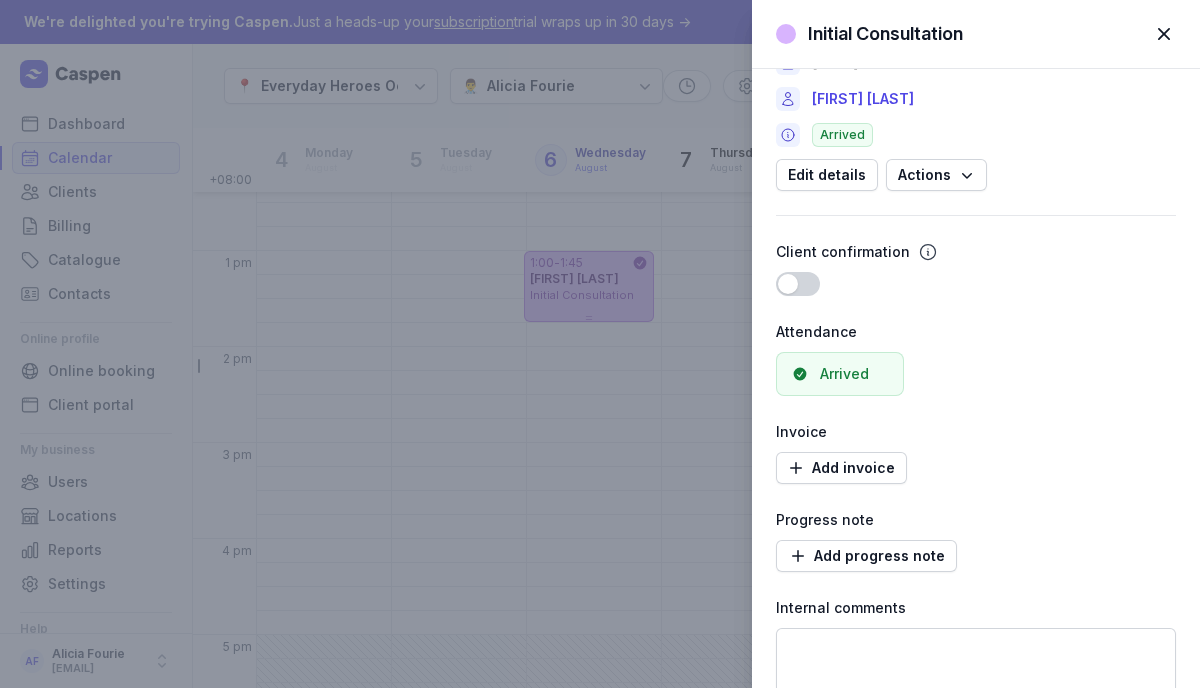 scroll, scrollTop: 184, scrollLeft: 0, axis: vertical 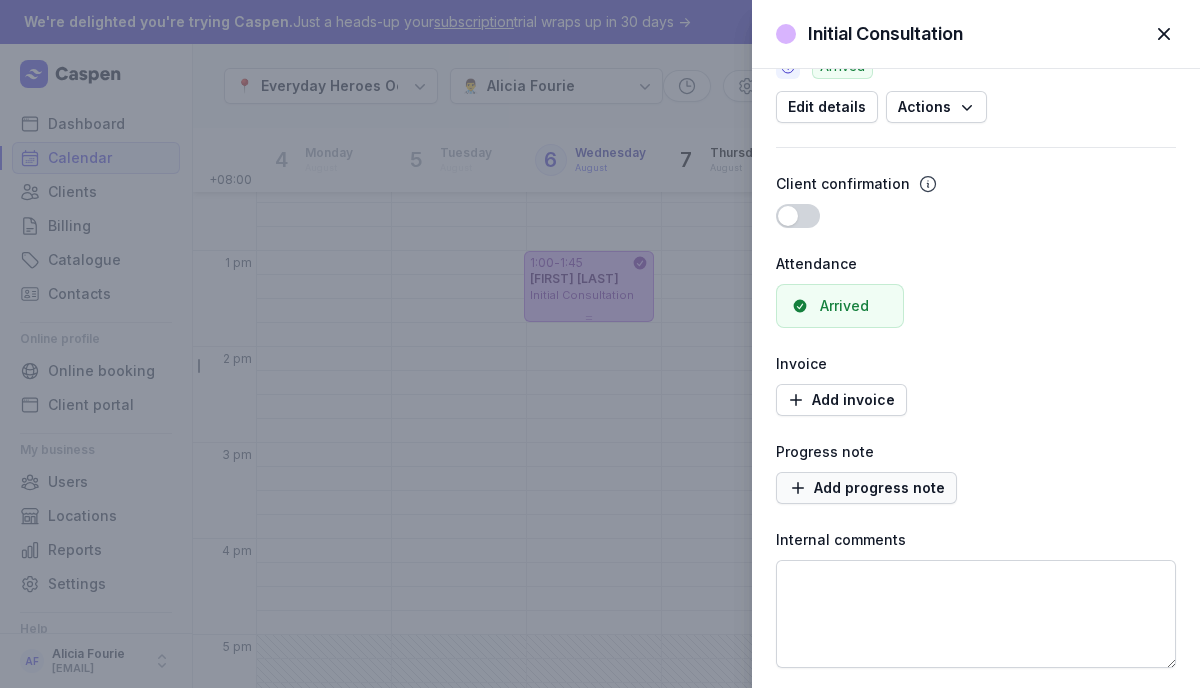 click on "Add progress note" at bounding box center [866, 488] 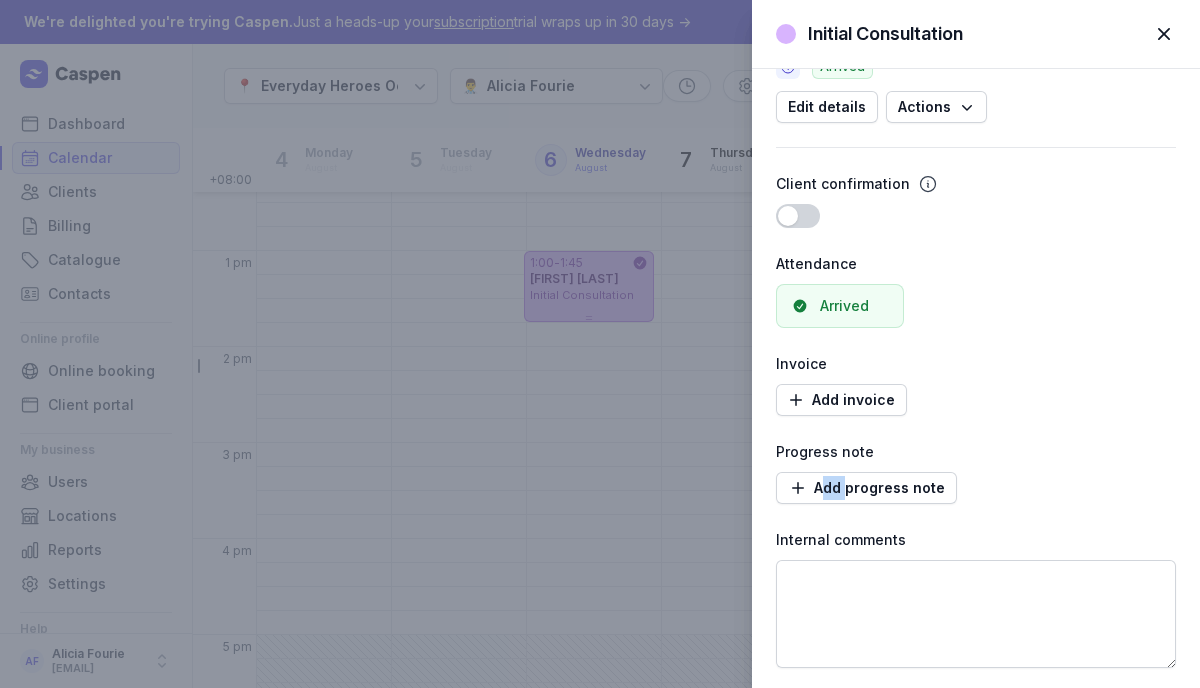 click at bounding box center [1164, 34] 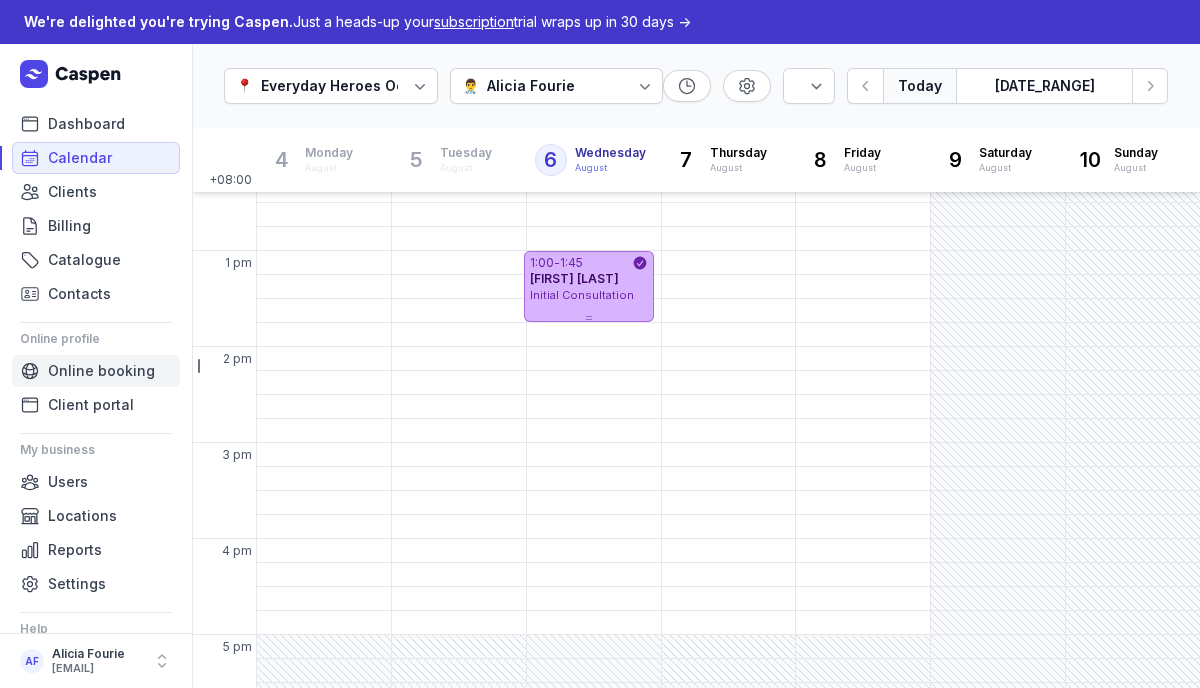 click on "Online booking" 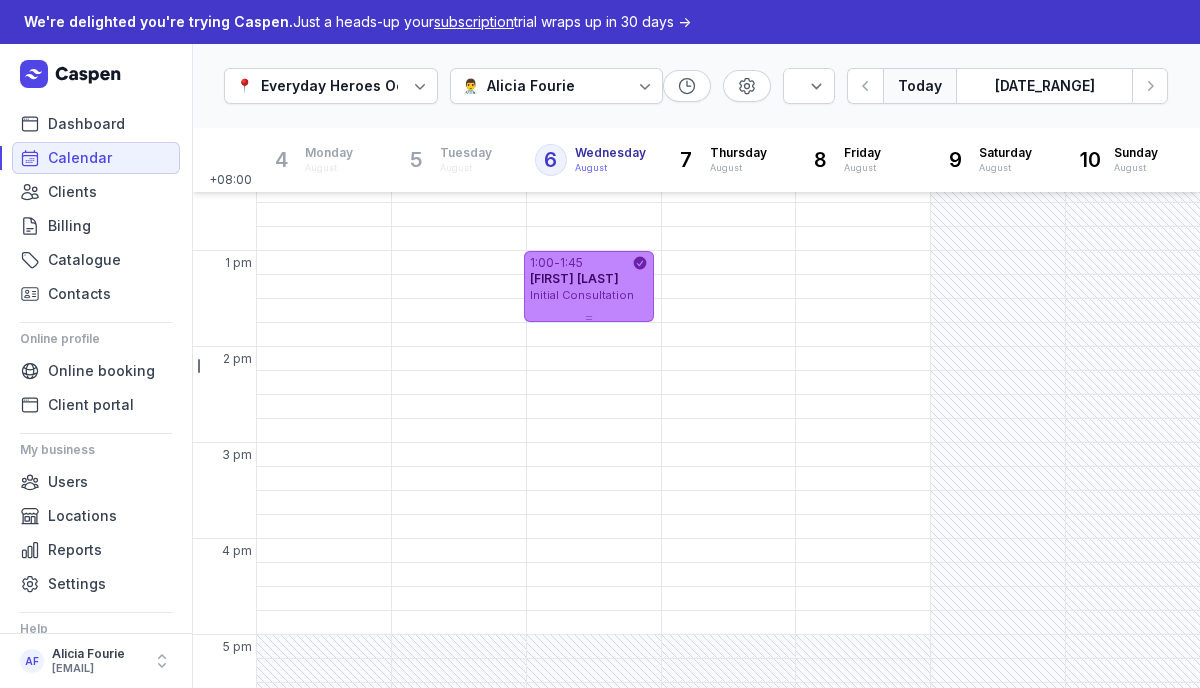 click on "Initial Consultation" at bounding box center [582, 295] 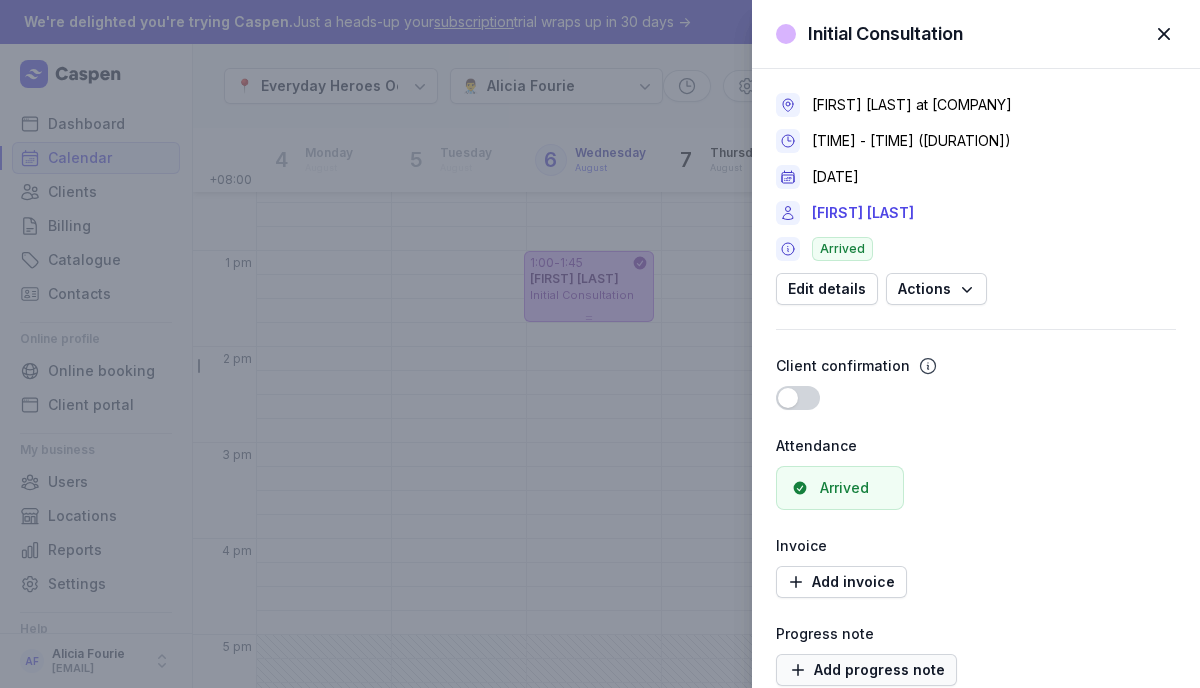 click on "Add progress note" at bounding box center [866, 670] 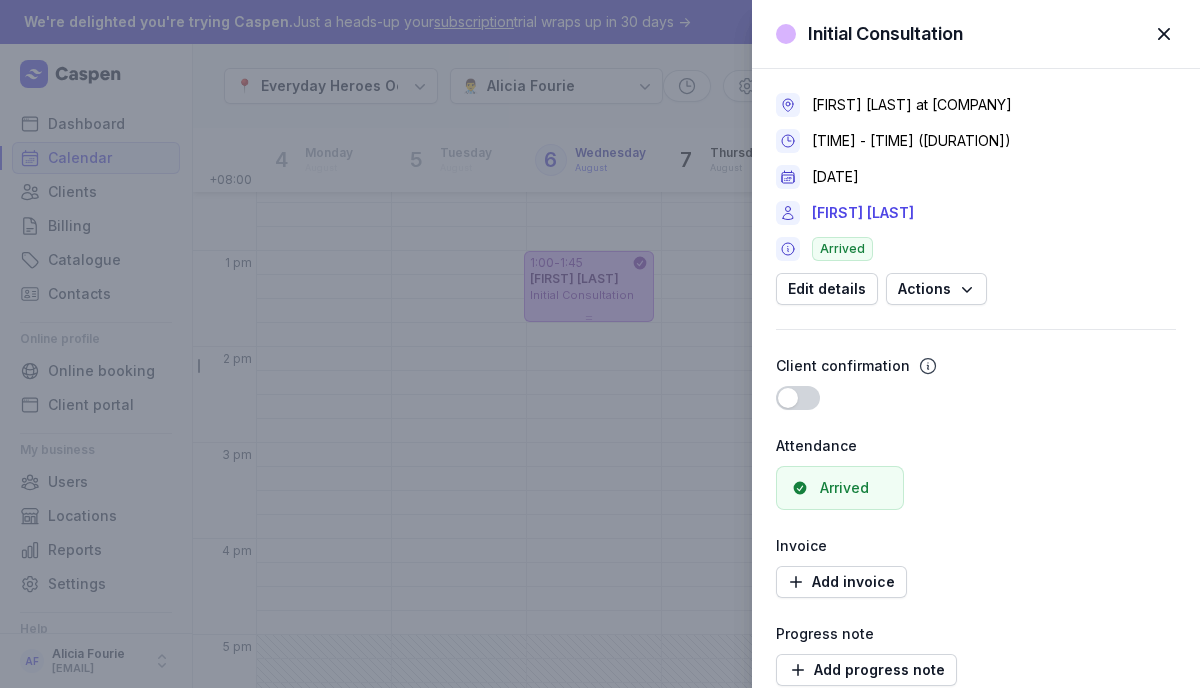 click at bounding box center [1164, 34] 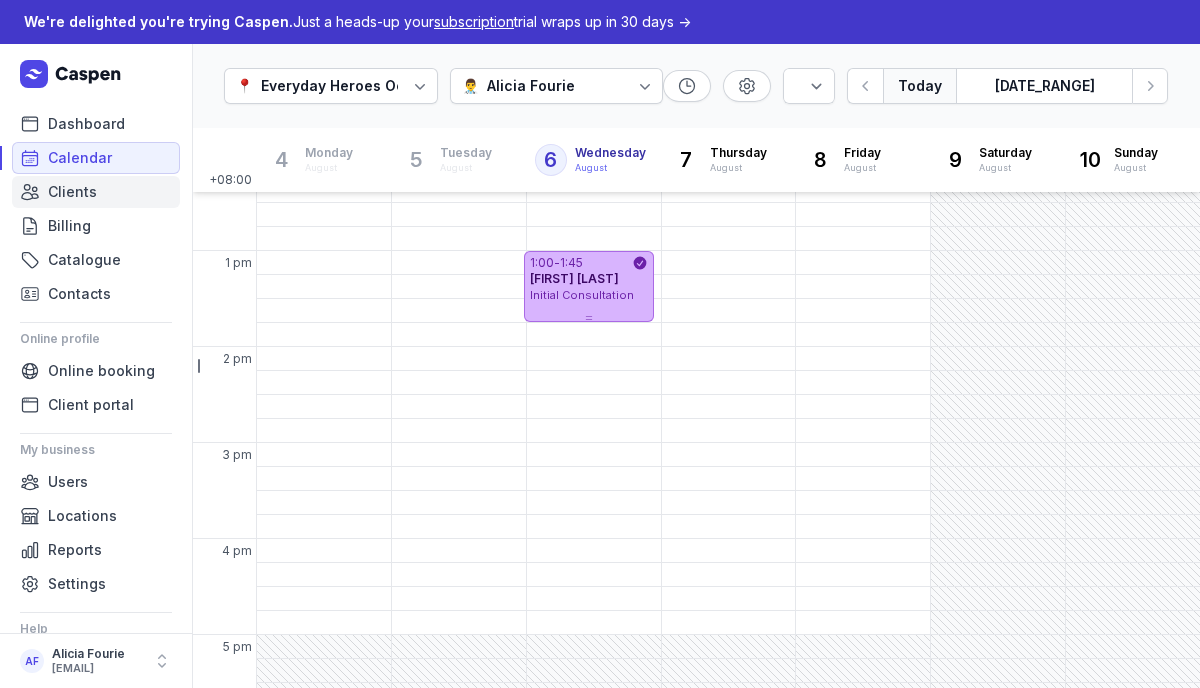 click on "Clients" 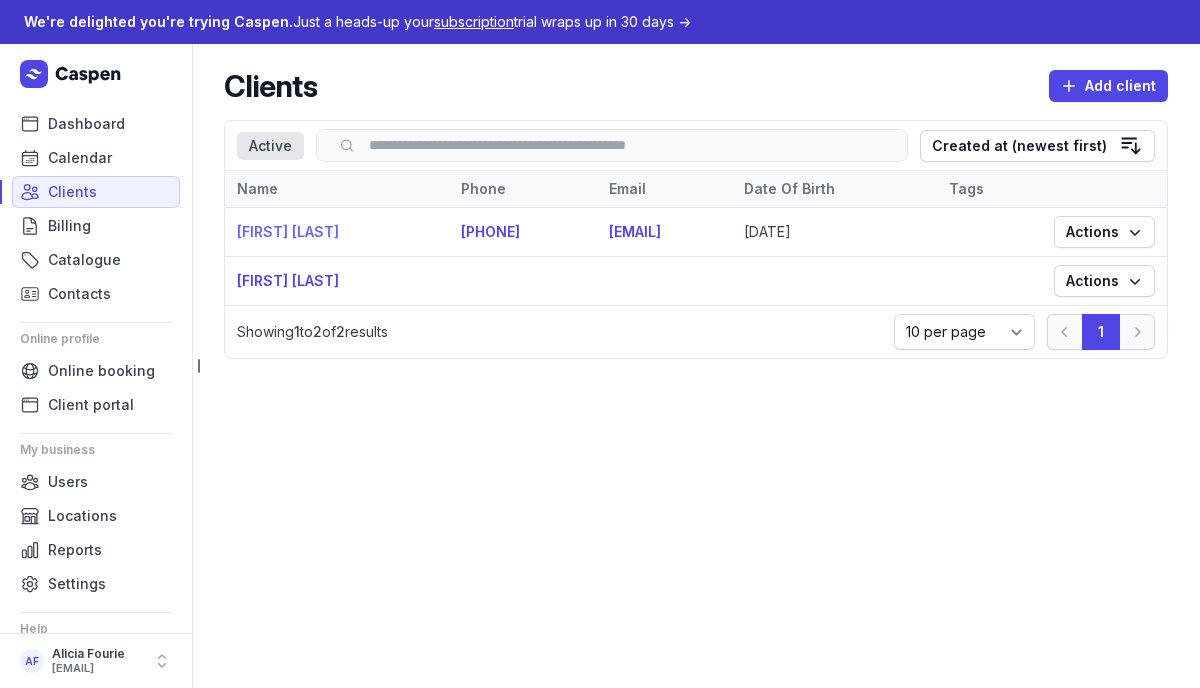 click on "[FIRST] [LAST]" 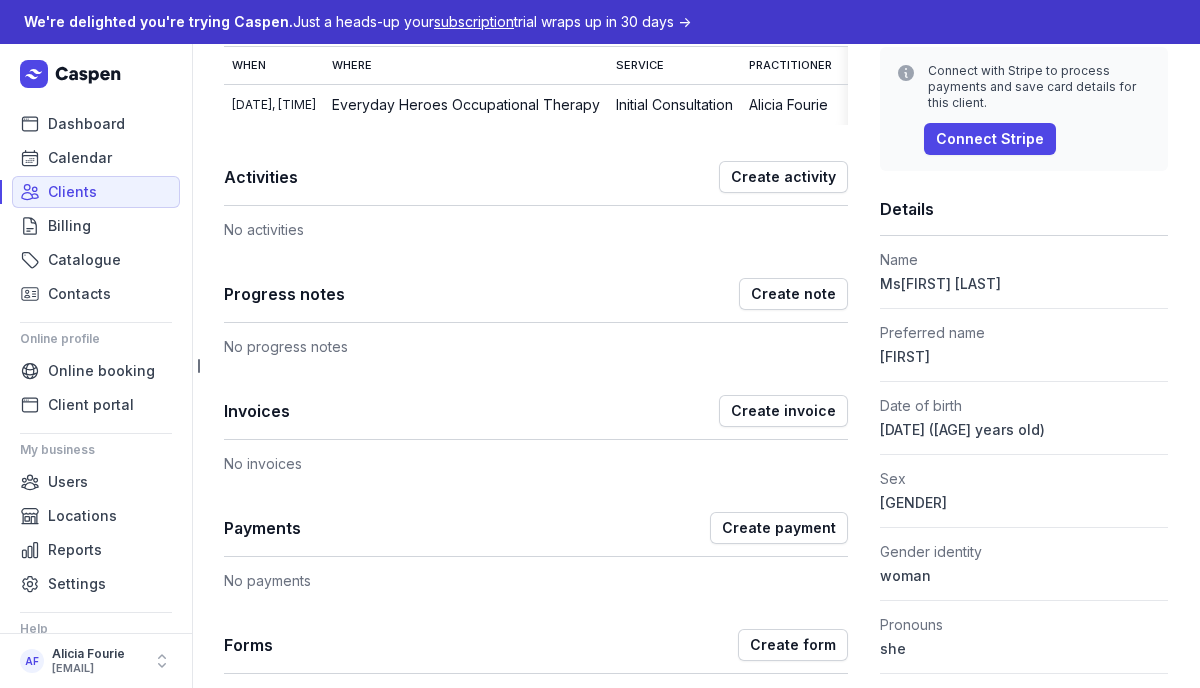 scroll, scrollTop: 340, scrollLeft: 0, axis: vertical 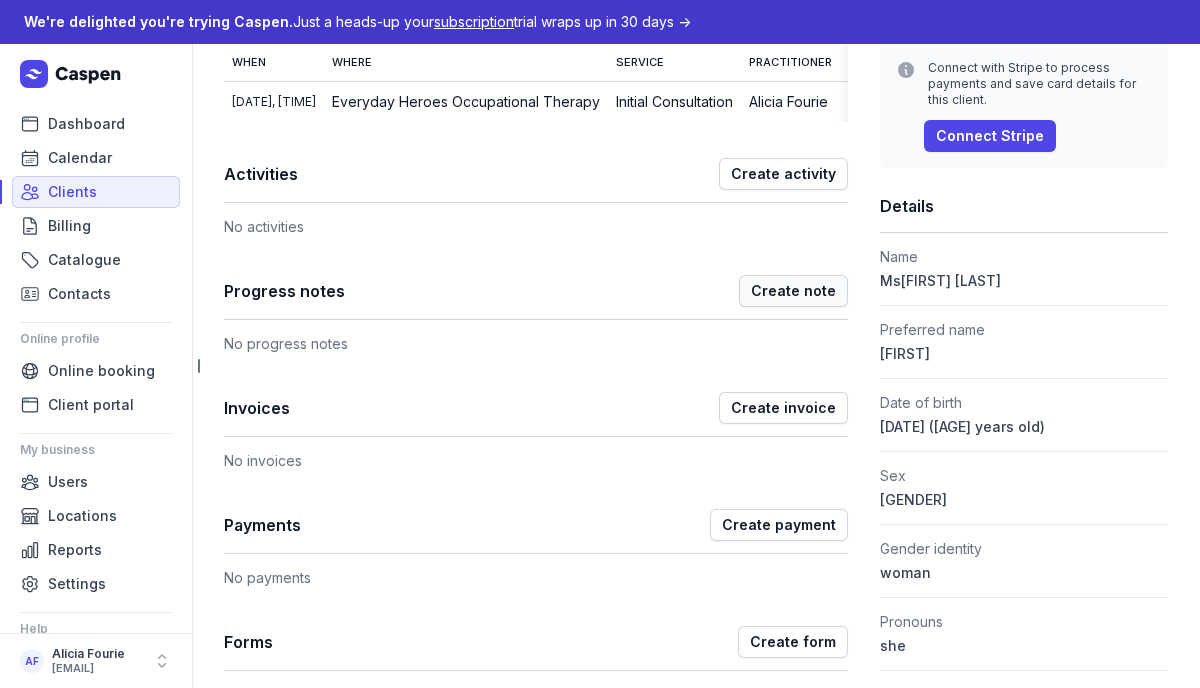 click on "Create note" at bounding box center [793, 291] 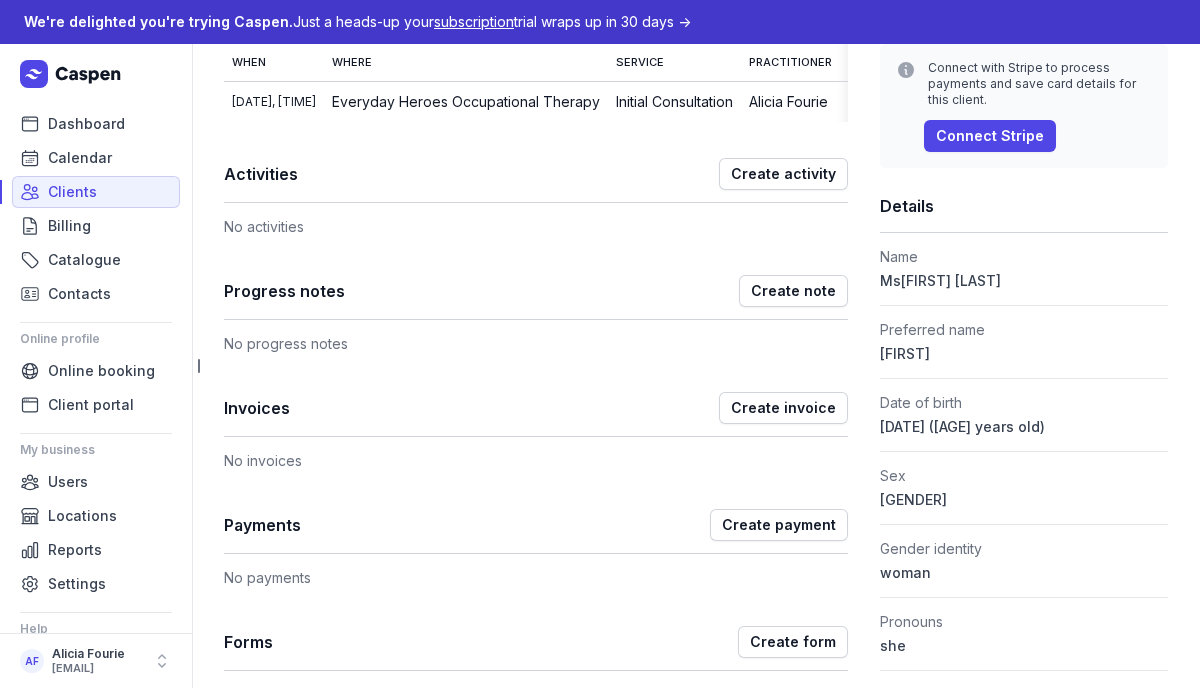 click on "No progress notes" 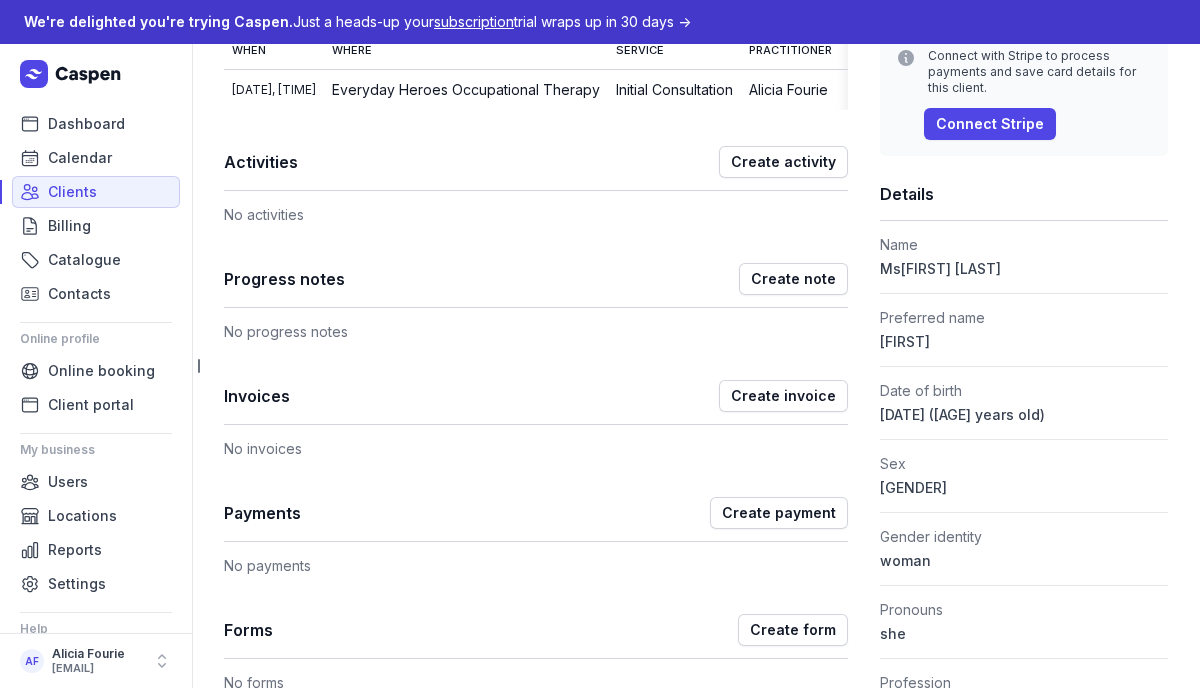 scroll, scrollTop: 355, scrollLeft: 0, axis: vertical 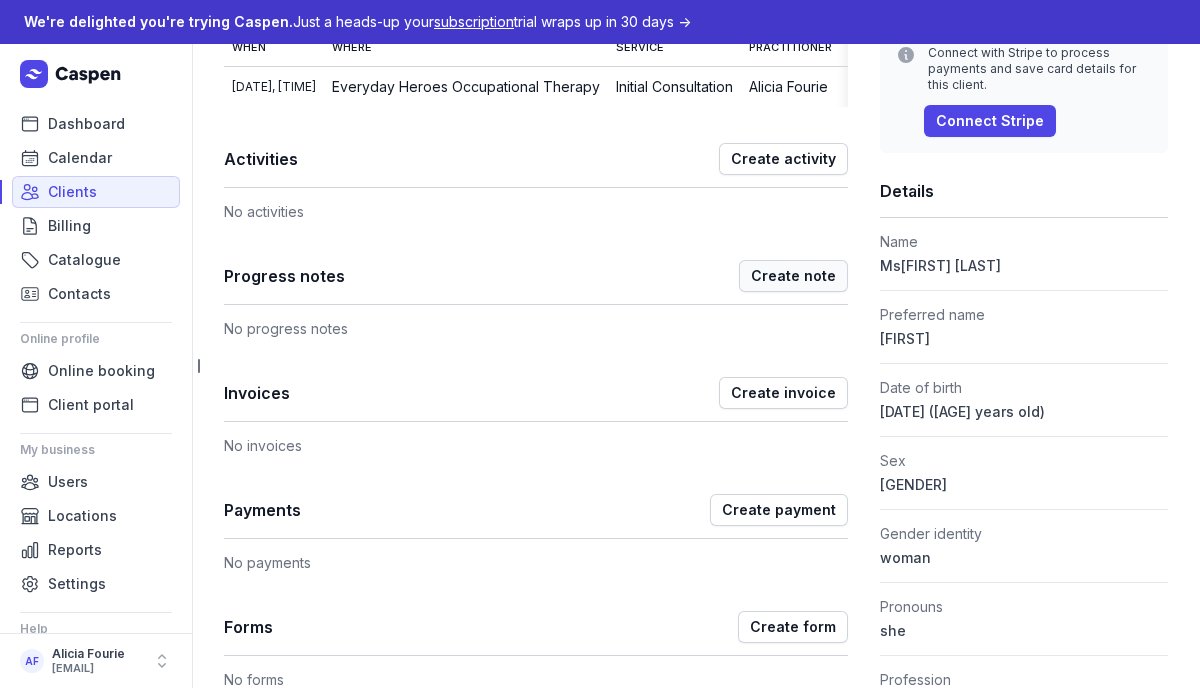 click on "Create note" at bounding box center (793, 276) 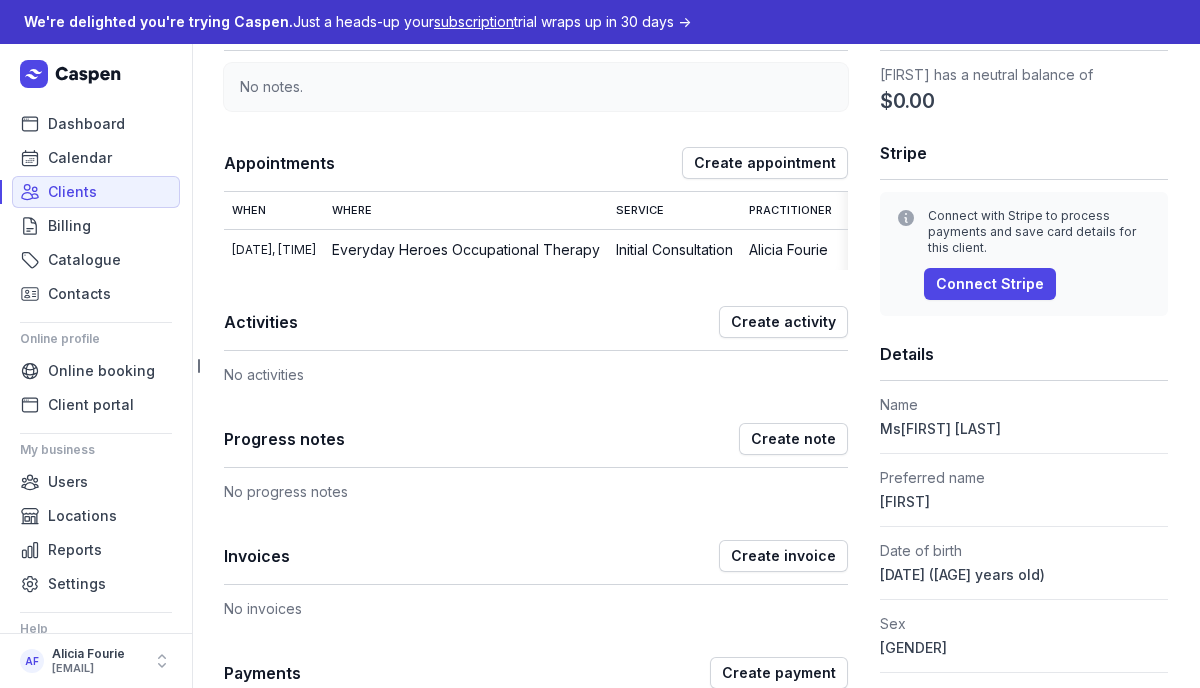 scroll, scrollTop: 170, scrollLeft: 0, axis: vertical 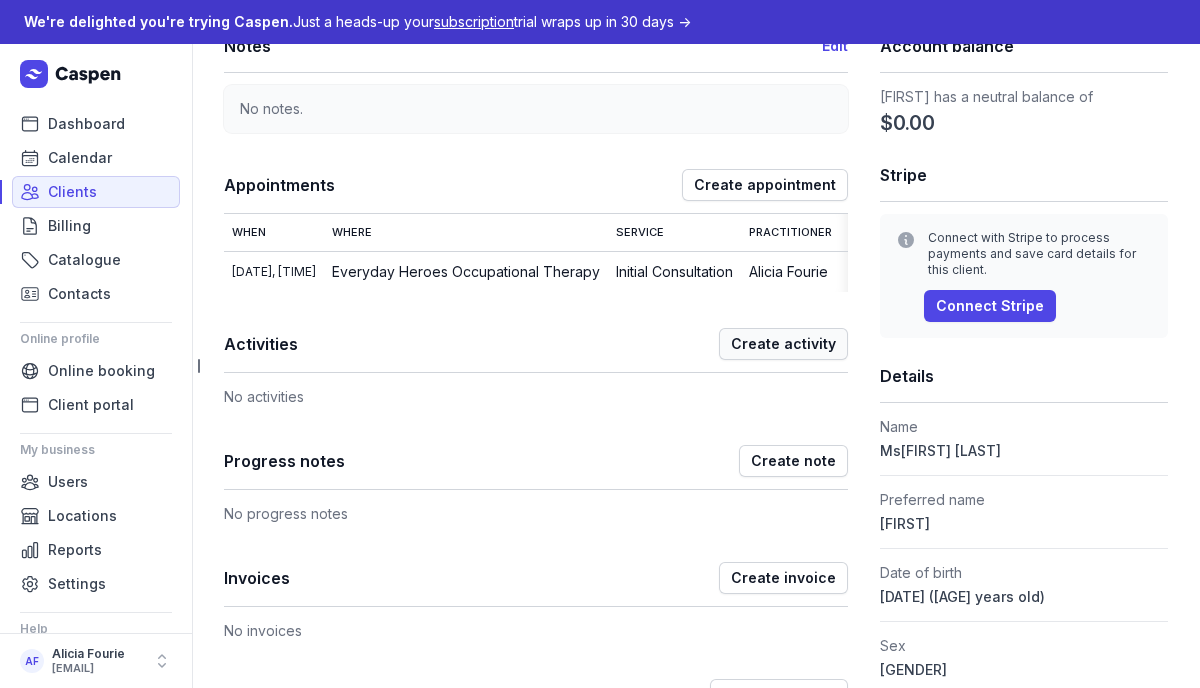 click on "Create activity" at bounding box center [783, 344] 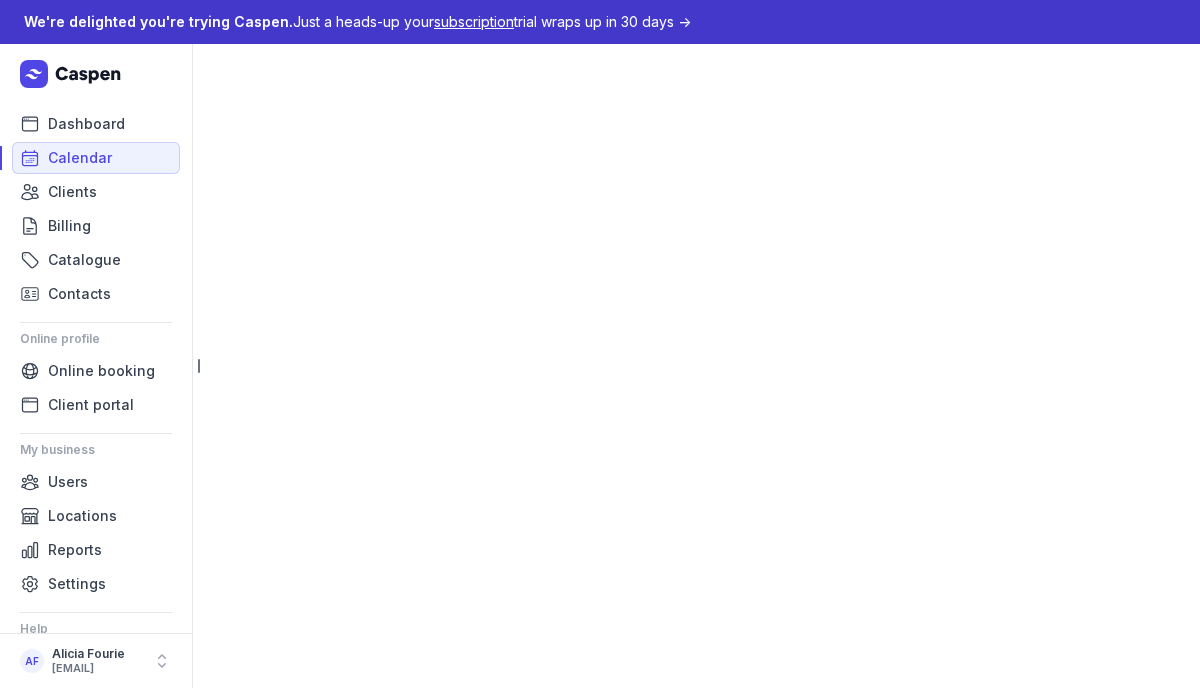 scroll, scrollTop: 0, scrollLeft: 0, axis: both 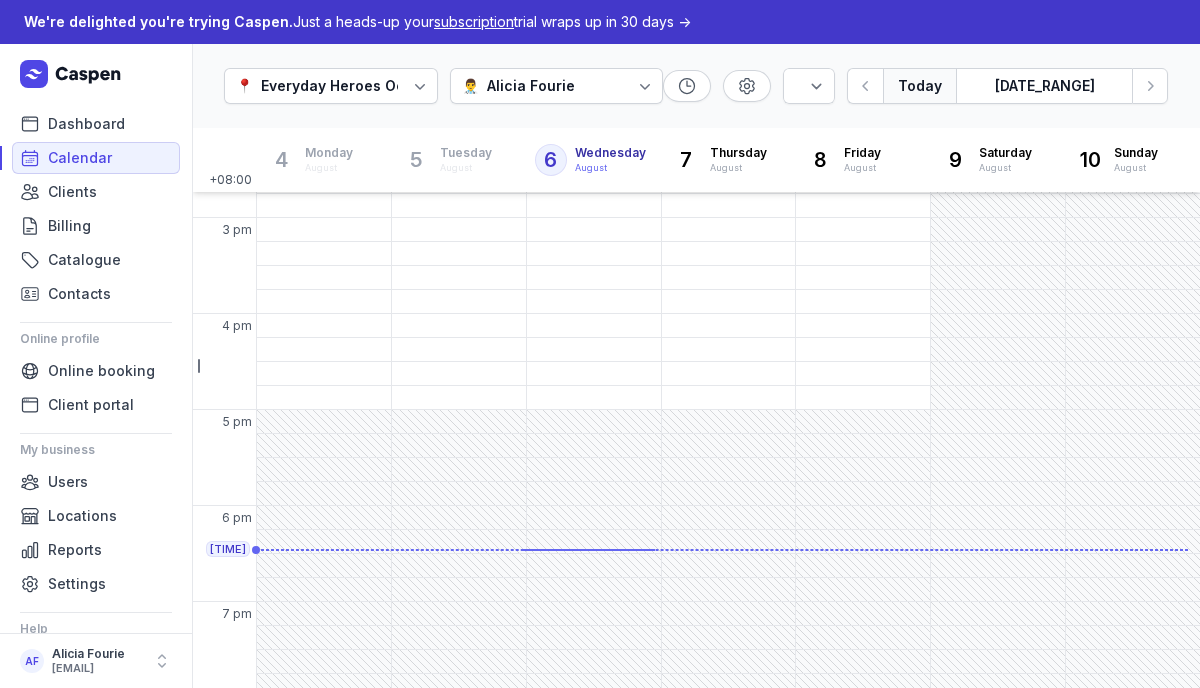 select 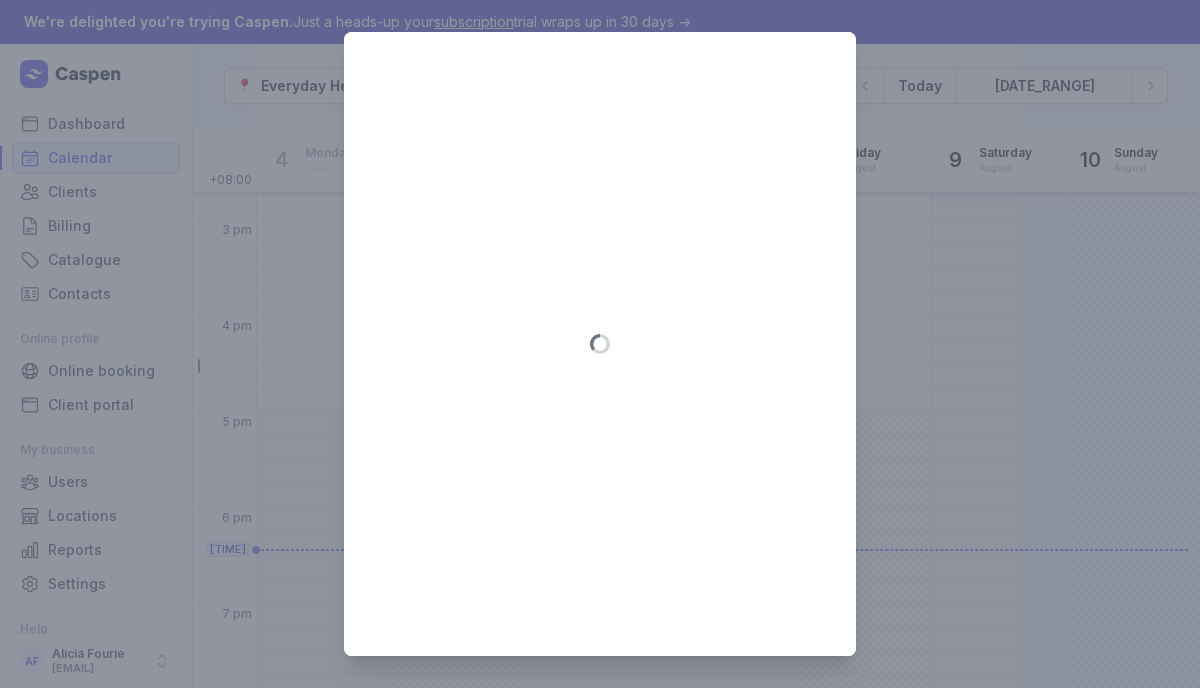 scroll, scrollTop: 656, scrollLeft: 0, axis: vertical 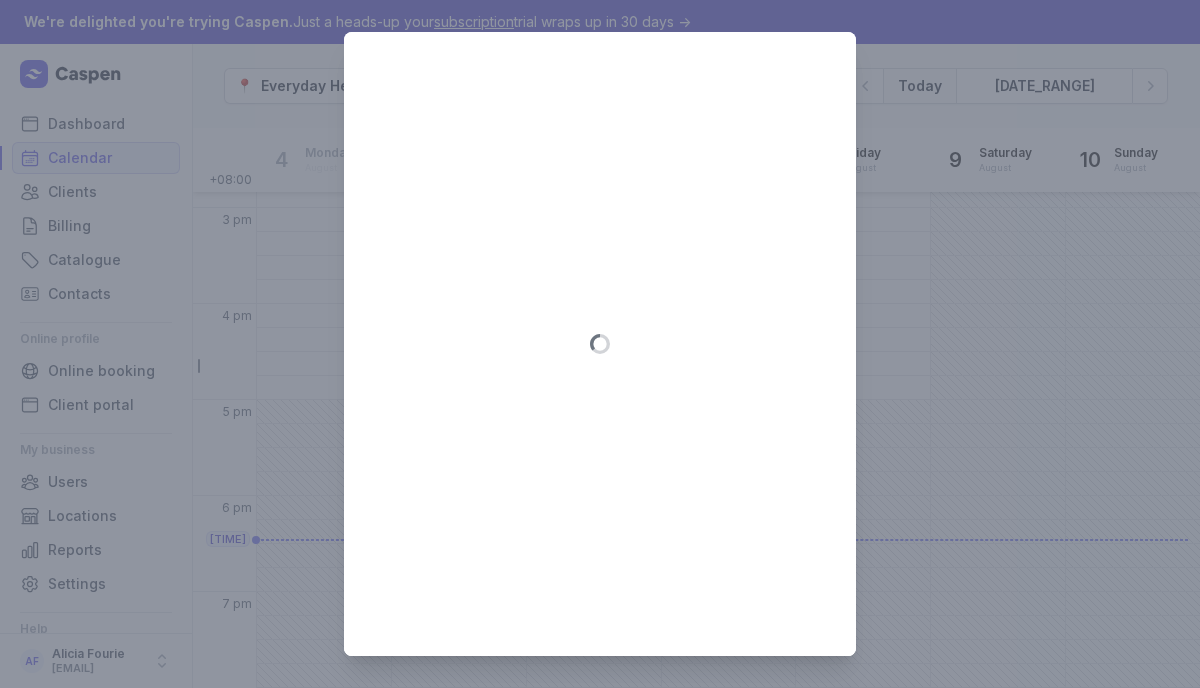 type on "[DATE]" 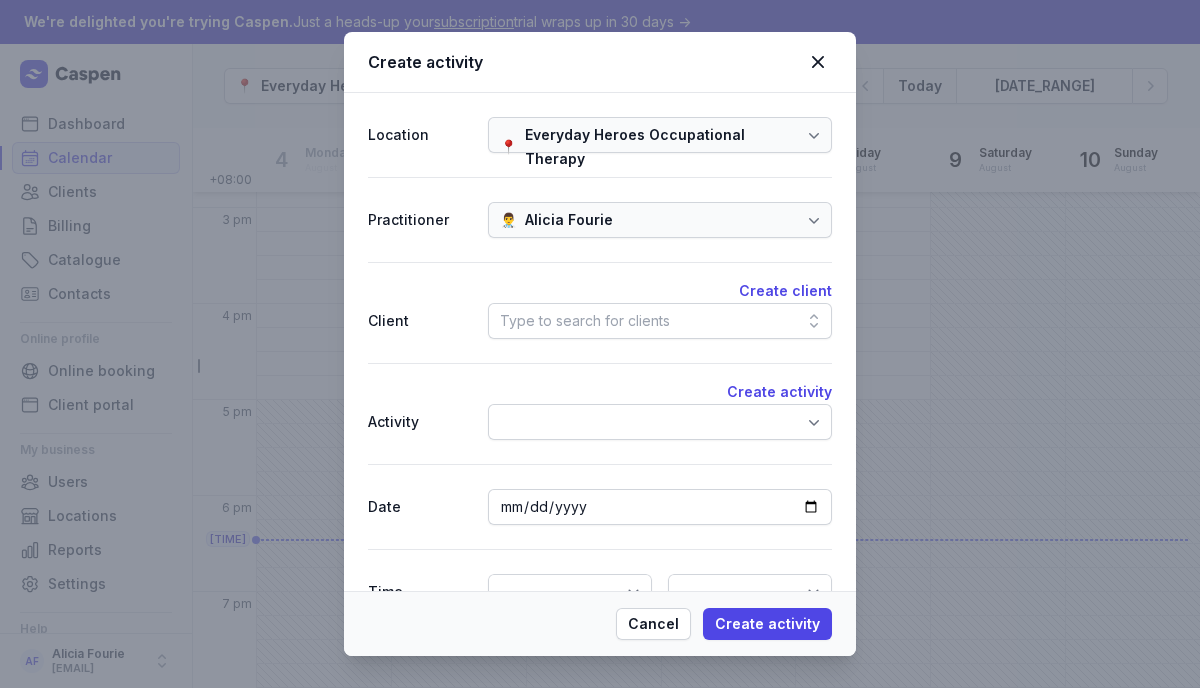 click on "Type to search for clients" at bounding box center (660, 321) 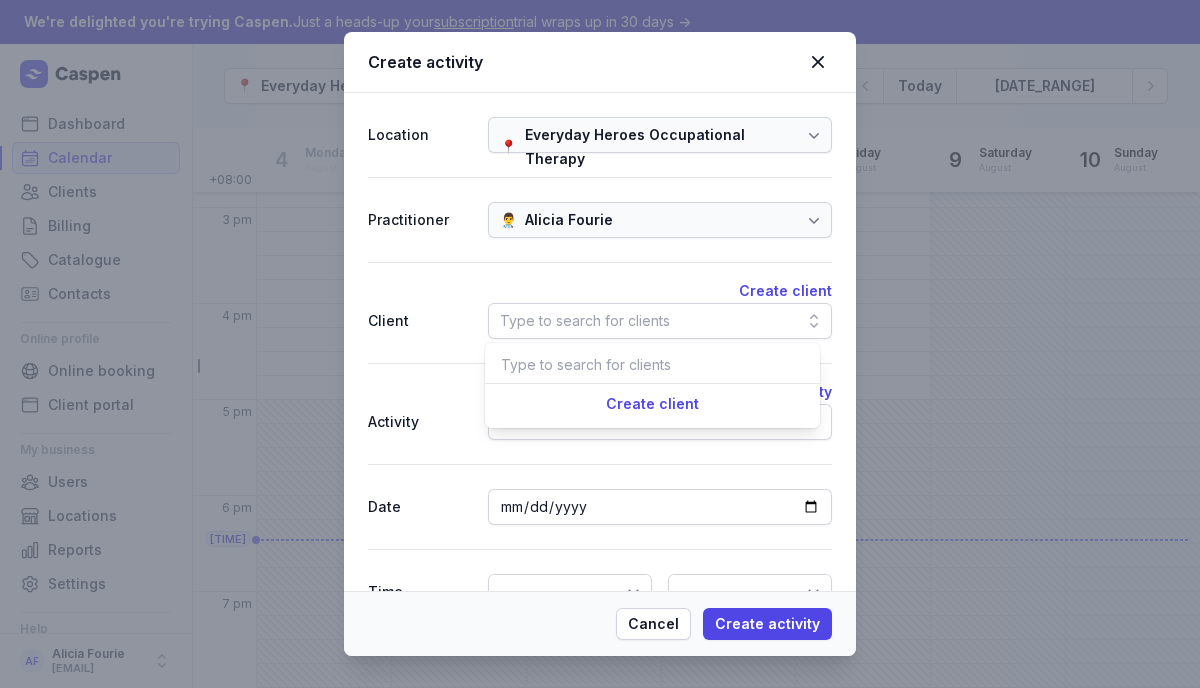 click on "Create client" at bounding box center (600, 291) 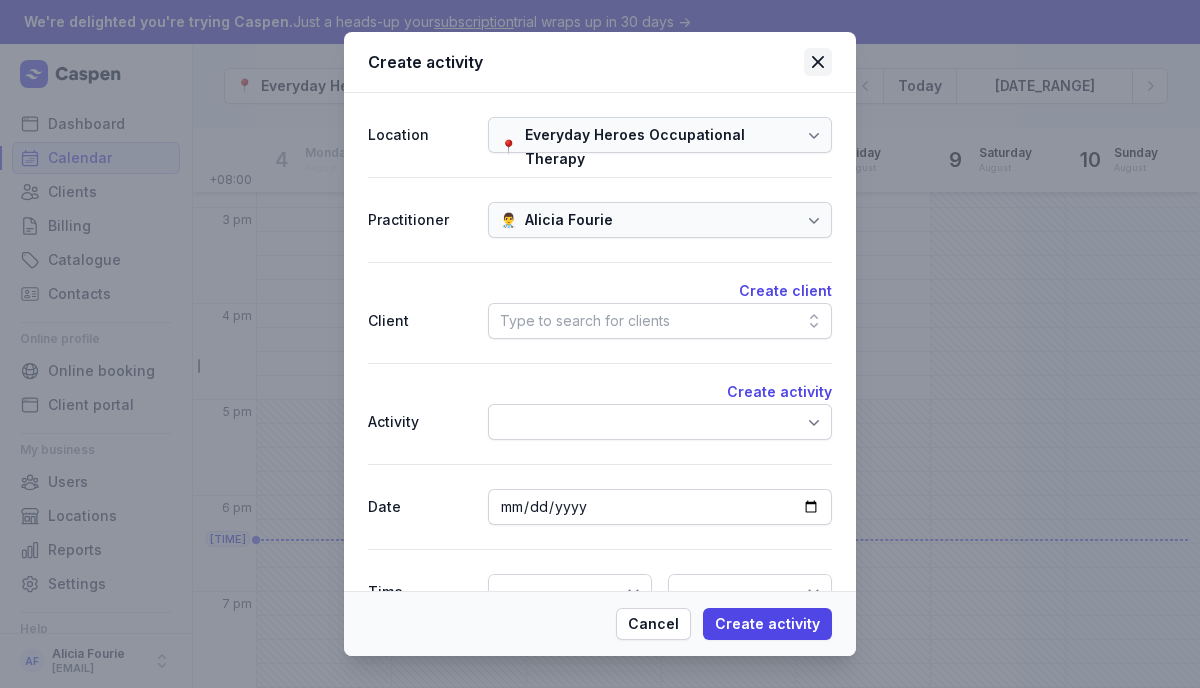 click 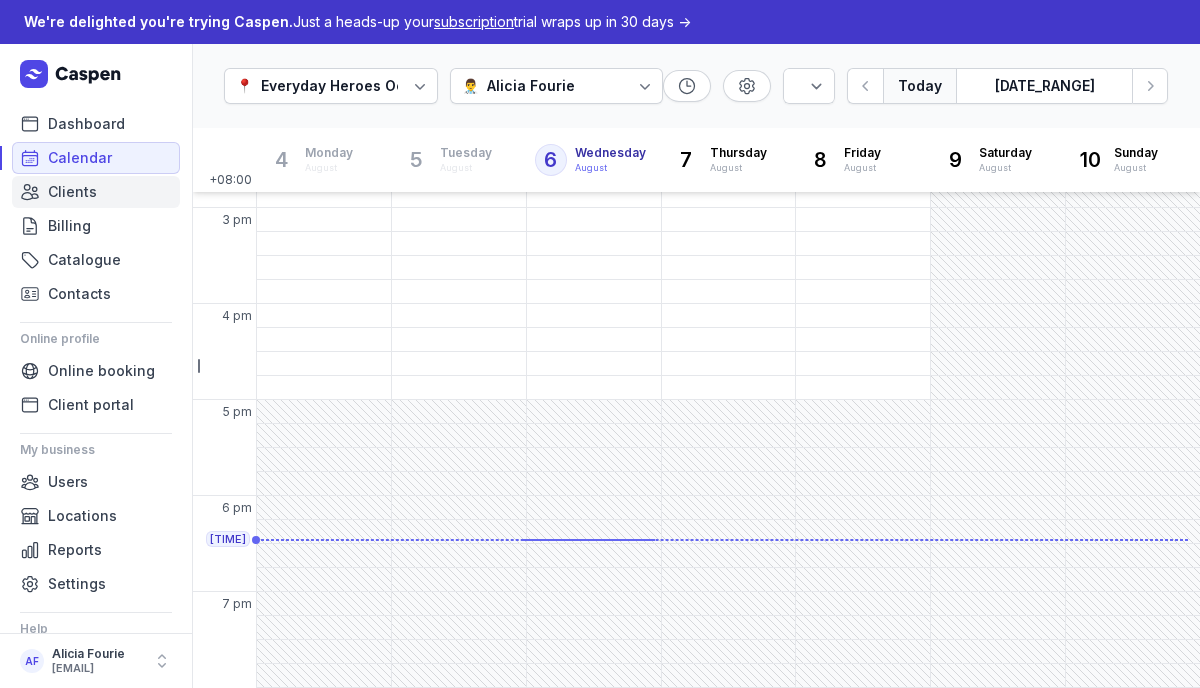 click on "Clients" 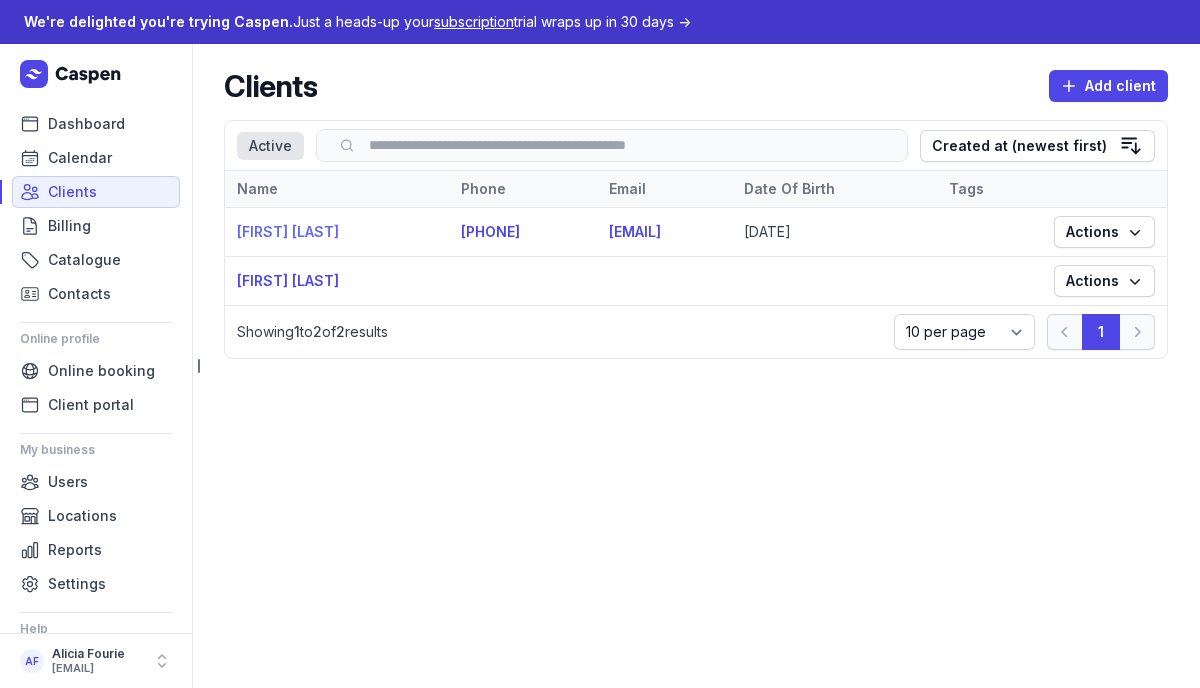 click on "[FIRST] [LAST]" 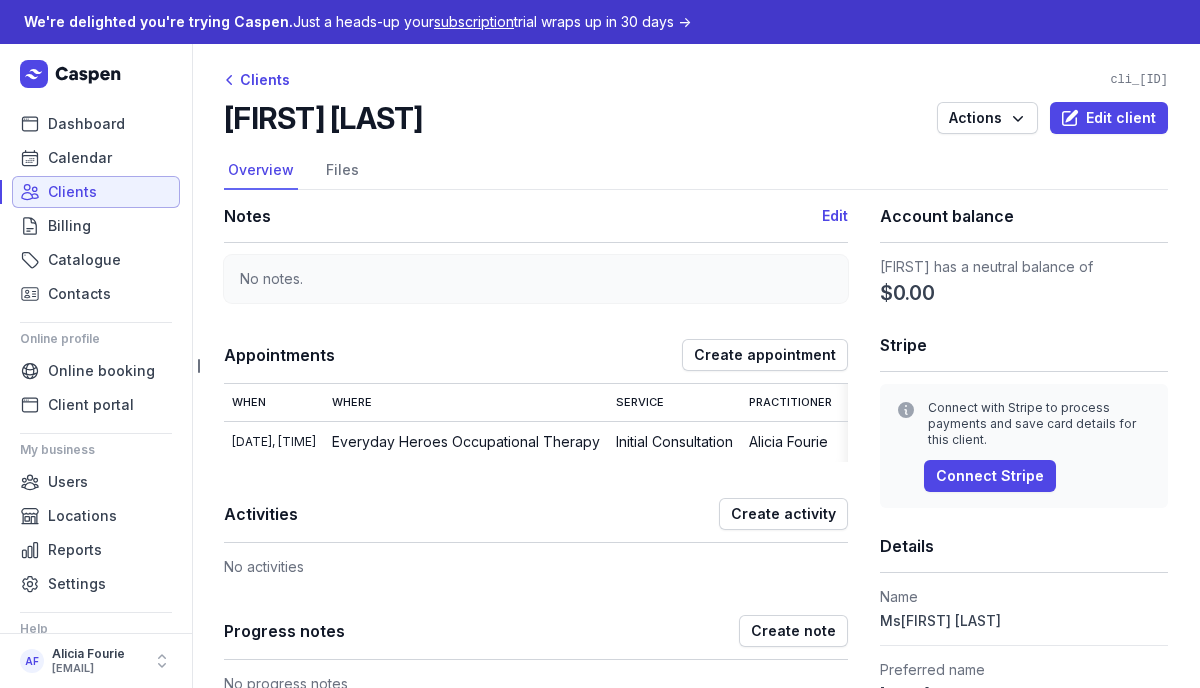 click on "Clients" 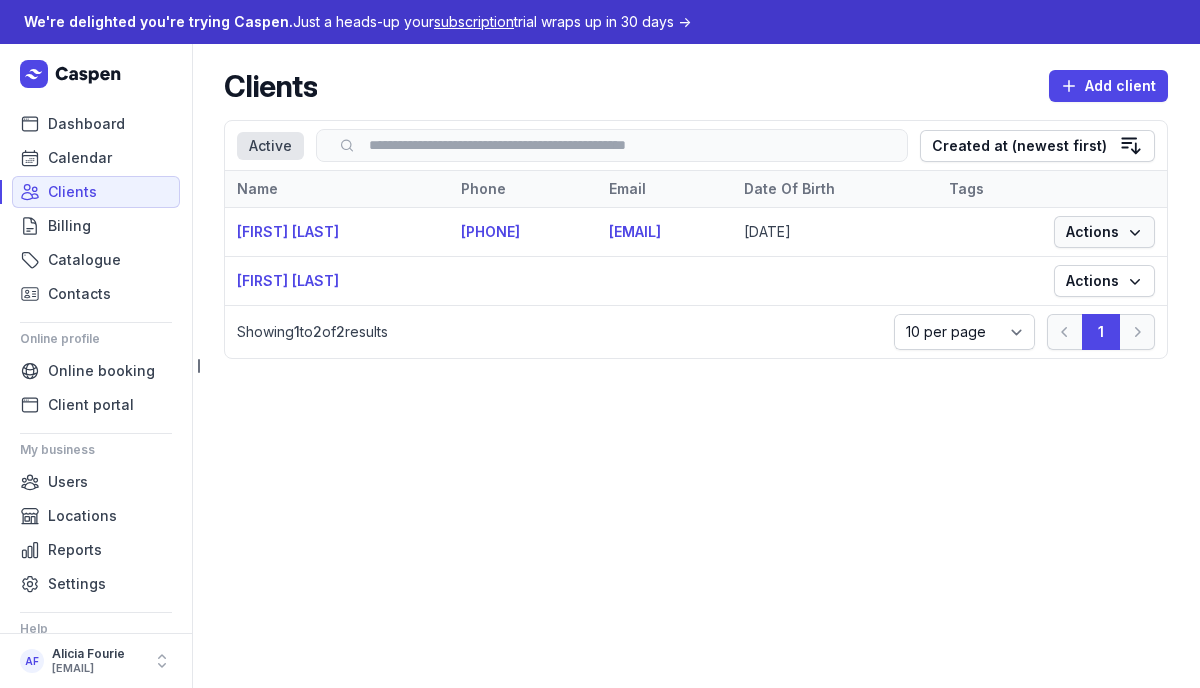 click on "Actions" at bounding box center (1104, 232) 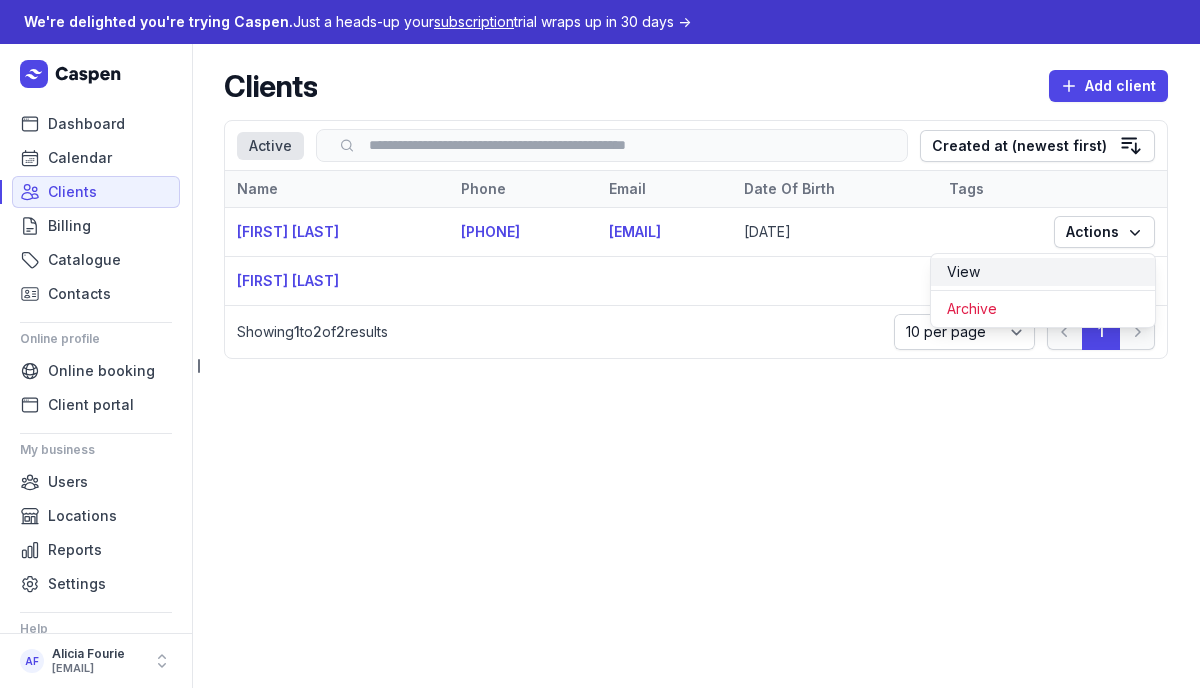 click on "View" at bounding box center [1043, 272] 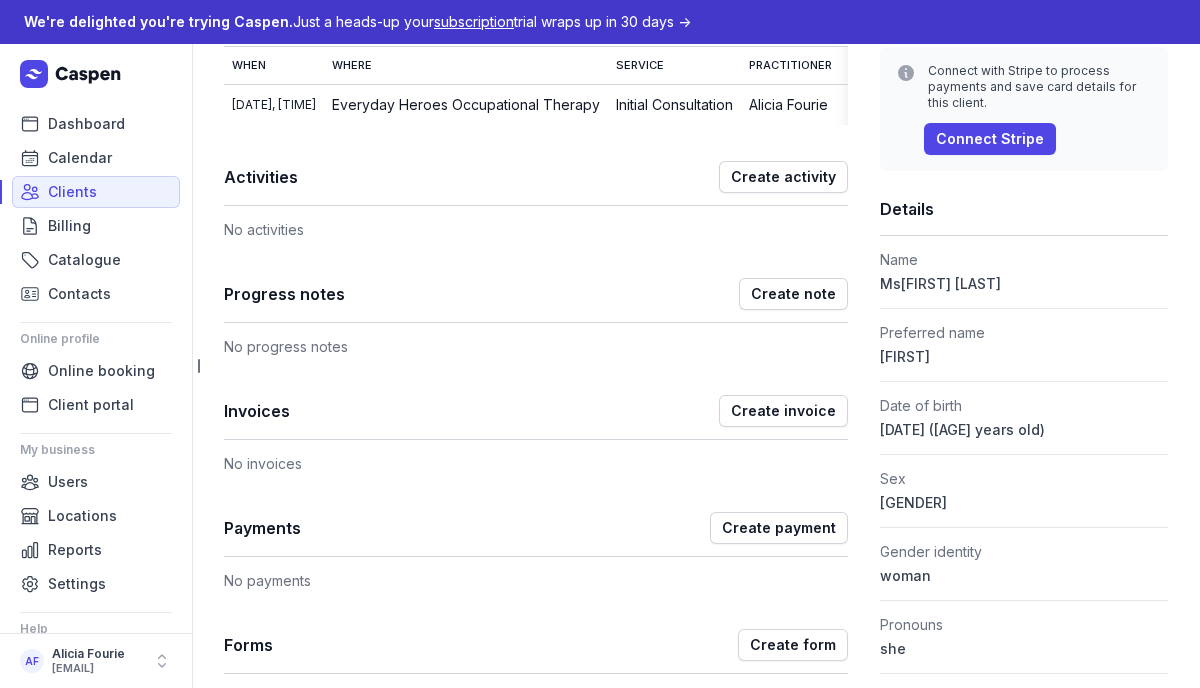 scroll, scrollTop: 341, scrollLeft: 0, axis: vertical 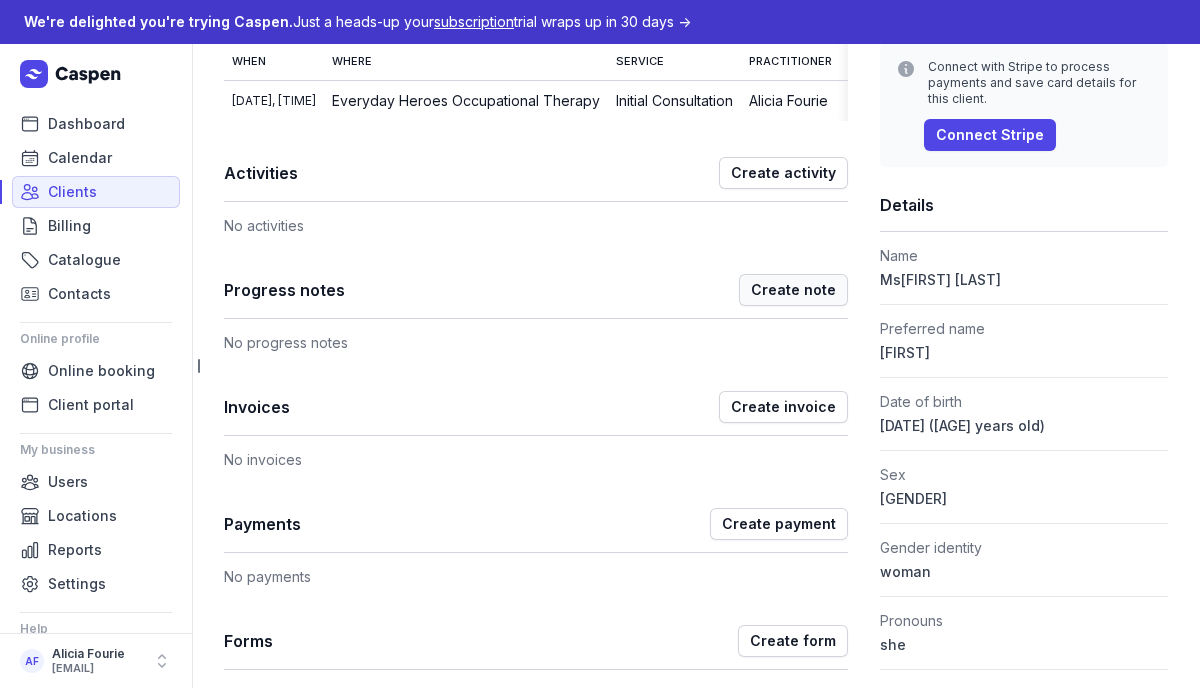 click on "Create note" at bounding box center (793, 290) 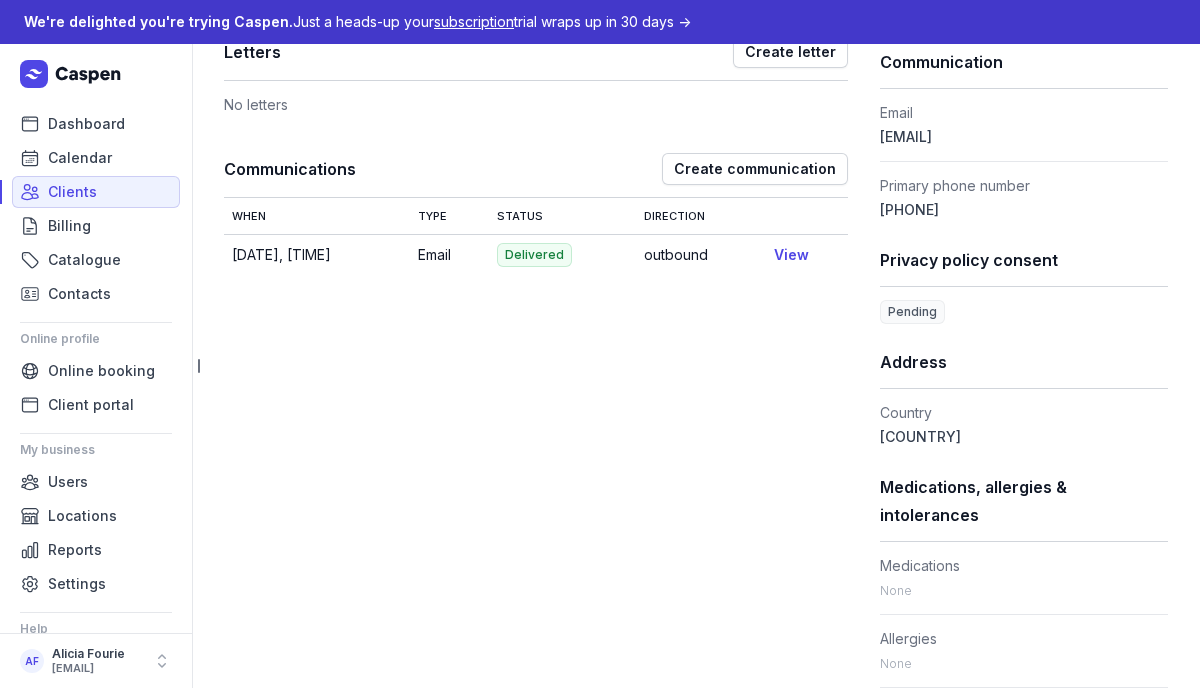 scroll, scrollTop: 1026, scrollLeft: 0, axis: vertical 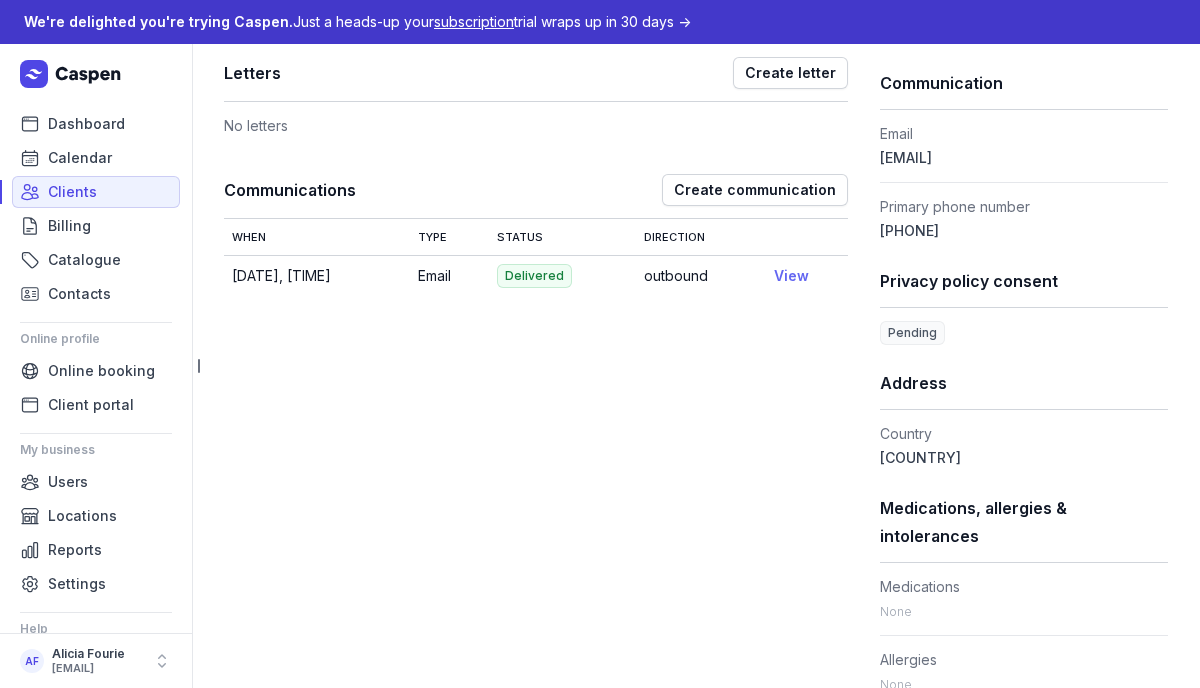 click on "View" 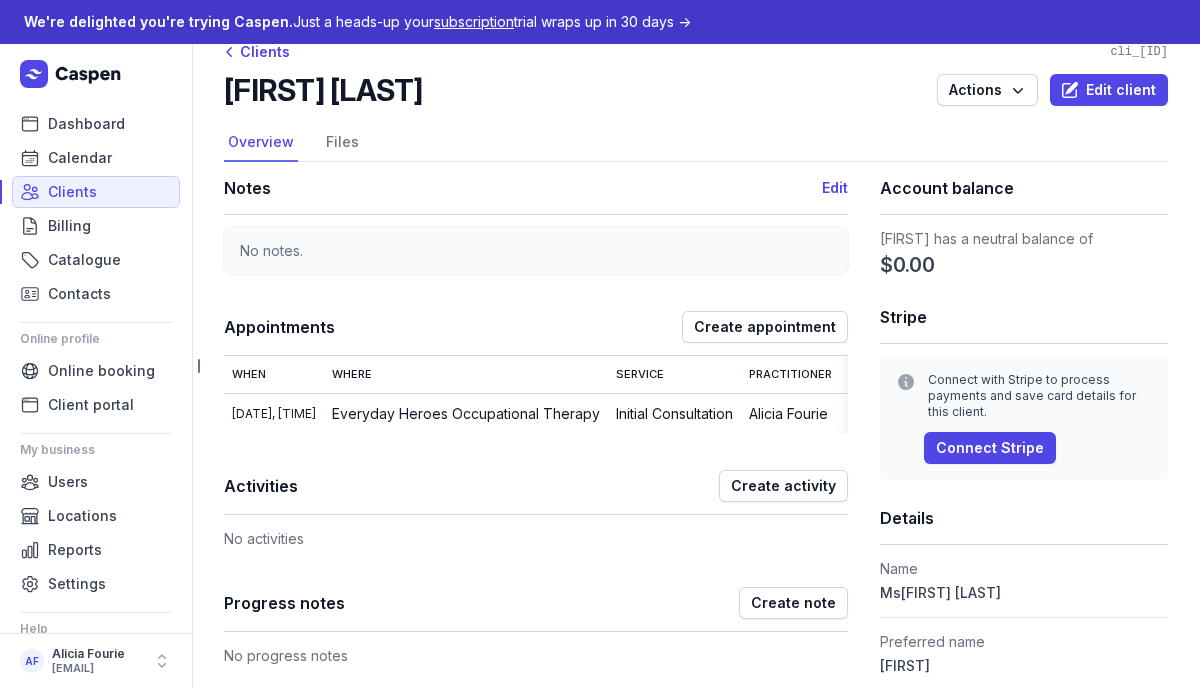 scroll, scrollTop: 0, scrollLeft: 0, axis: both 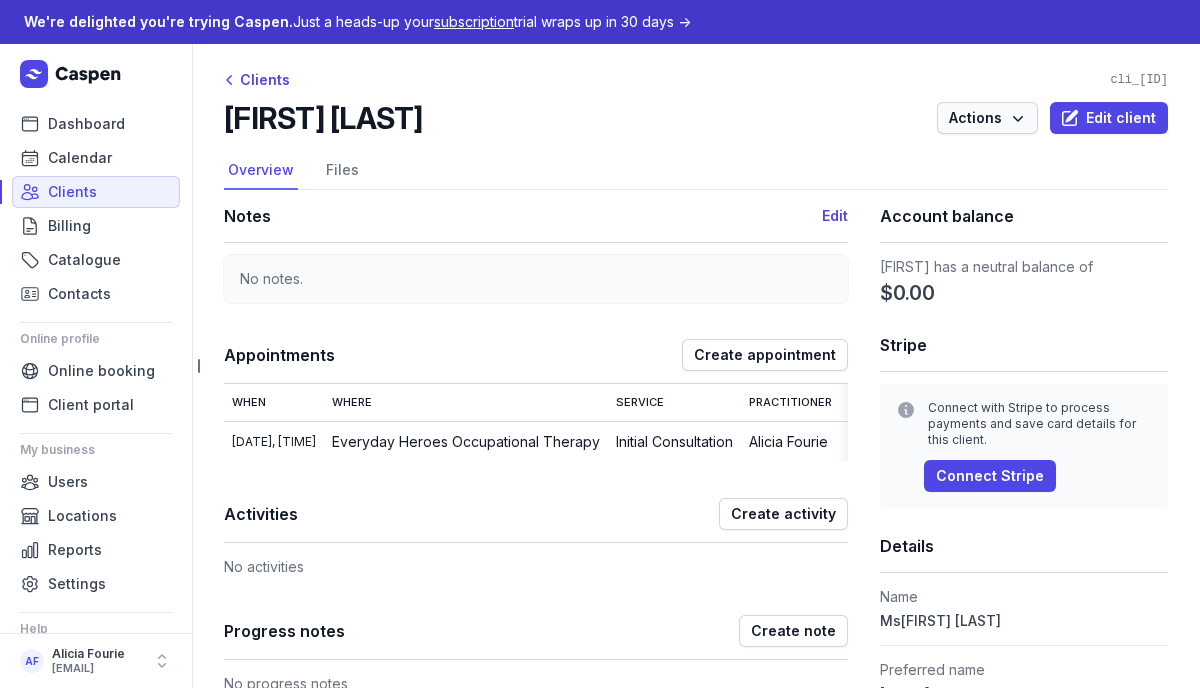 click on "Actions" at bounding box center [987, 118] 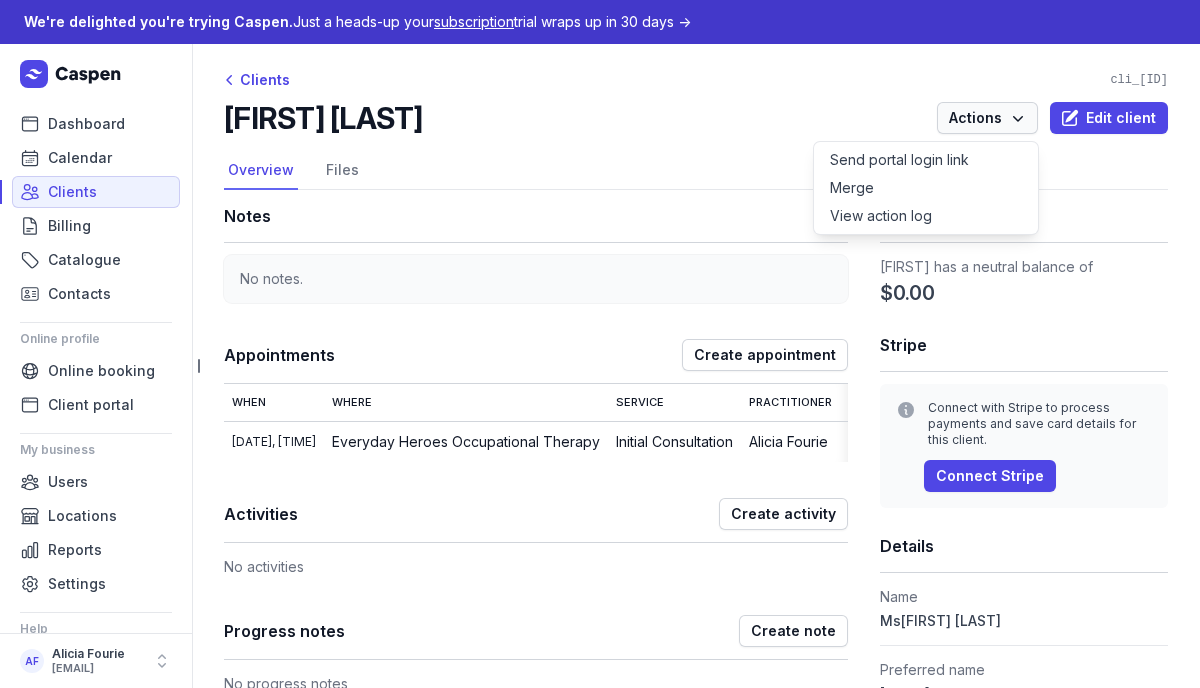 click on "Actions" at bounding box center (987, 118) 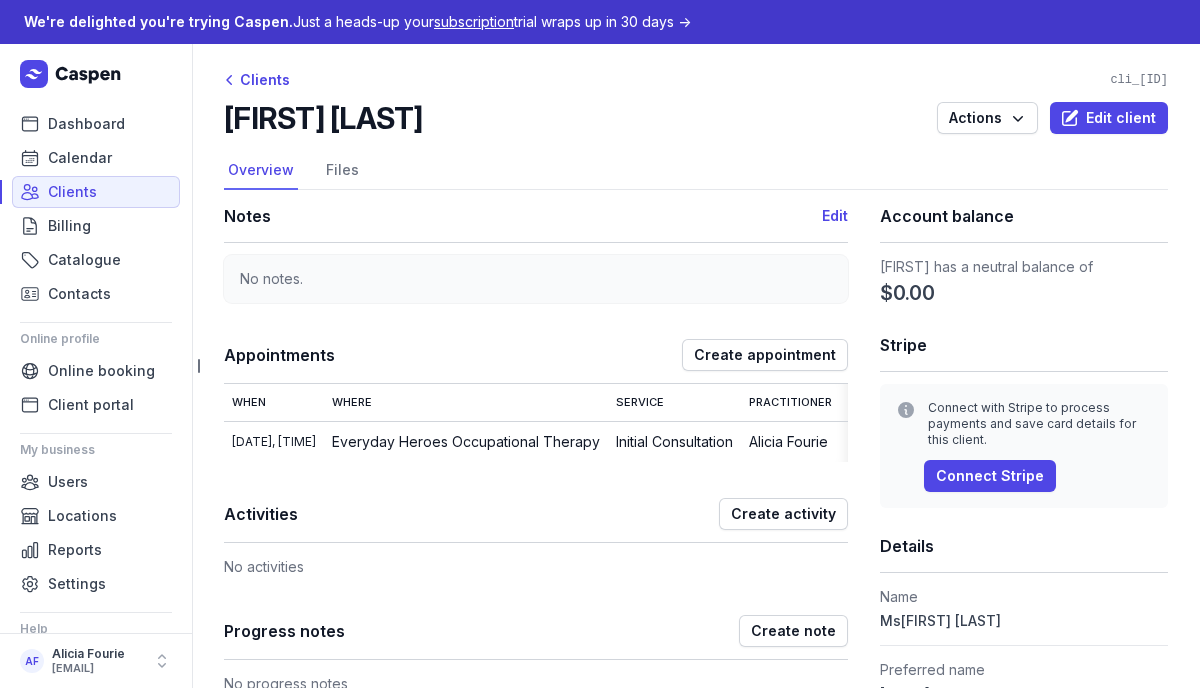 click on "subscription" at bounding box center [474, 21] 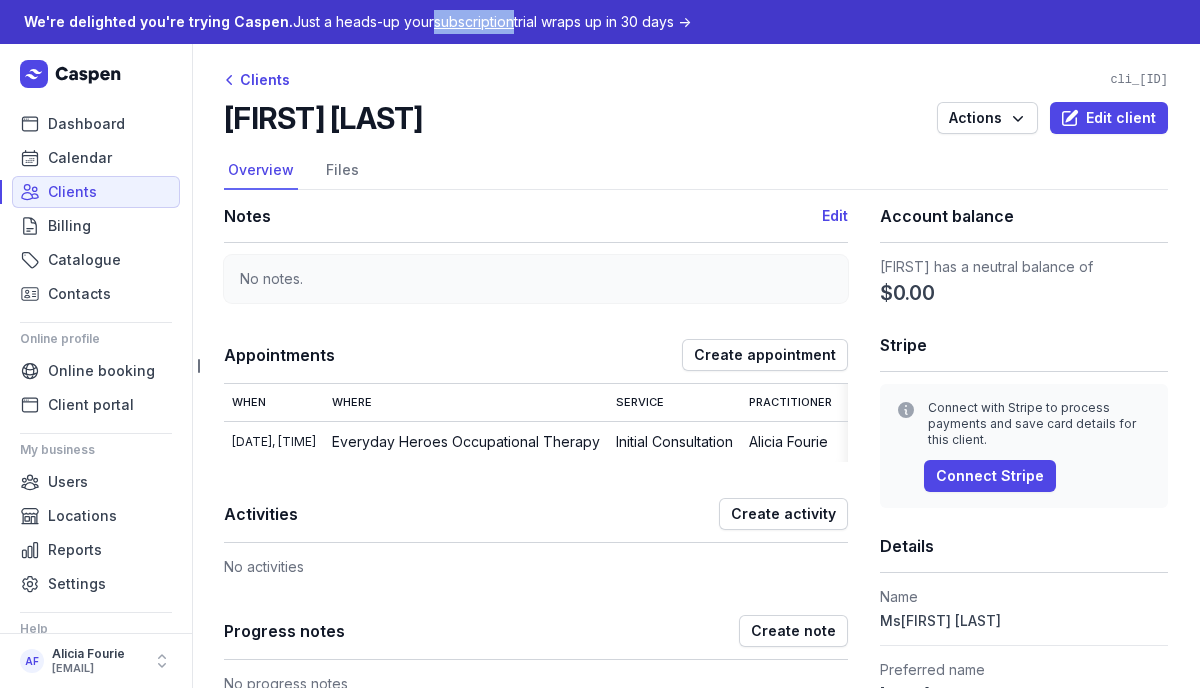 click on "Clients cli_[ID] [FIRST] [LAST] Actions Edit client Select a tab Overview Files Overview Files Notes Edit No notes Appointments Create appointment When Where Service Practitioner Invoice [DATE], [TIME] [COMPANY] Initial Consultation [FIRST] None View Activities Create activity No activities Progress notes Create note No progress notes Invoices Create invoice No invoices Payments Create payment No payments Forms Create form No forms Letters Create letter No letters Communications Create communication When Type Status Direction [DATE], [TIME] Email Delivered outbound View Account balance [FIRST] has a neutral balance of $0.00 Stripe Connect with Stripe to process payments and save card details for this client Connect Stripe Details Name Ms Jane [LAST] Preferred name [FIRST] Date of birth [DATE] ([AGE] years old) Sex female Gender identity woman Pronouns she Profession Janitor Communication Email Pending" at bounding box center (696, 1070) 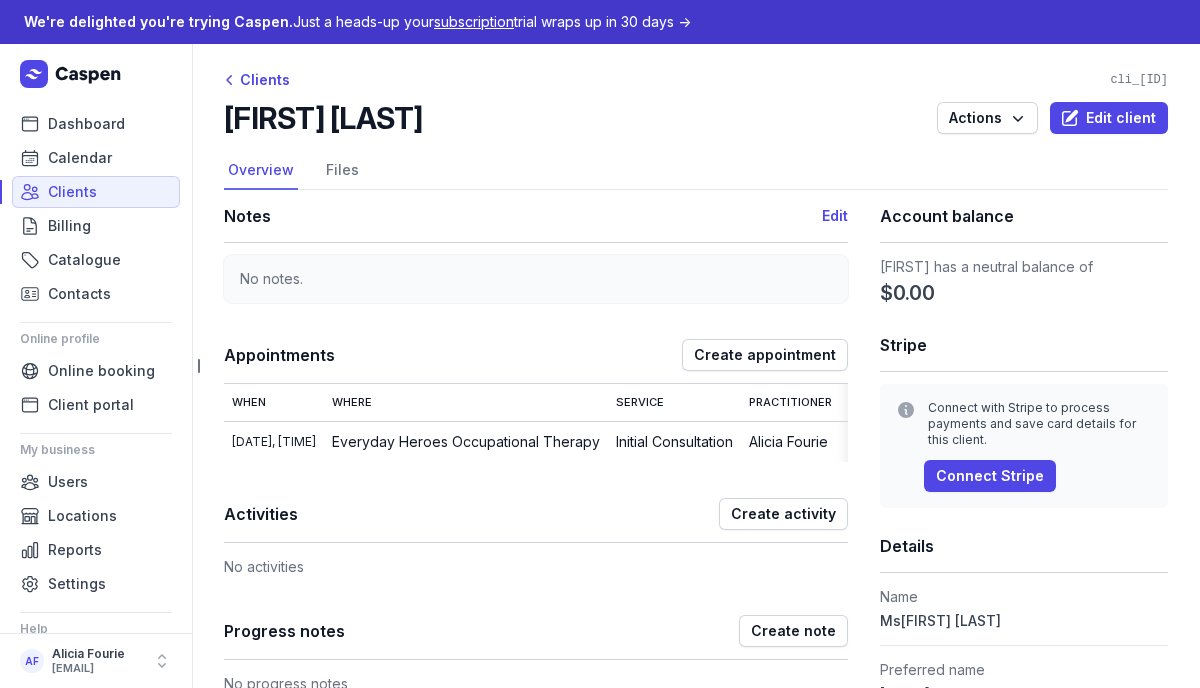 click on "subscription" at bounding box center [474, 21] 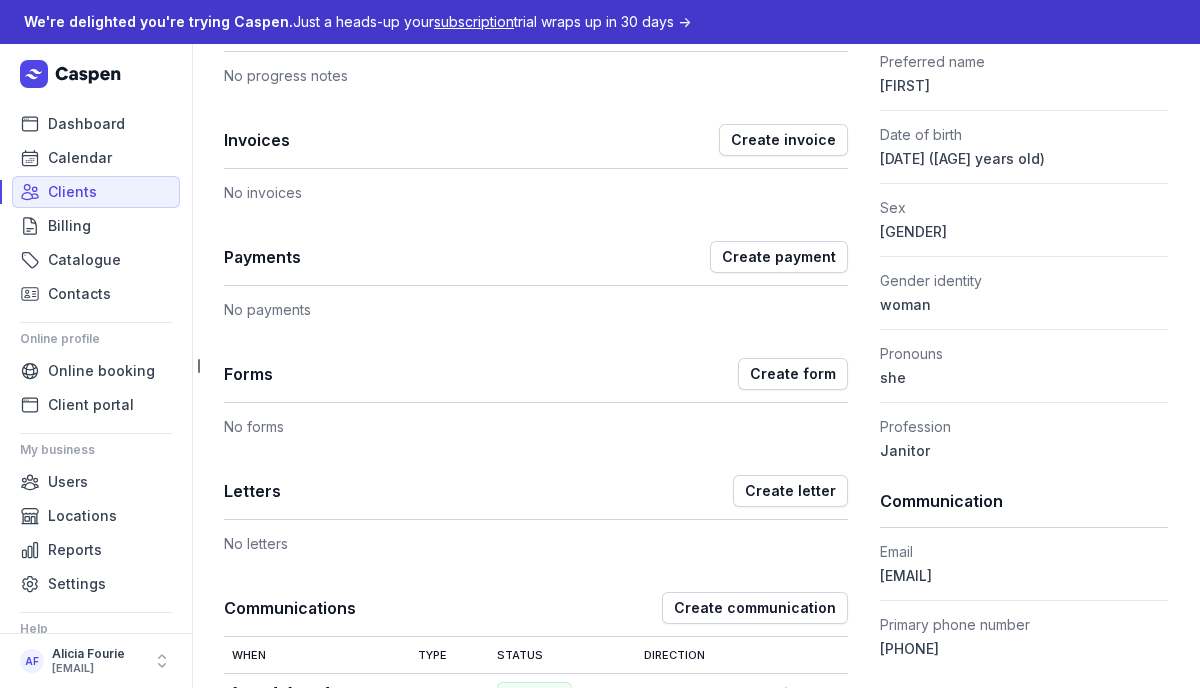 scroll, scrollTop: 0, scrollLeft: 0, axis: both 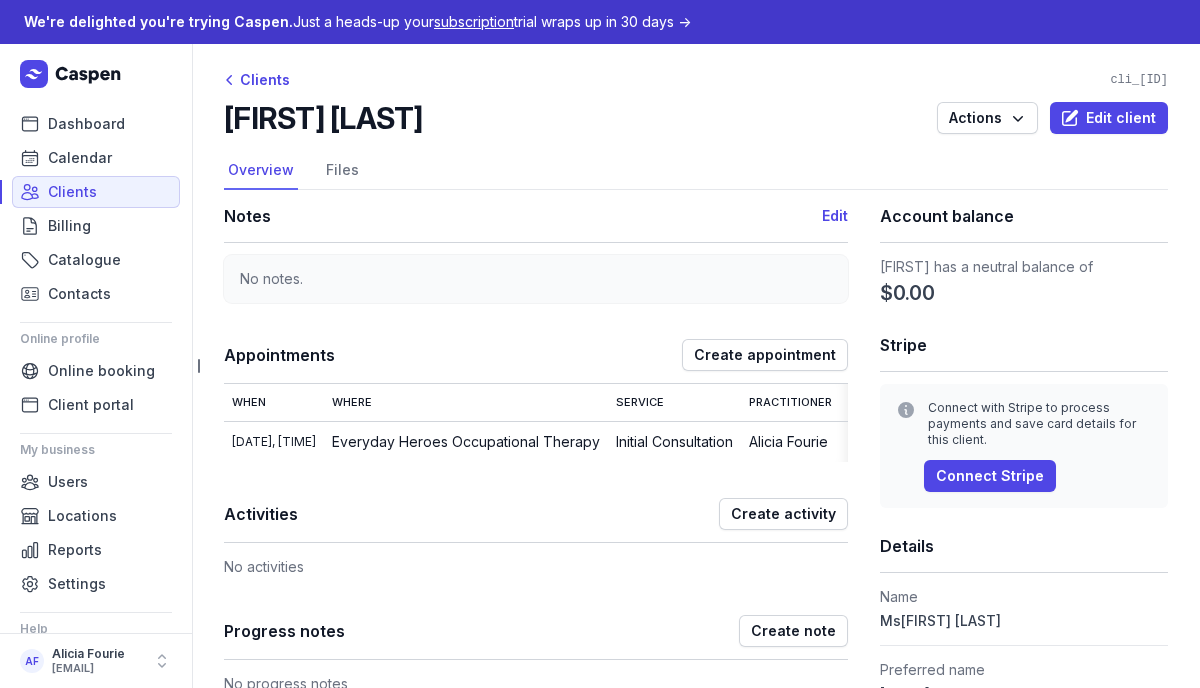 click on "We're delighted you're trying Caspen. Just a heads-up your subscription trial wraps up in 30 days →" 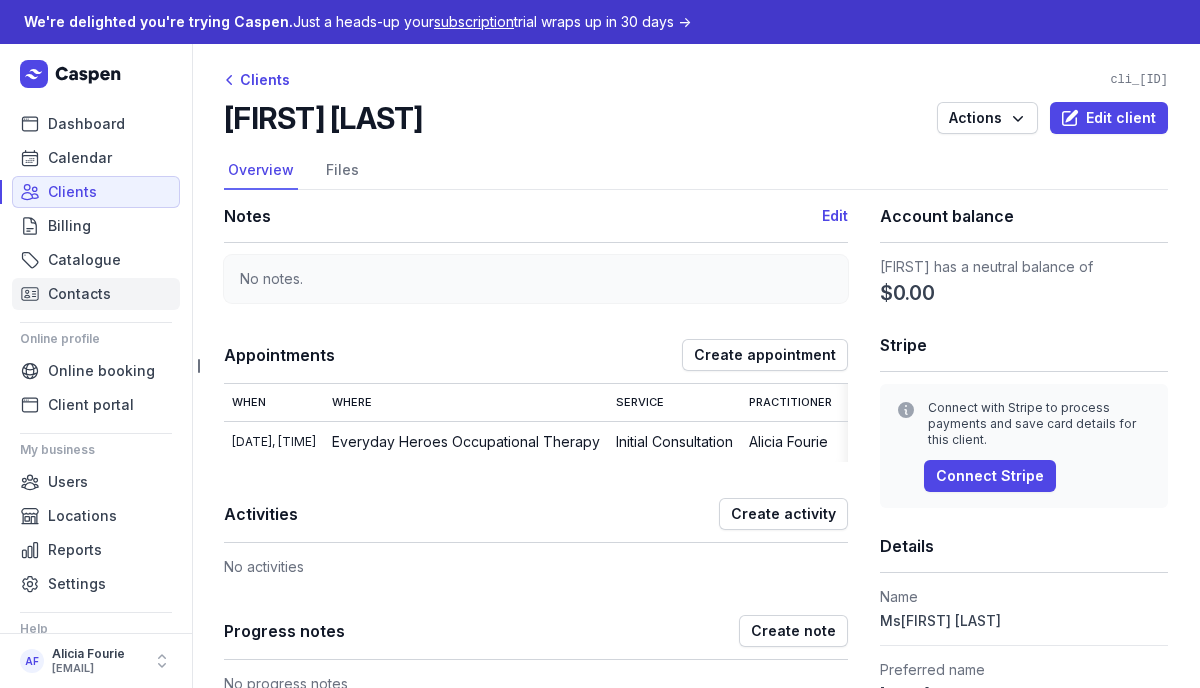 scroll, scrollTop: 59, scrollLeft: 0, axis: vertical 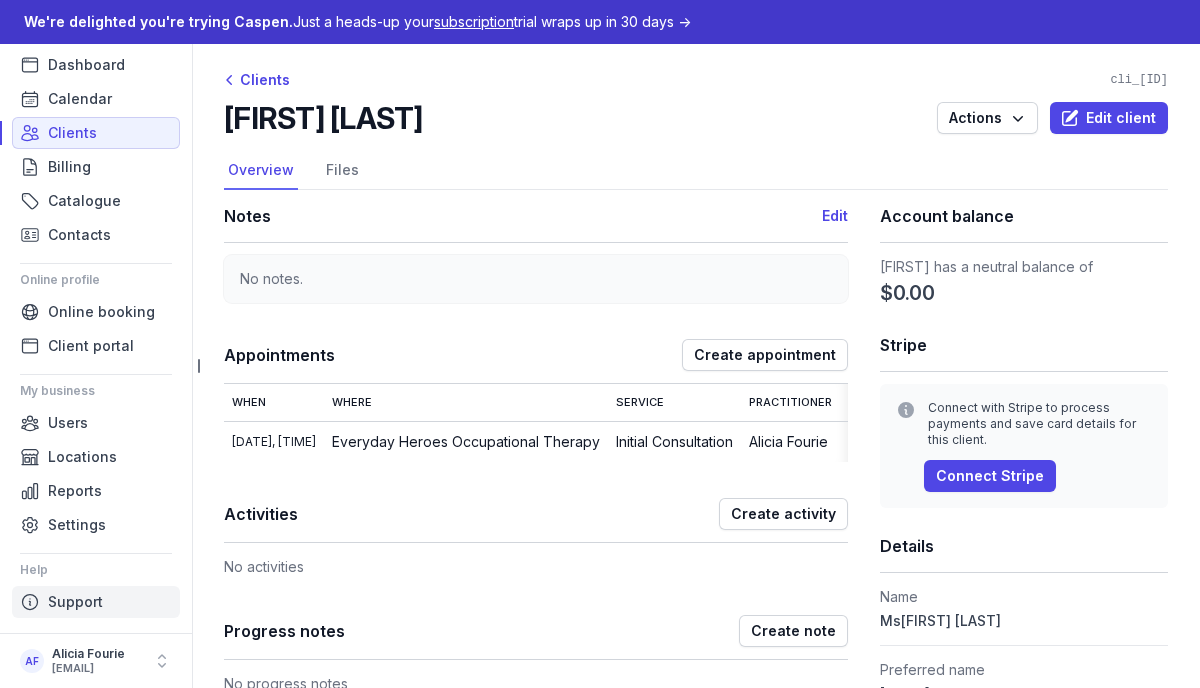 click on "Support" 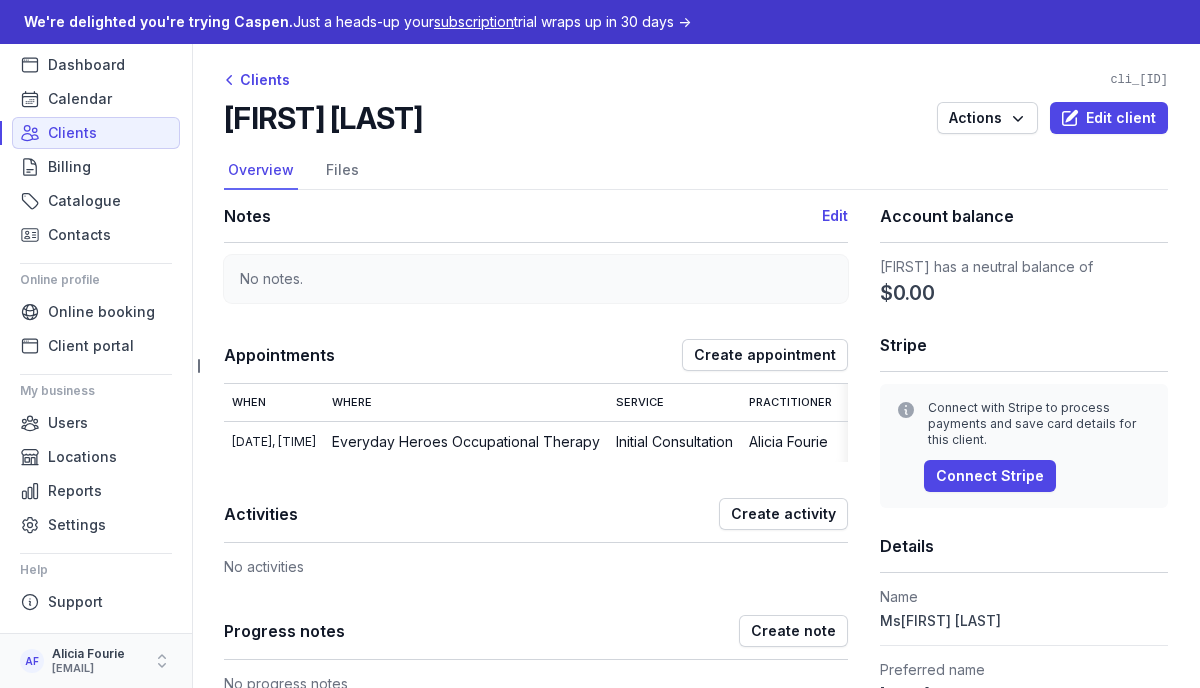 click 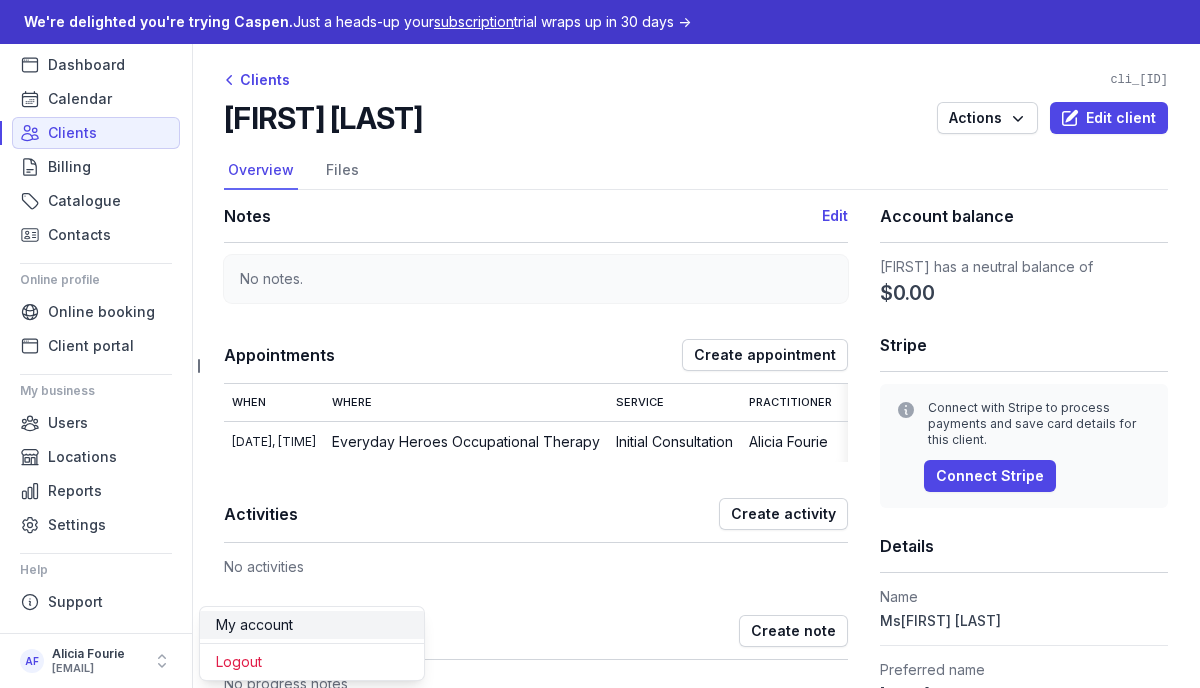 click on "My account" at bounding box center [312, 625] 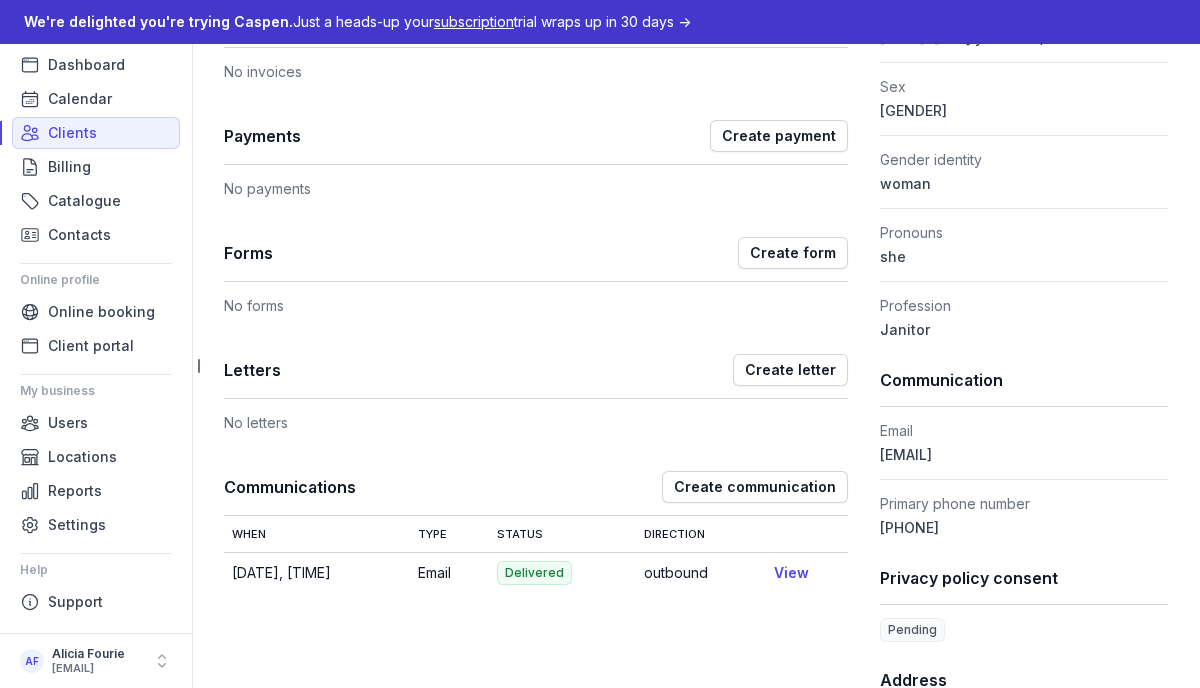 scroll, scrollTop: 0, scrollLeft: 0, axis: both 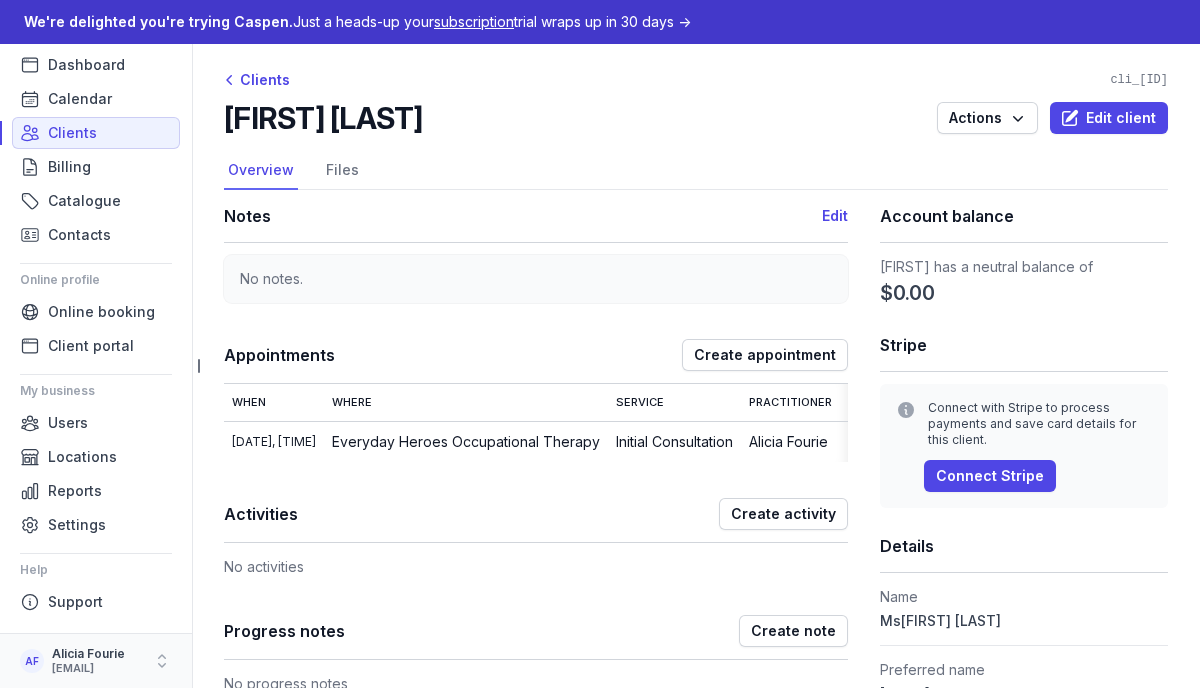 click on "Alicia Fourie" at bounding box center (98, 654) 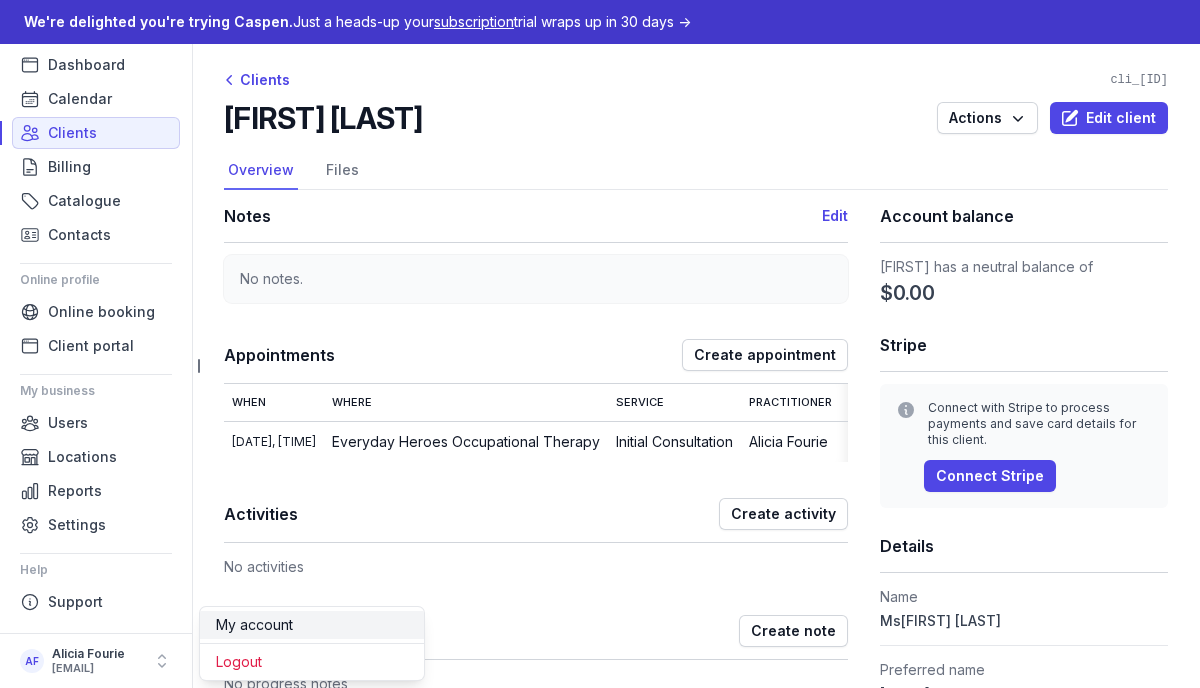 click on "My account" at bounding box center (312, 625) 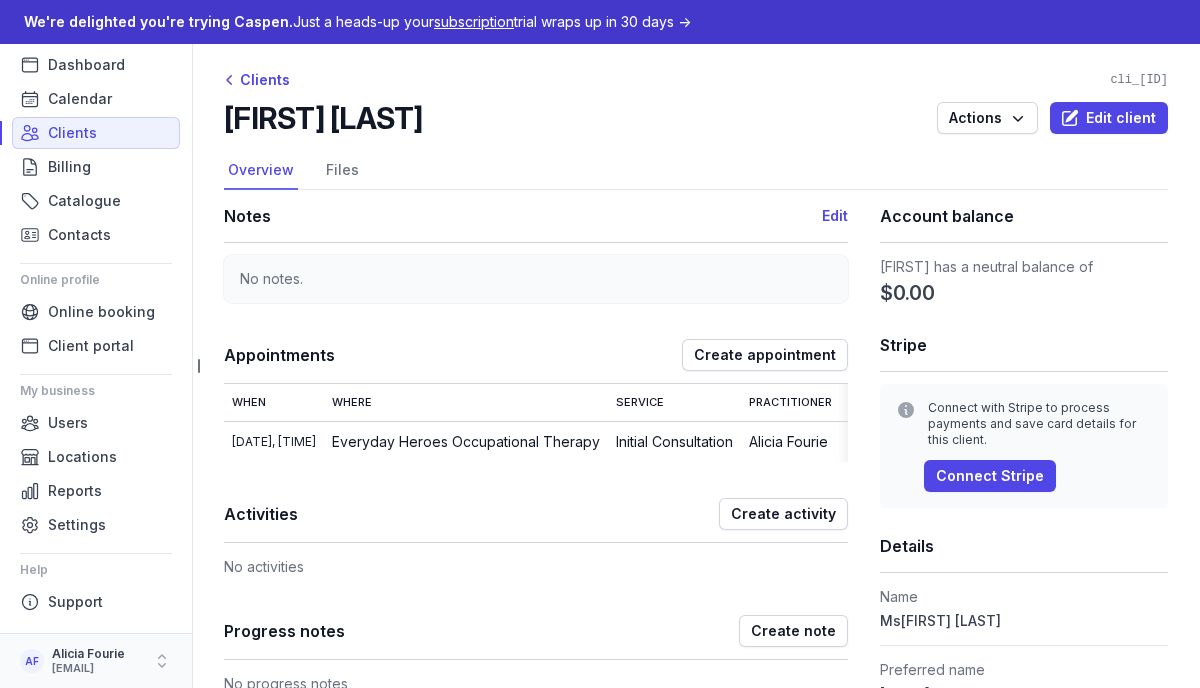 click 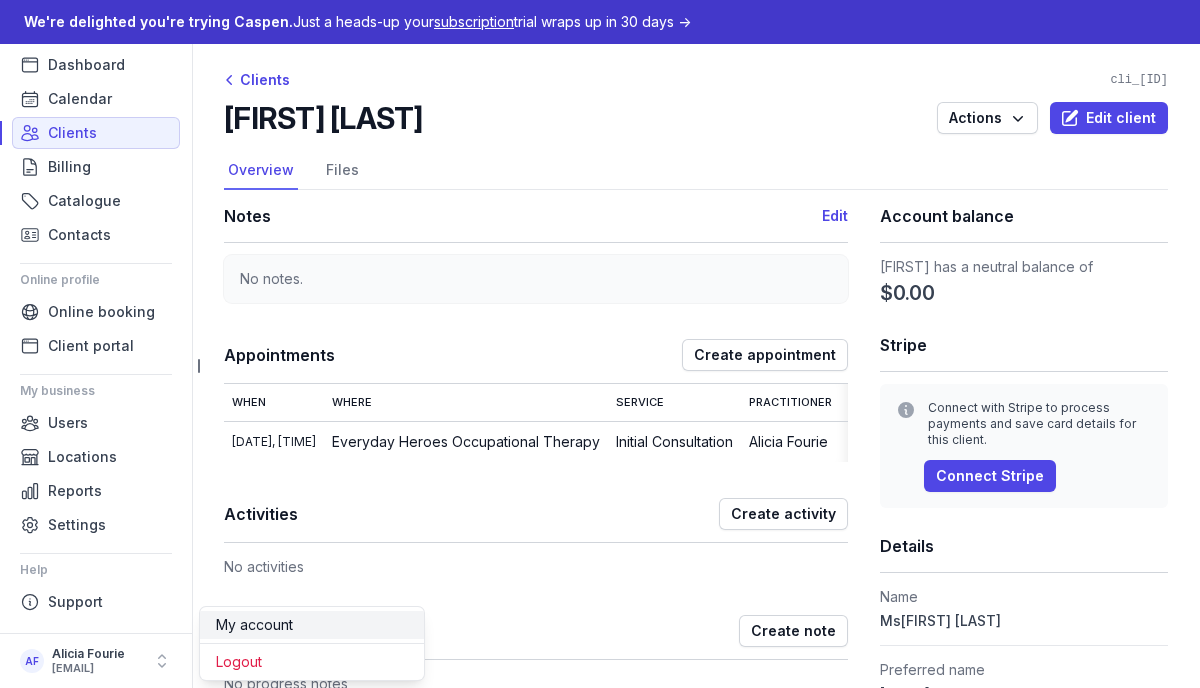 click on "My account" at bounding box center (312, 625) 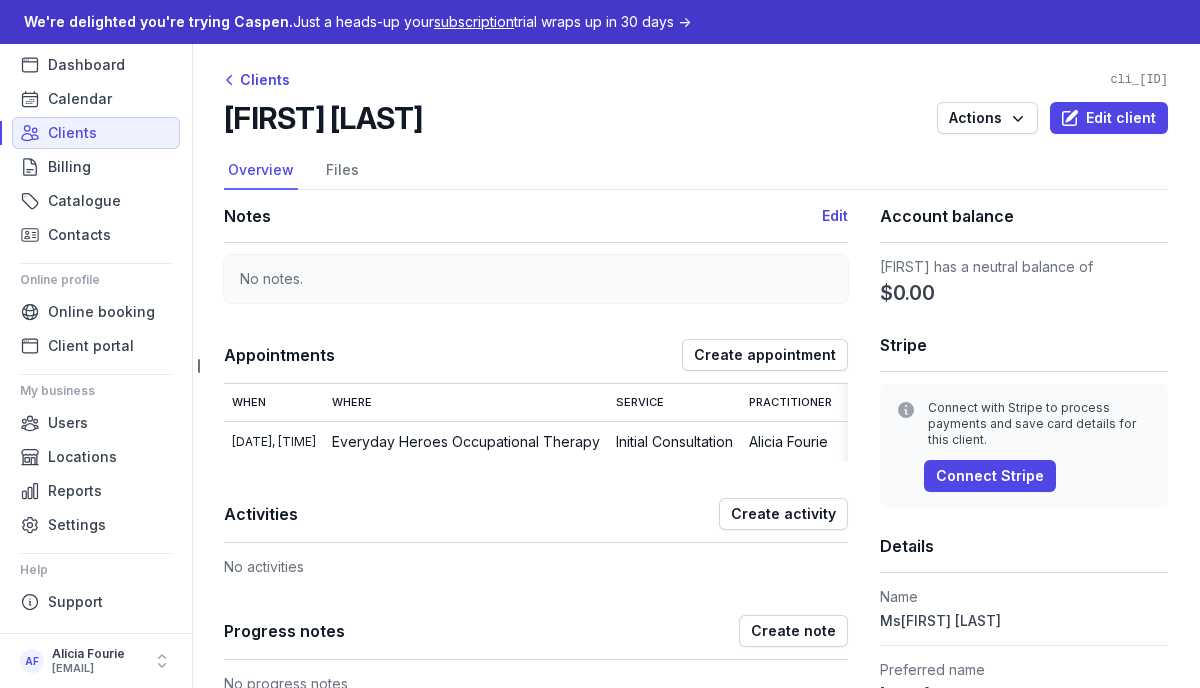 click on "subscription" at bounding box center (474, 21) 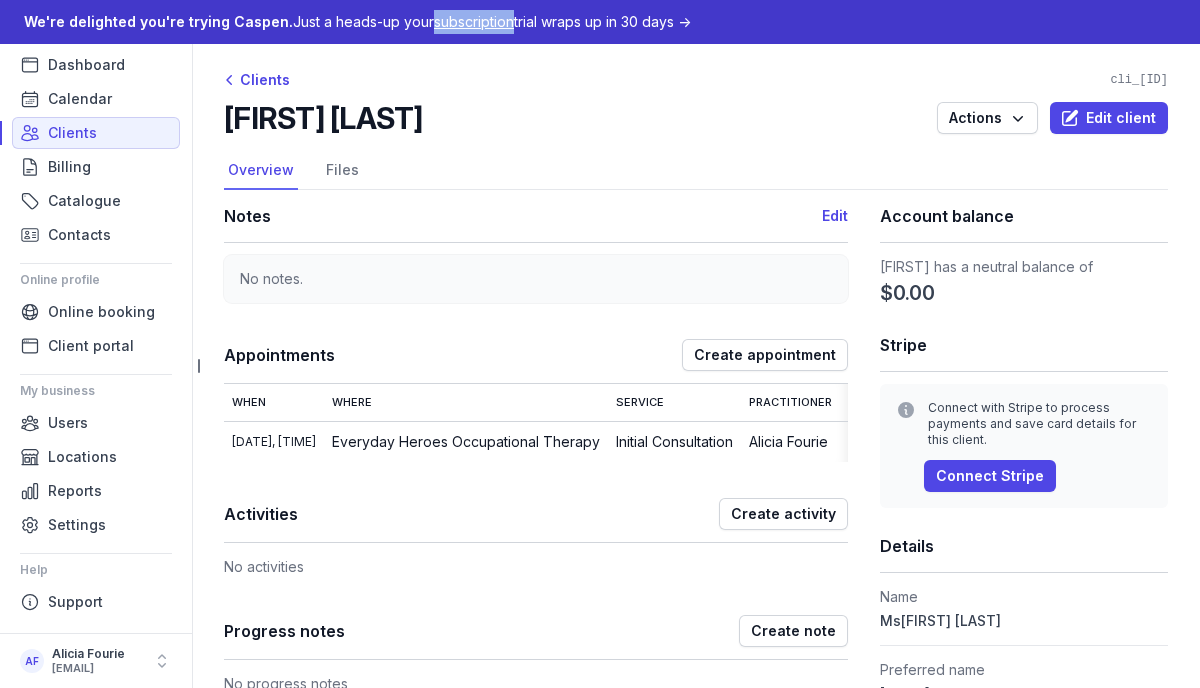 click on "subscription" at bounding box center (474, 21) 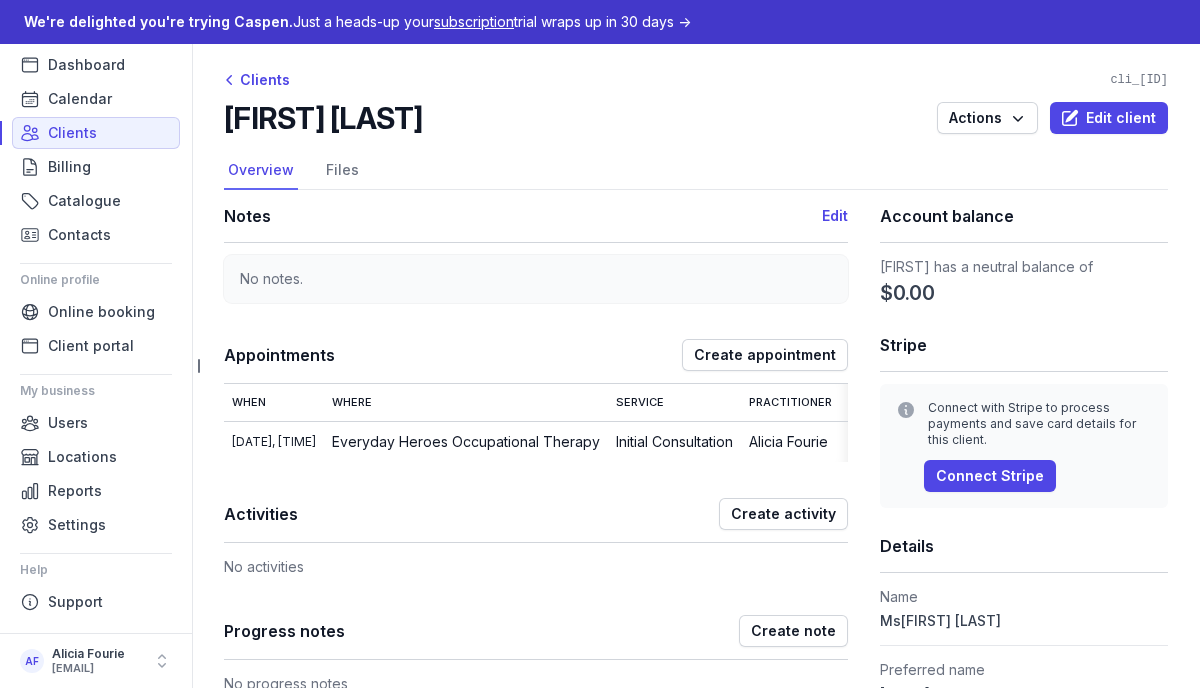 click on "subscription" at bounding box center [474, 21] 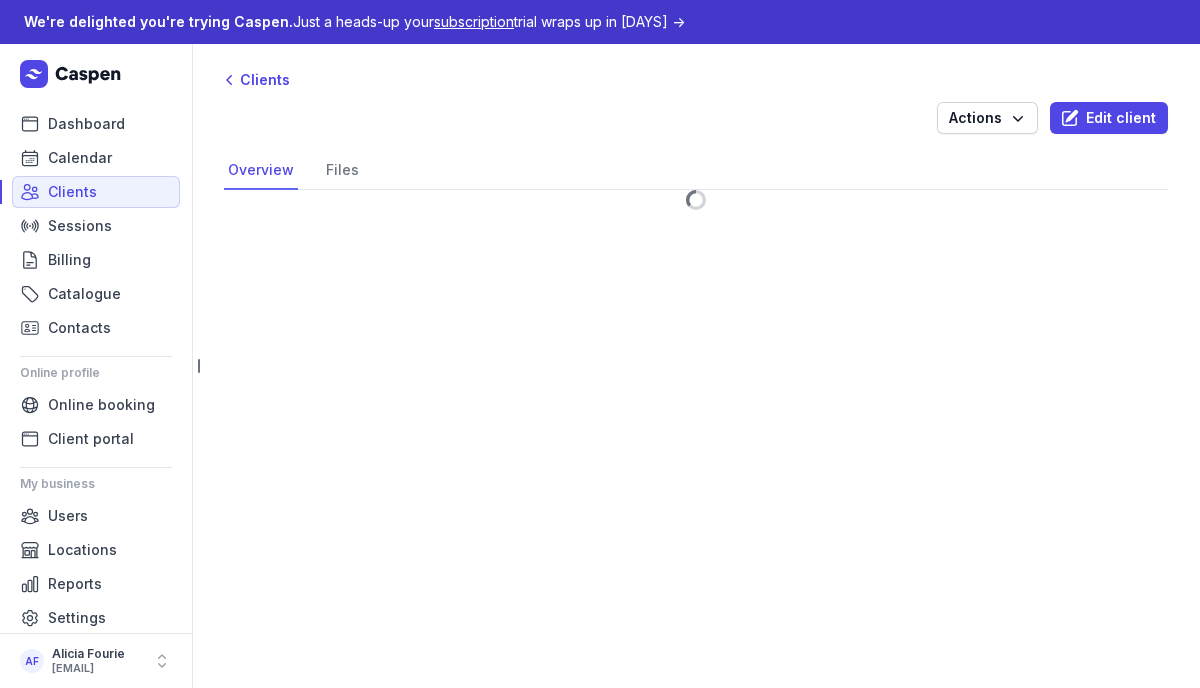 scroll, scrollTop: 0, scrollLeft: 0, axis: both 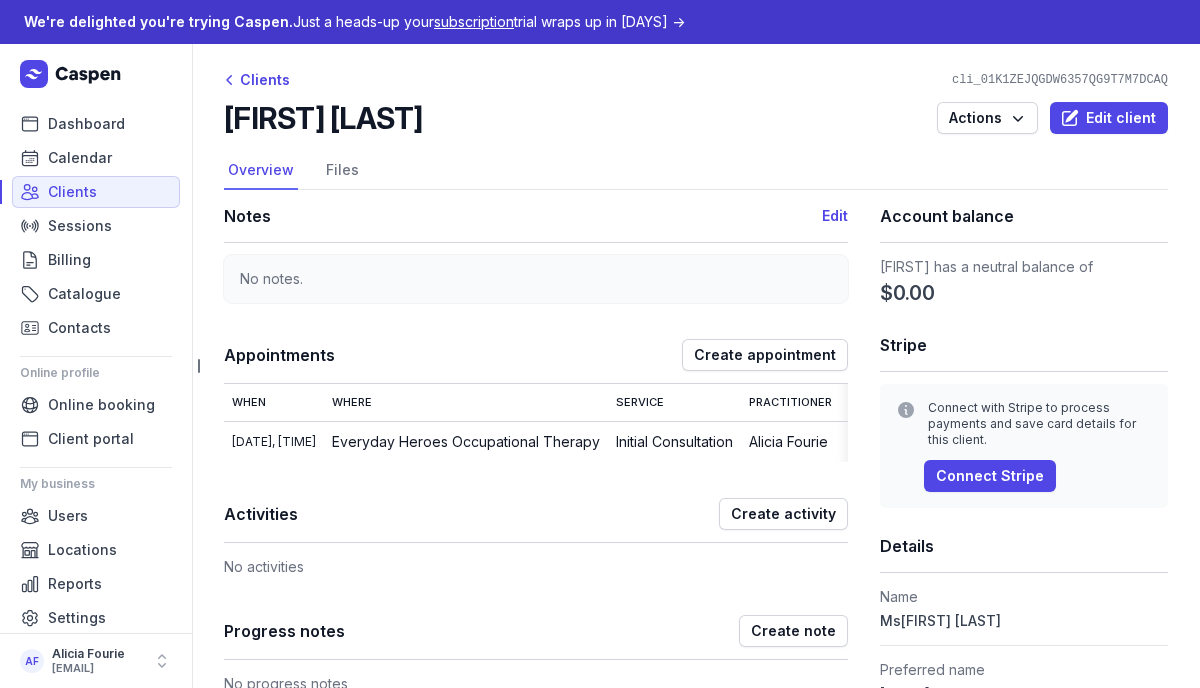 click on "subscription" at bounding box center [474, 21] 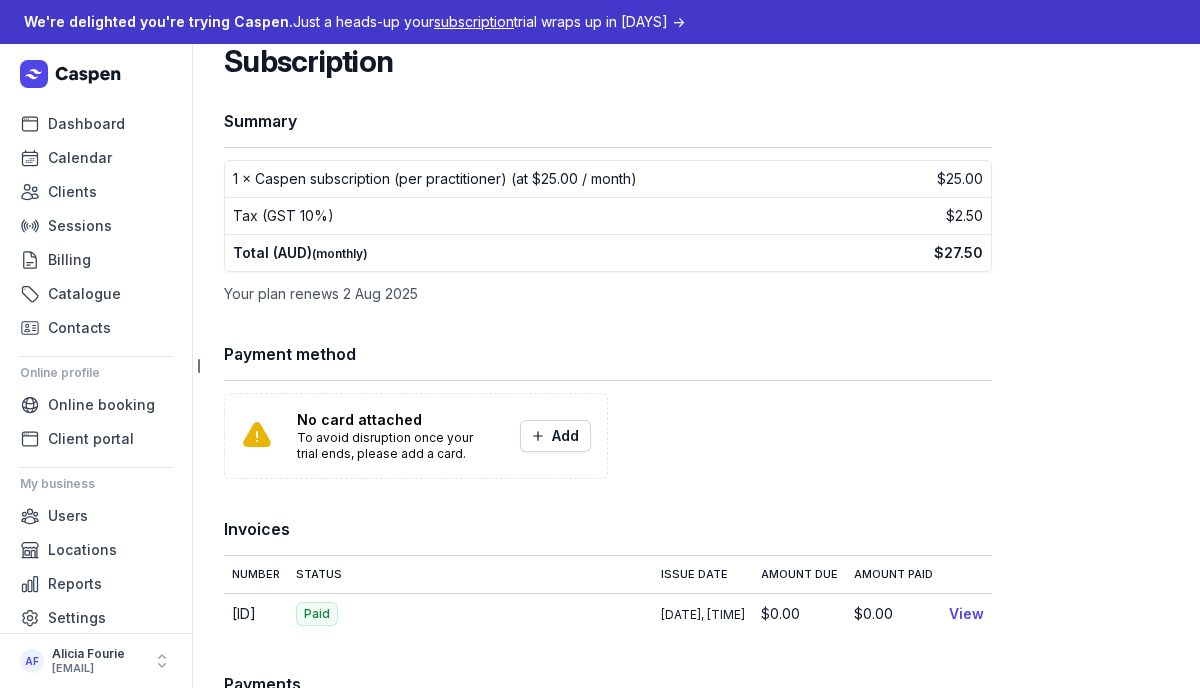 scroll, scrollTop: 0, scrollLeft: 0, axis: both 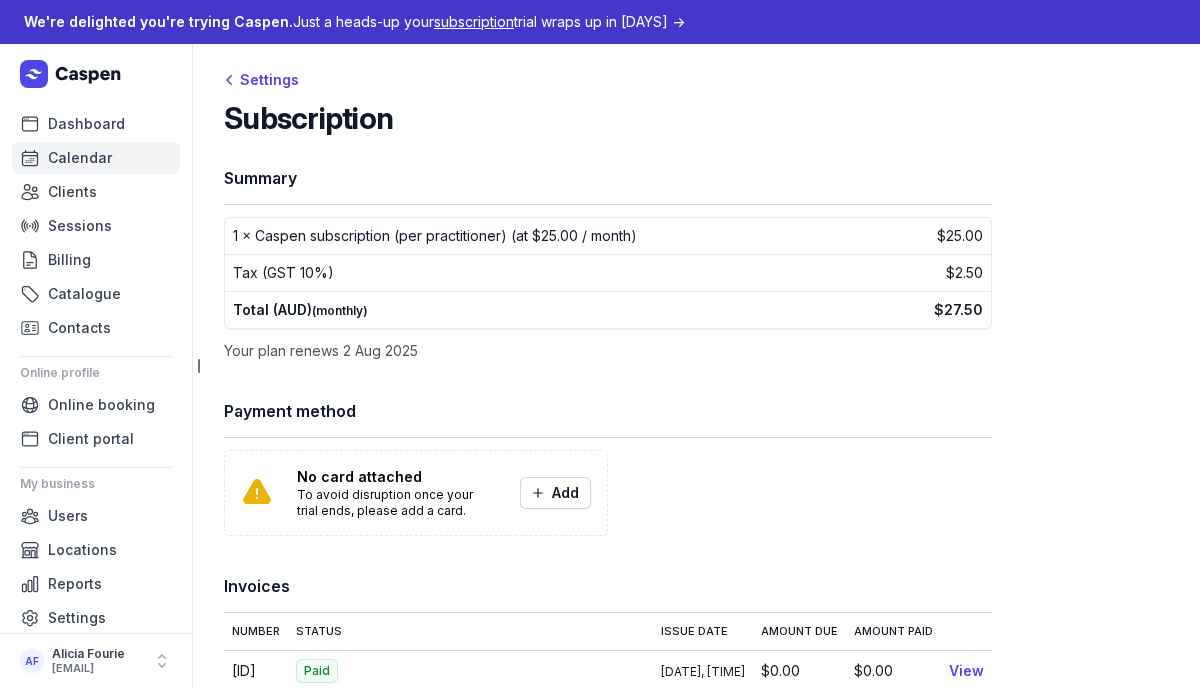 click on "Calendar" 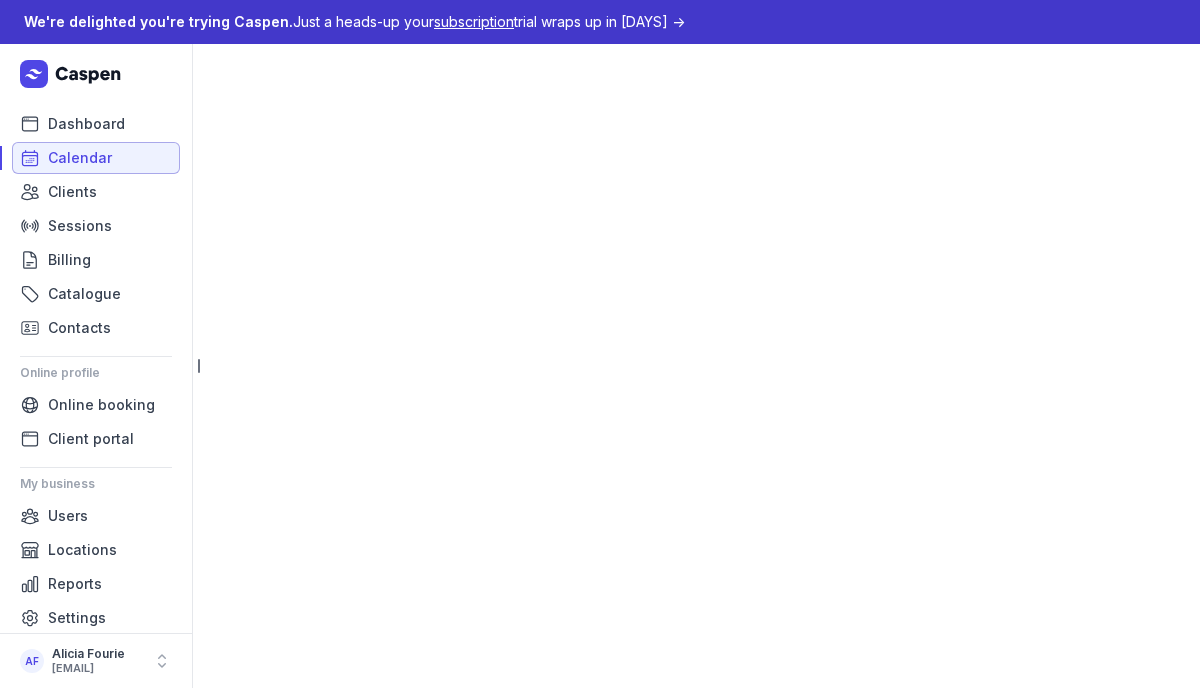 select on "week" 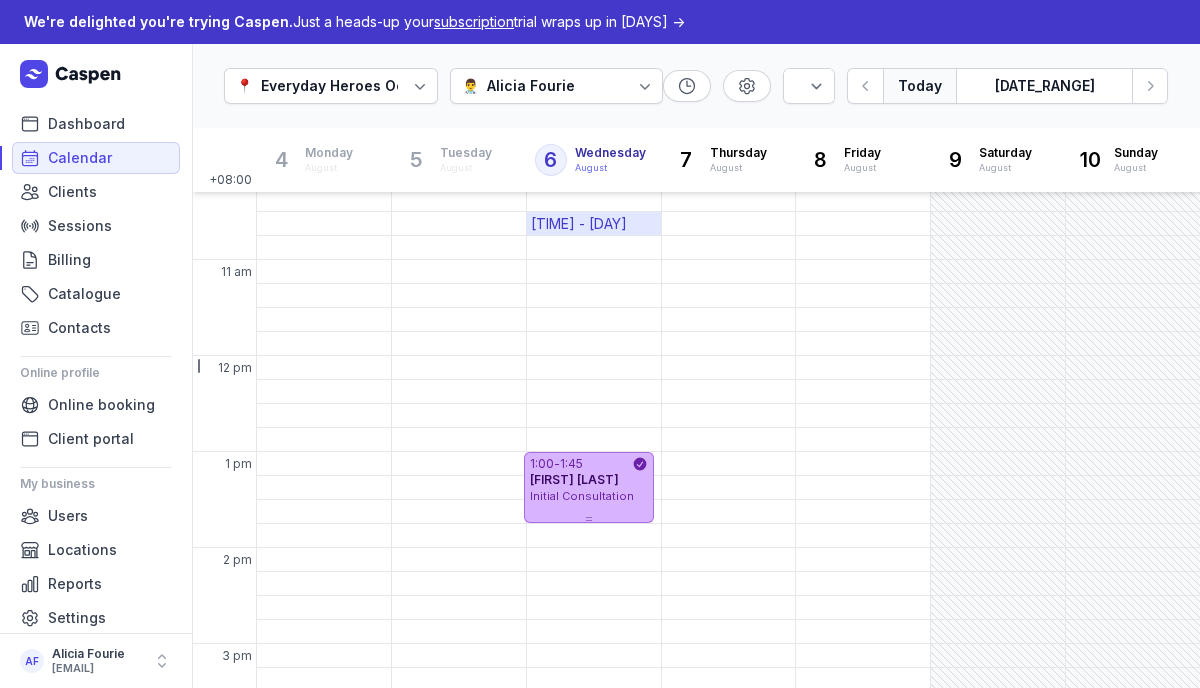 scroll, scrollTop: 183, scrollLeft: 0, axis: vertical 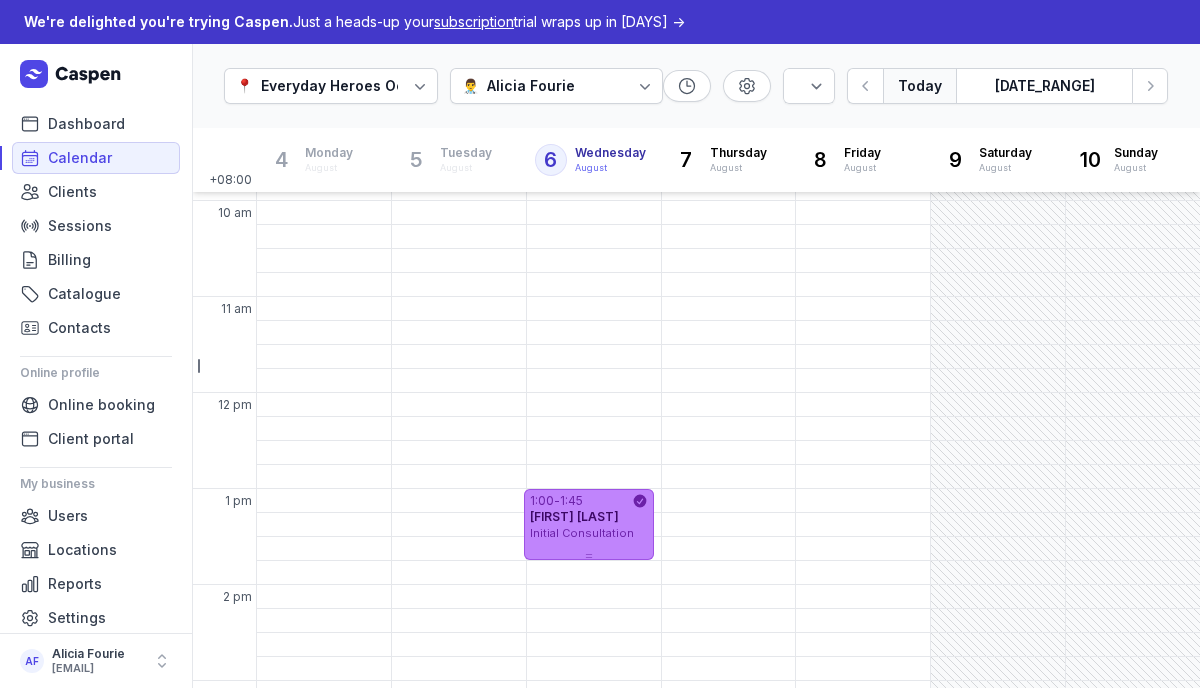 click on "[FIRST] [LAST]" at bounding box center (589, 517) 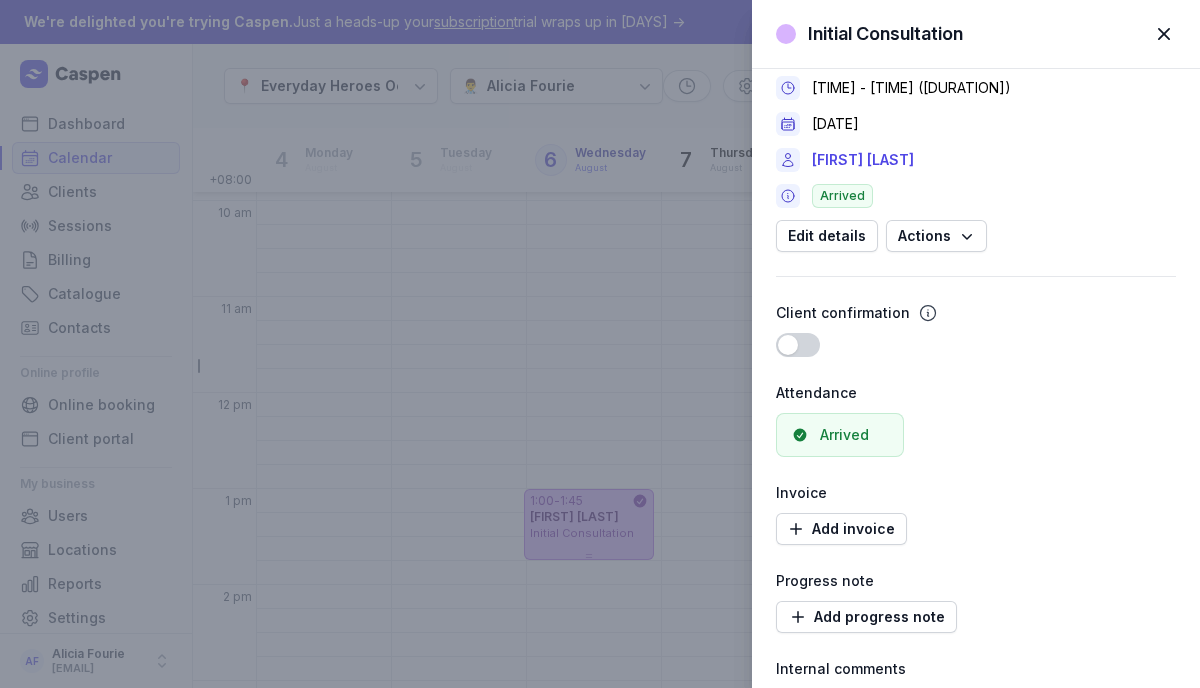 scroll, scrollTop: 85, scrollLeft: 0, axis: vertical 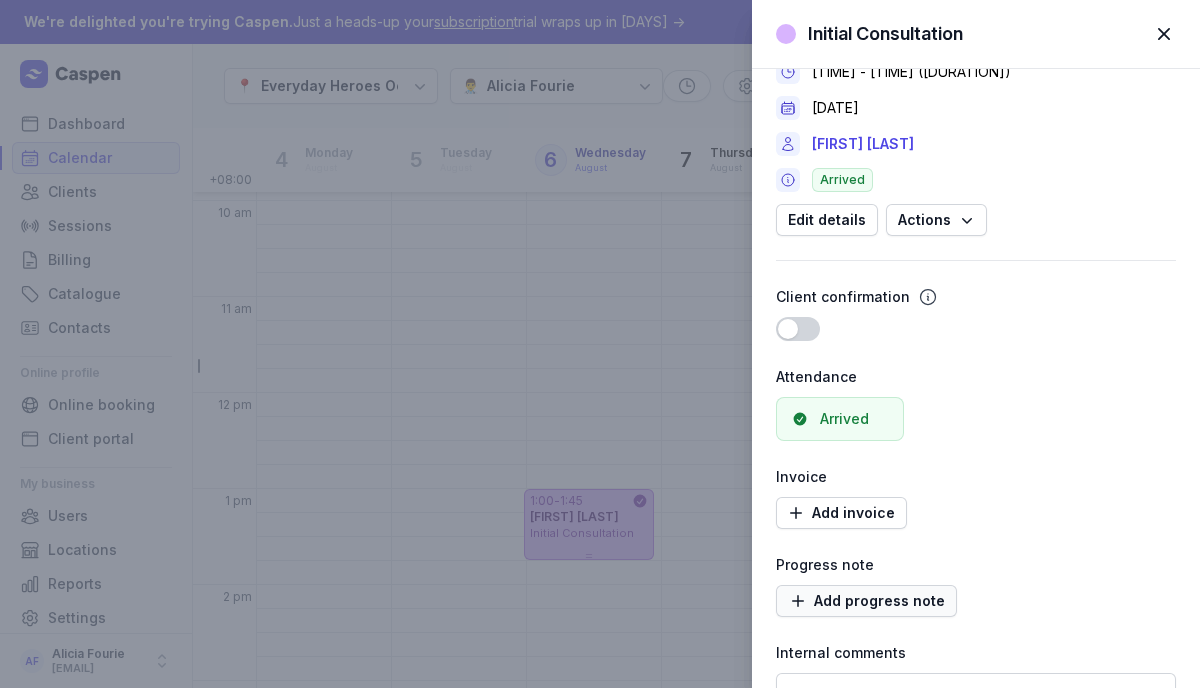 click on "Add progress note" at bounding box center [866, 601] 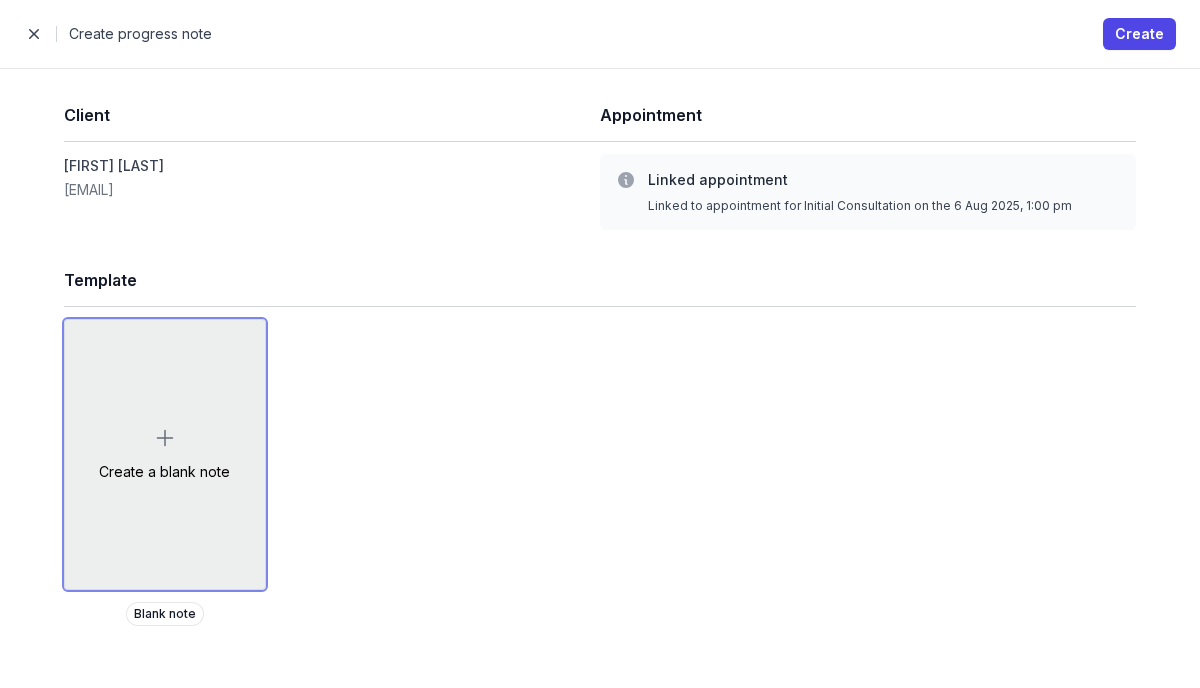 click 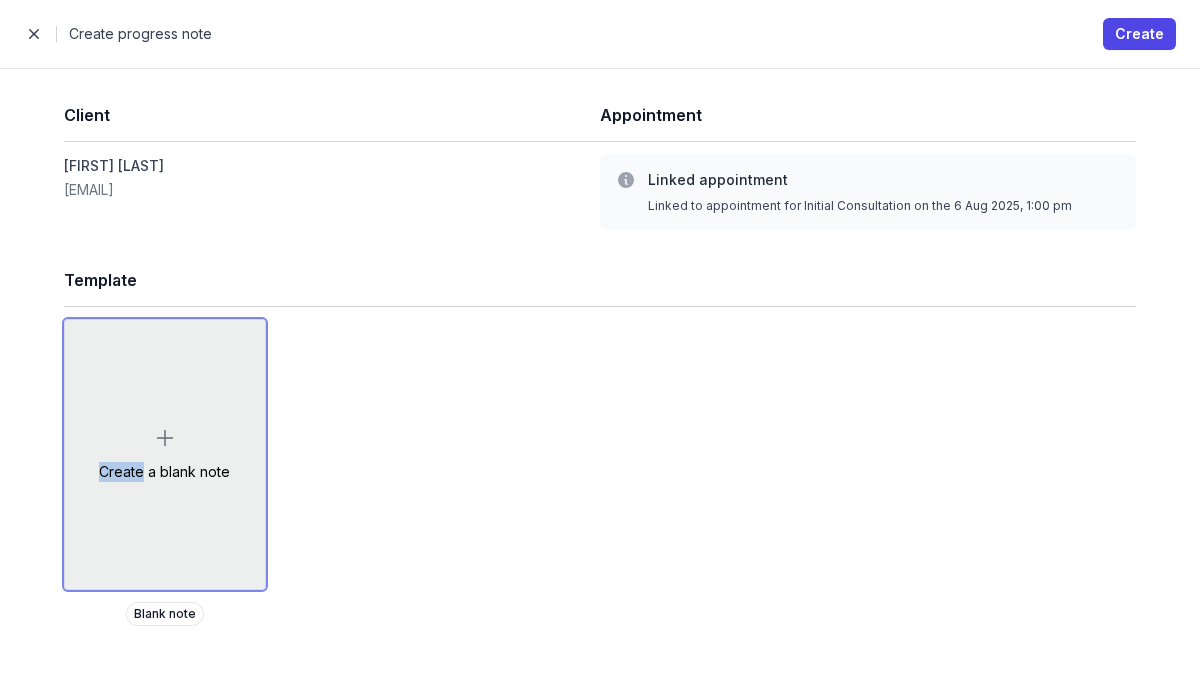 click on "Create a blank note" at bounding box center (165, 454) 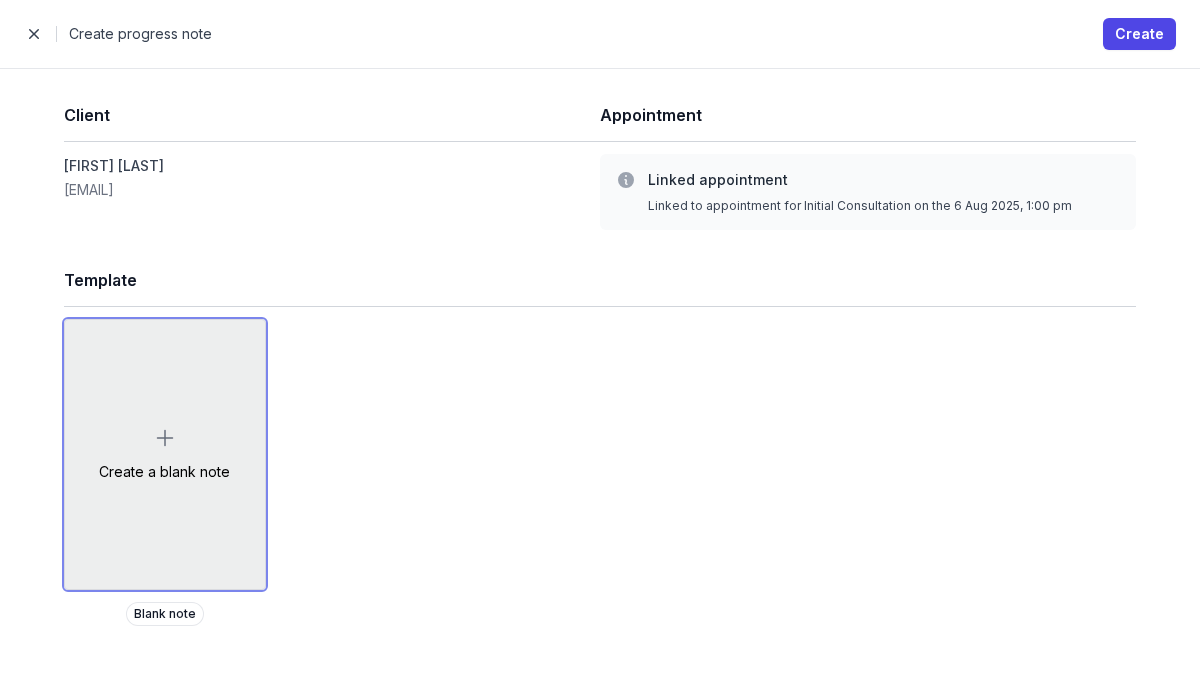 click on "Create a blank note" at bounding box center [165, 454] 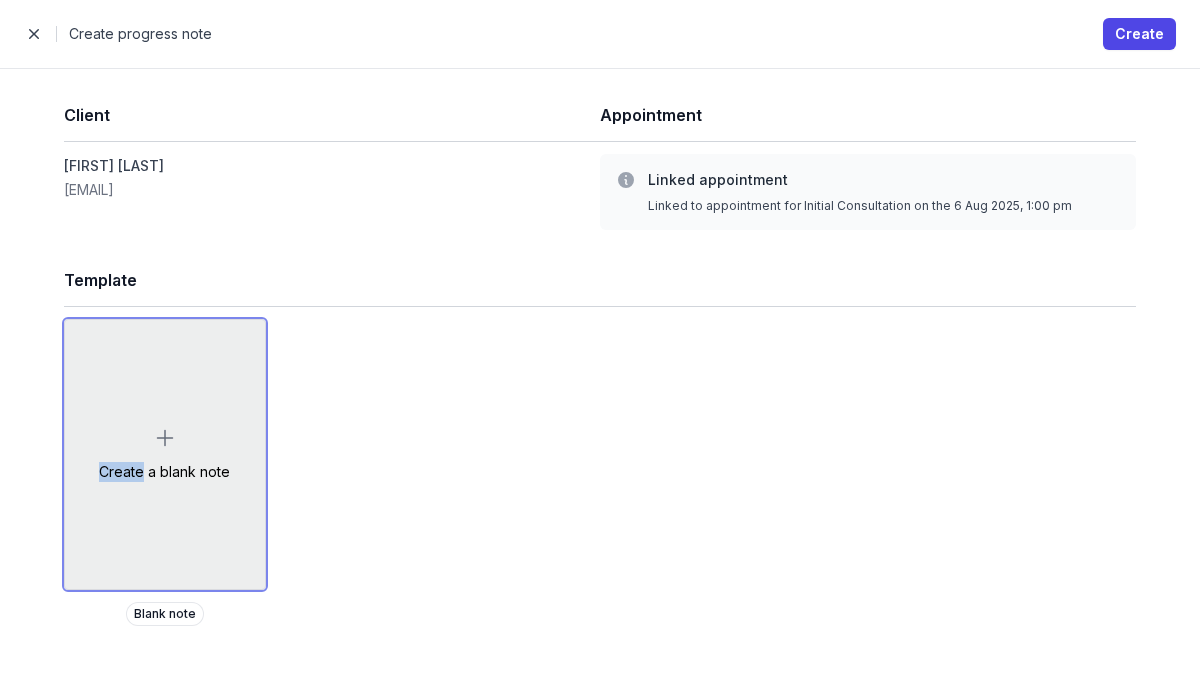 click 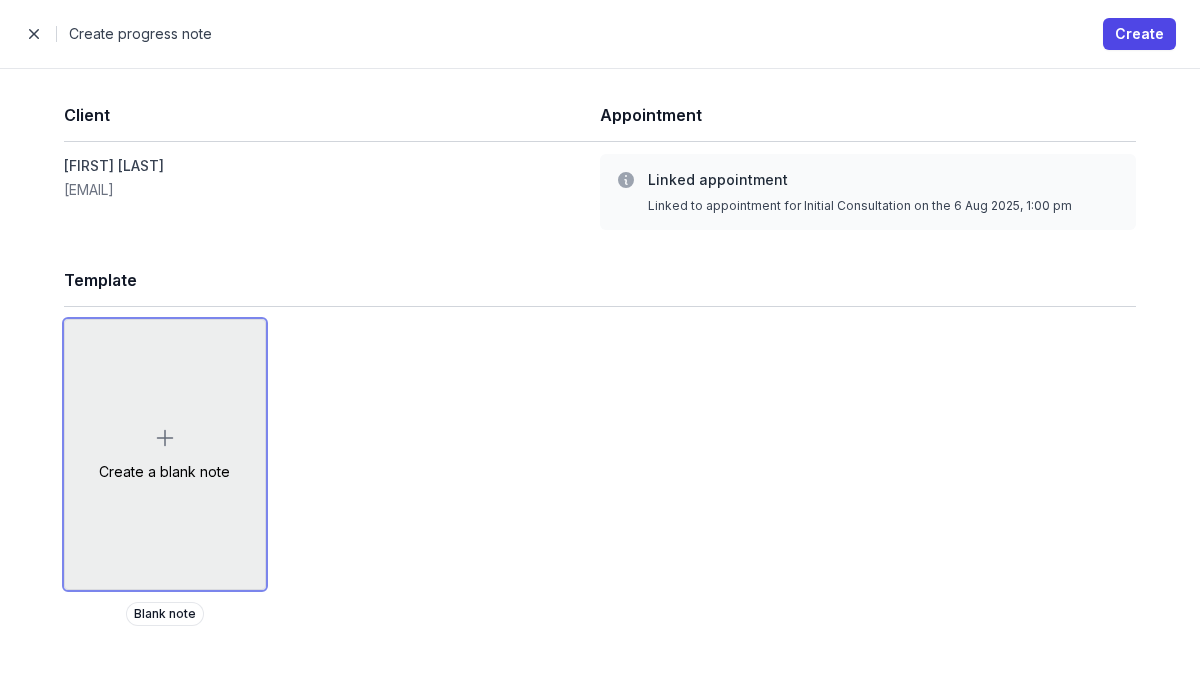 click 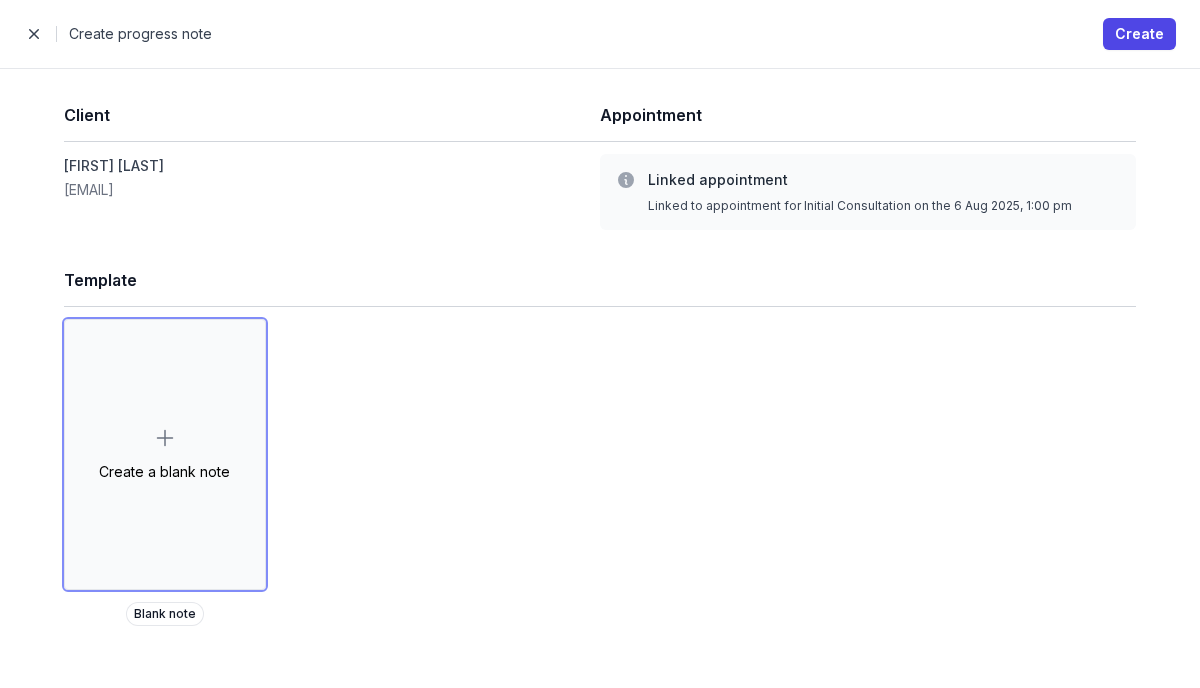 click at bounding box center [34, 34] 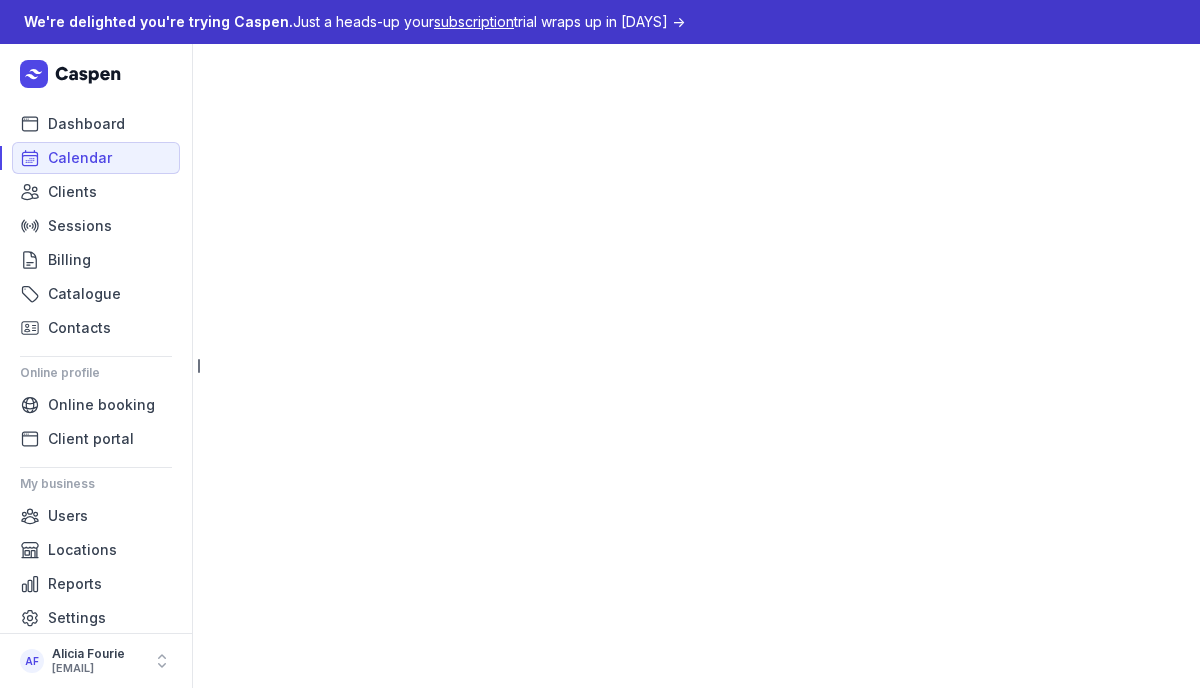 select on "week" 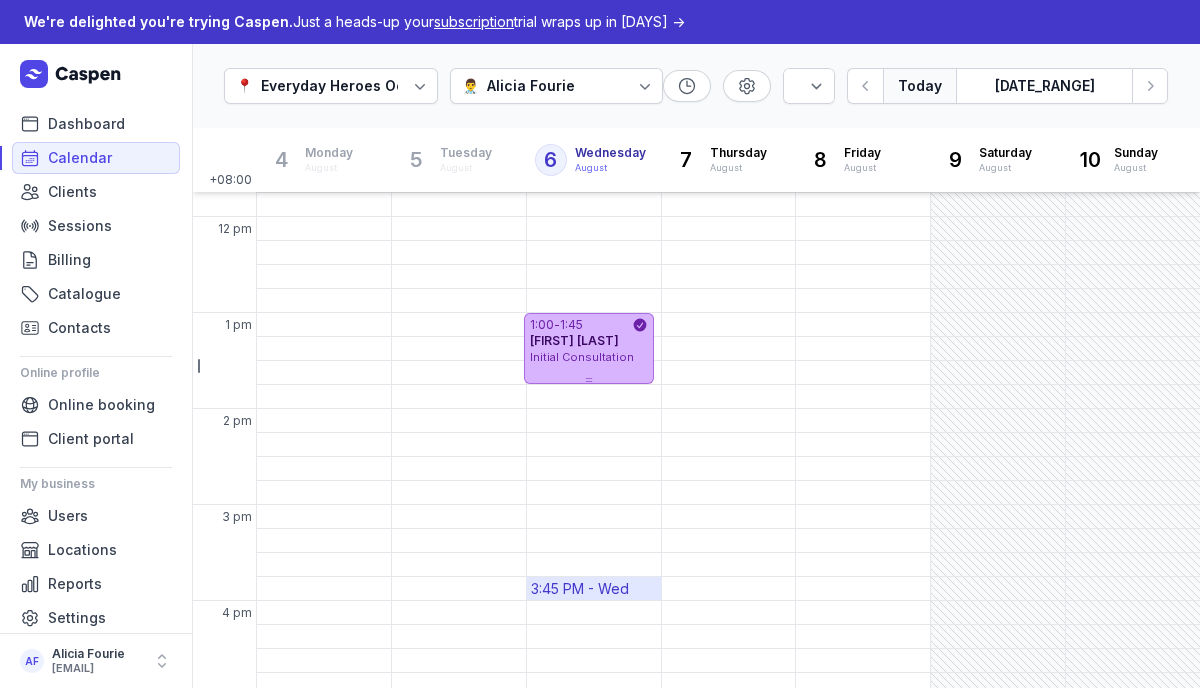 scroll, scrollTop: 345, scrollLeft: 0, axis: vertical 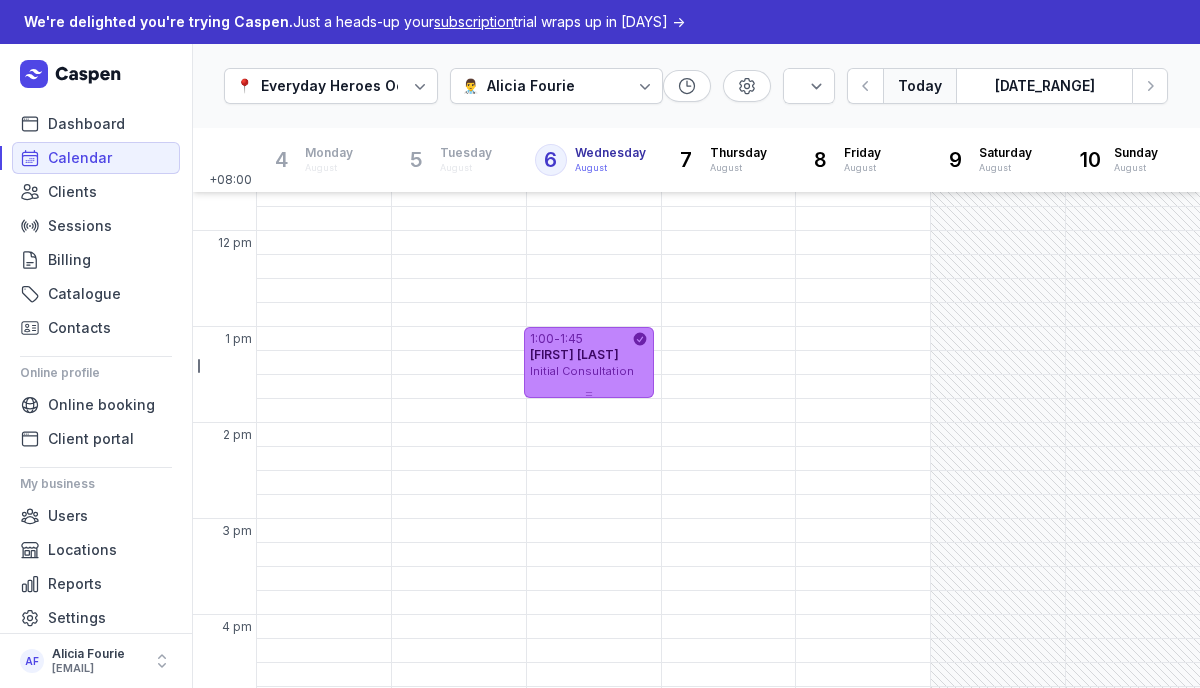 click on "[FIRST] [LAST]" at bounding box center [589, 355] 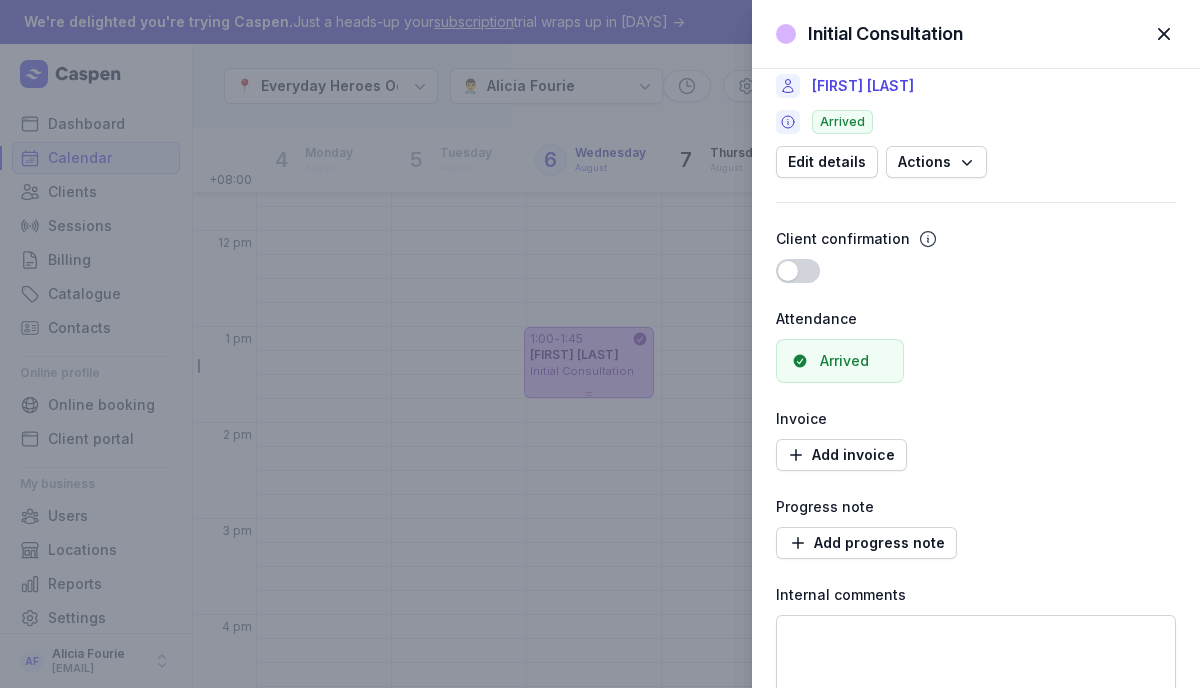 scroll, scrollTop: 198, scrollLeft: 0, axis: vertical 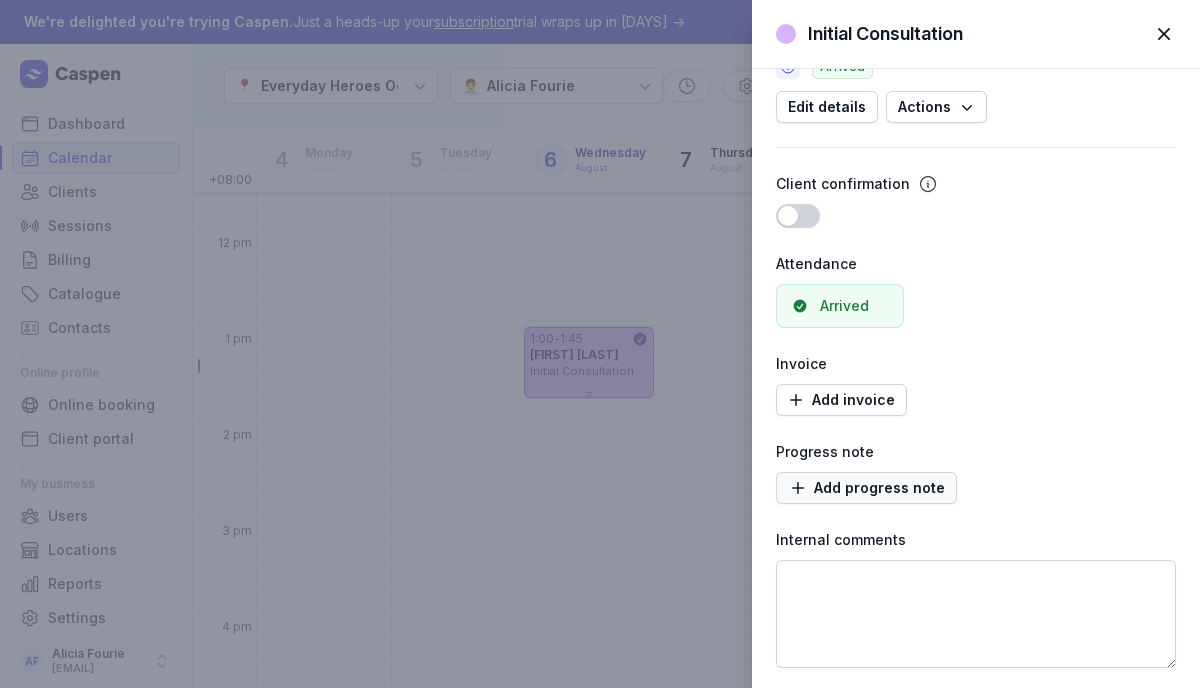 click on "Add progress note" at bounding box center [866, 488] 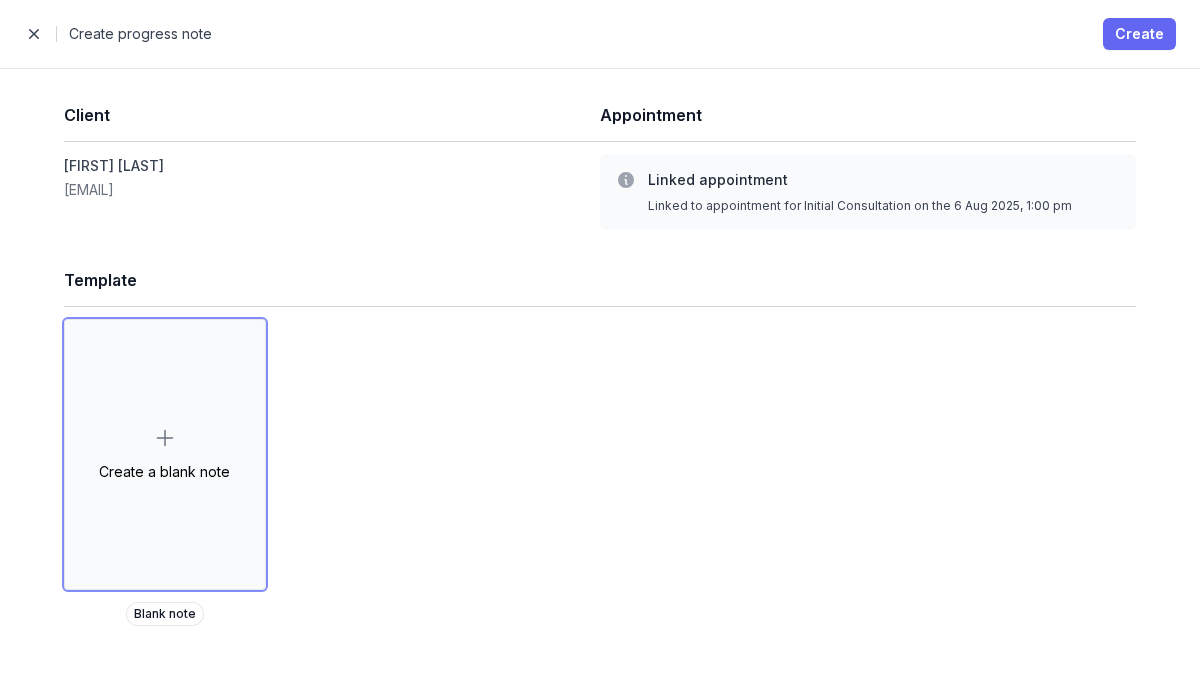 click on "Create" at bounding box center (1139, 34) 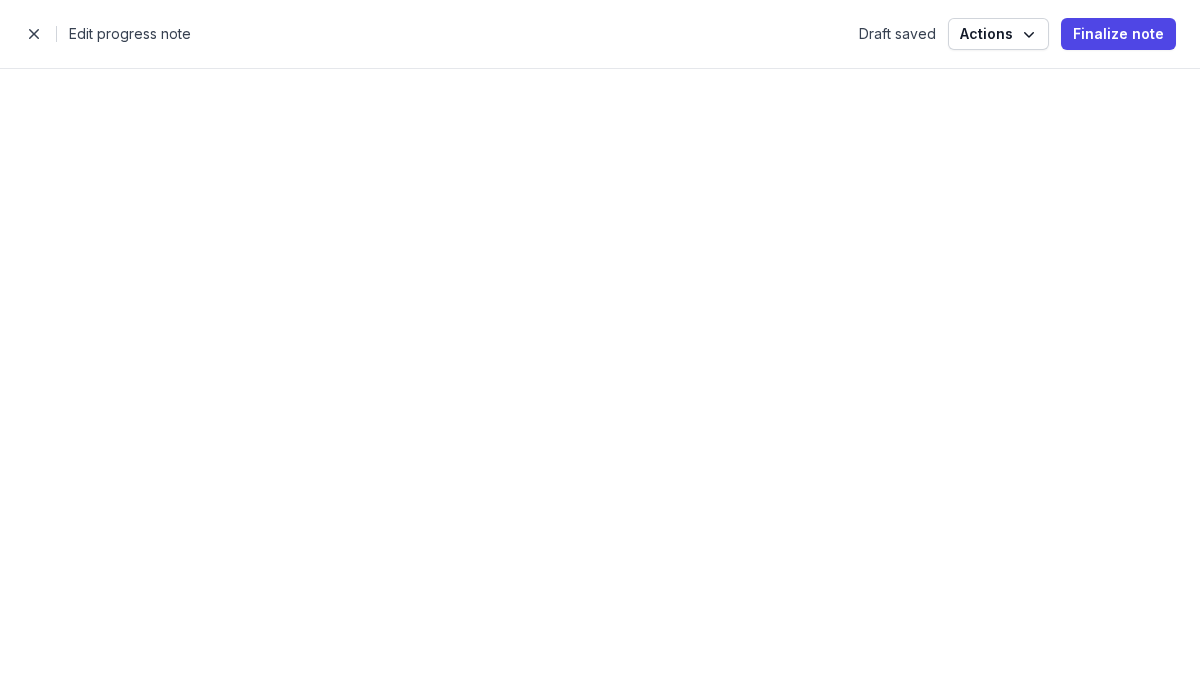 select 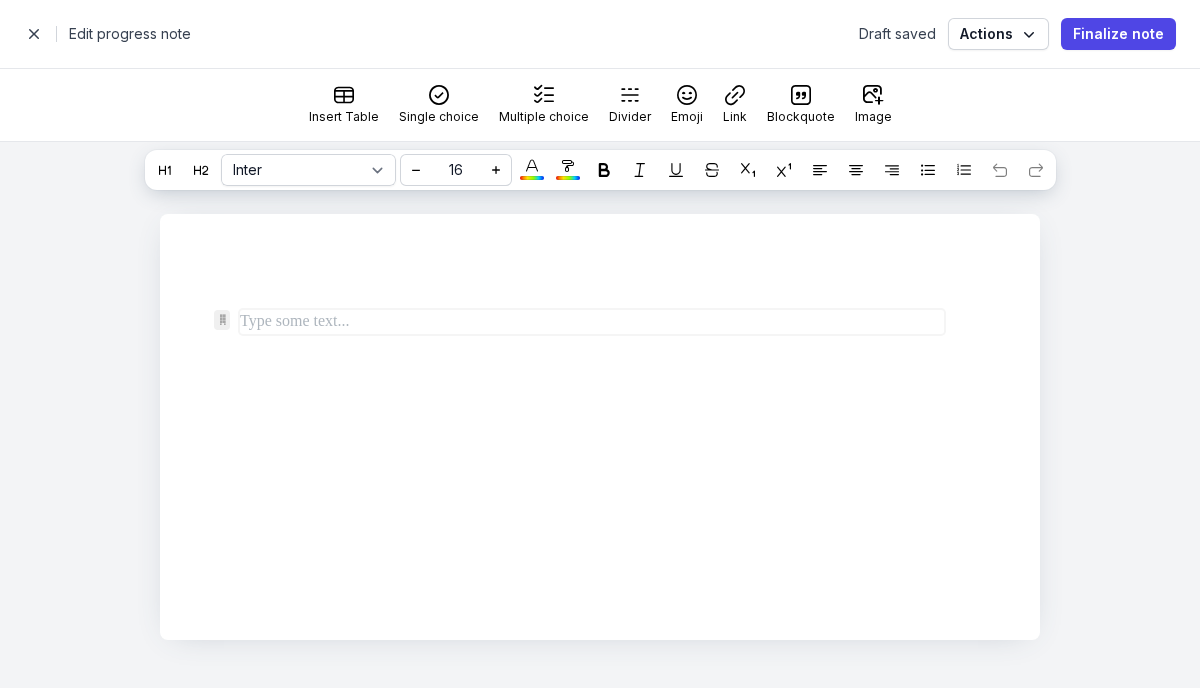 type 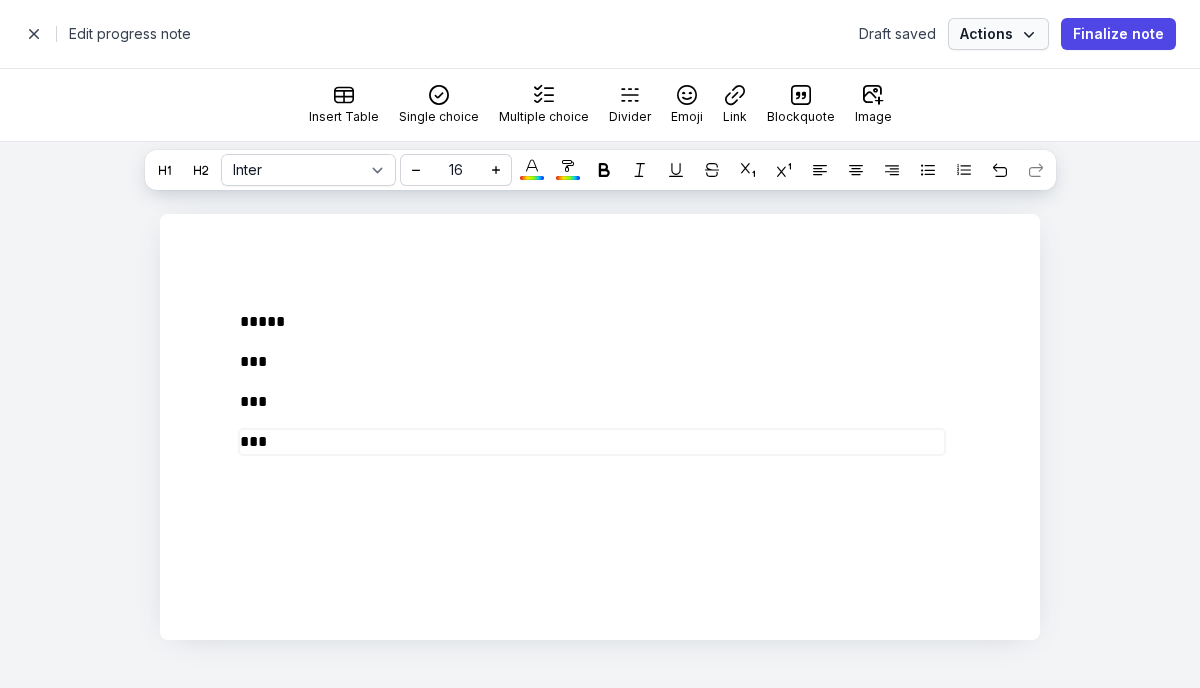 click 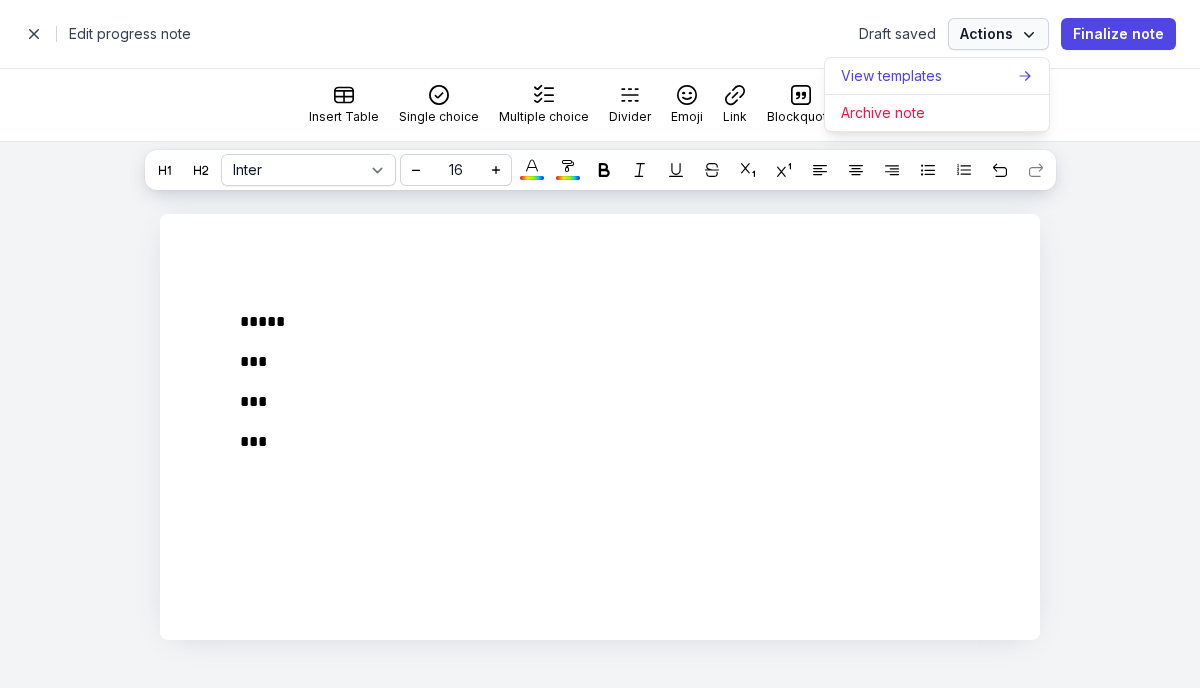 click 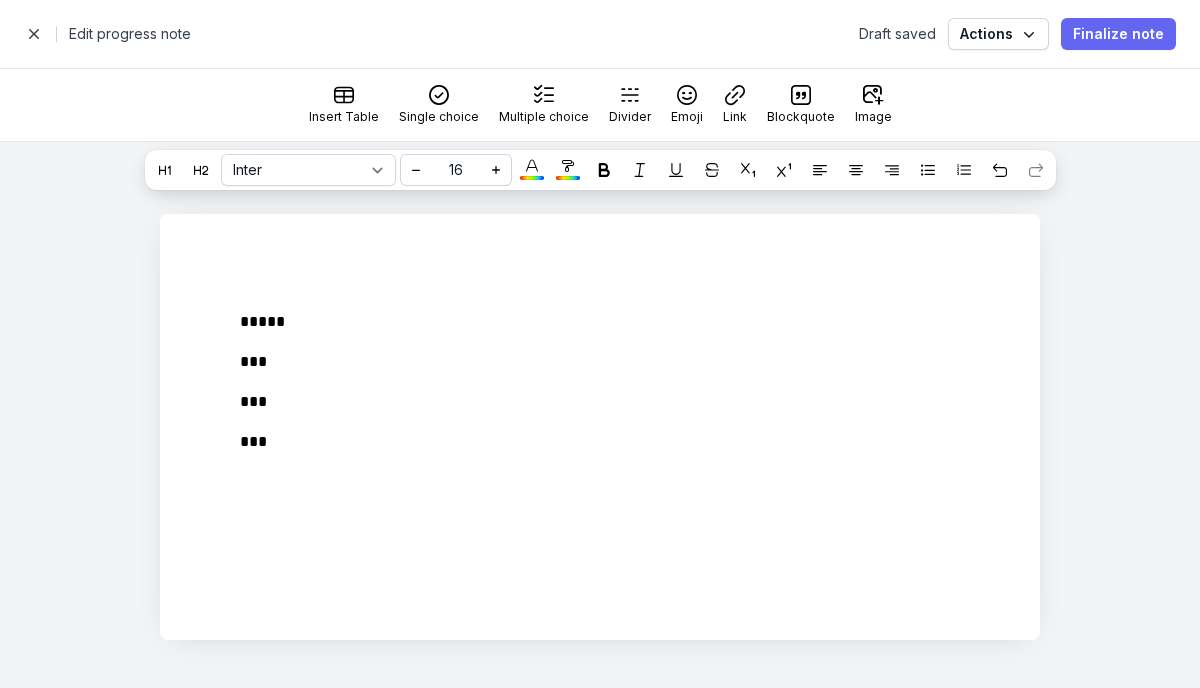 click on "Finalize note" at bounding box center [1118, 34] 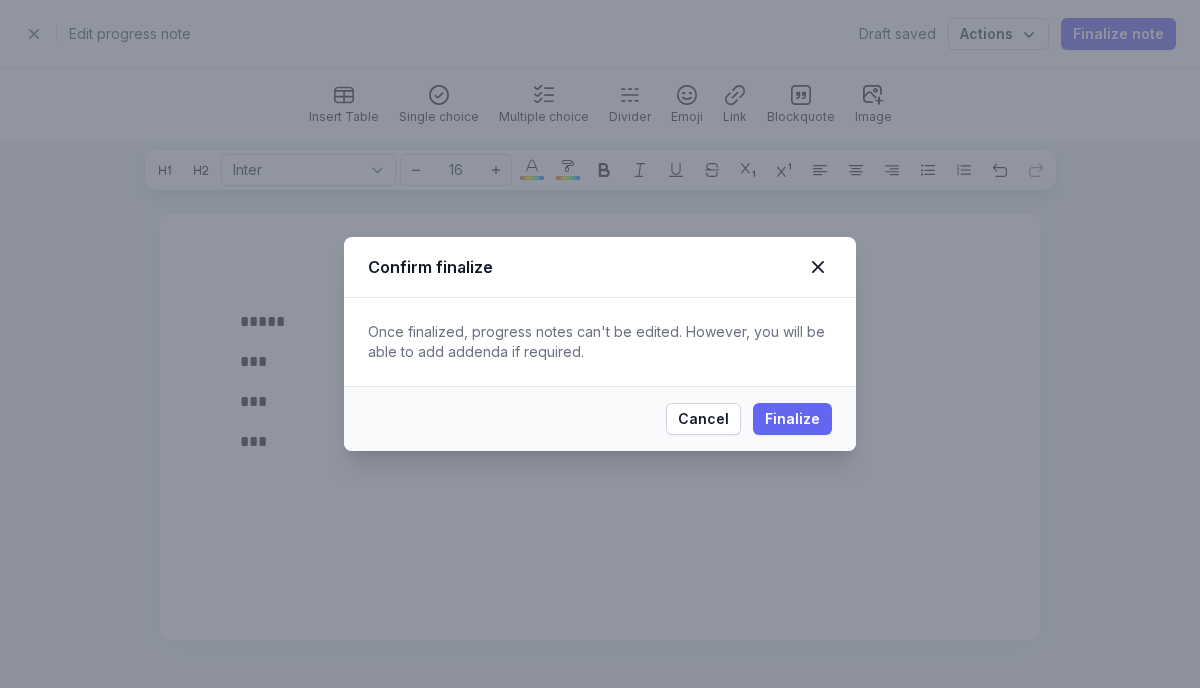 click on "Finalize" at bounding box center (792, 419) 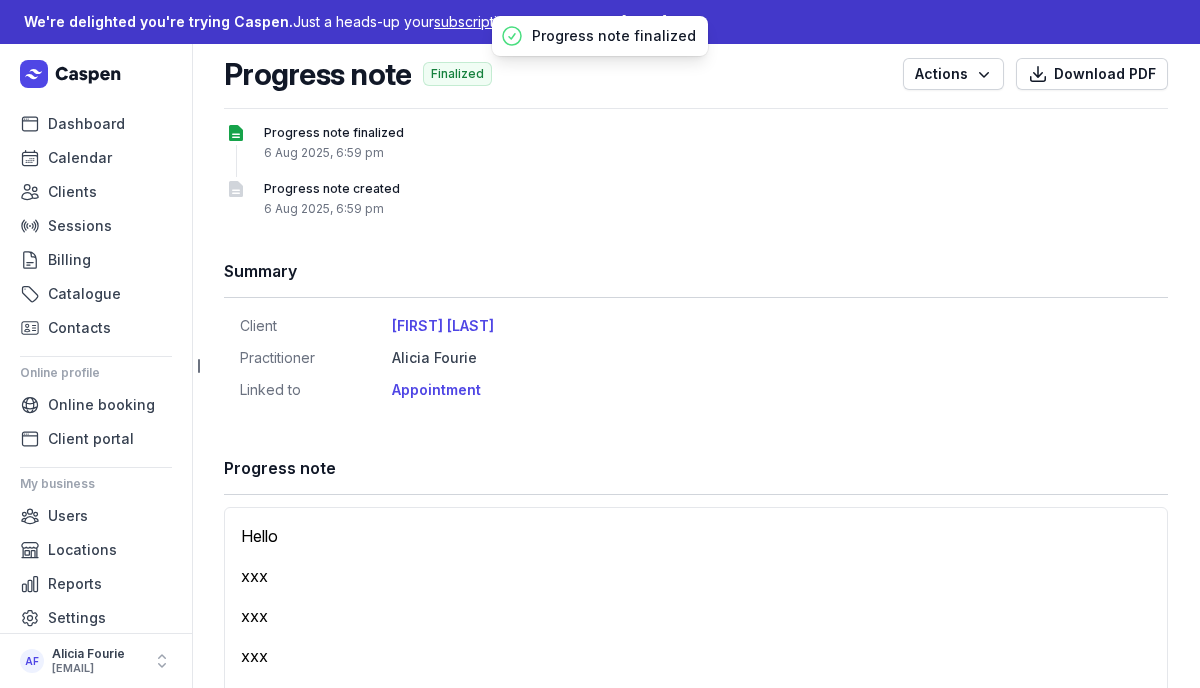scroll, scrollTop: 0, scrollLeft: 0, axis: both 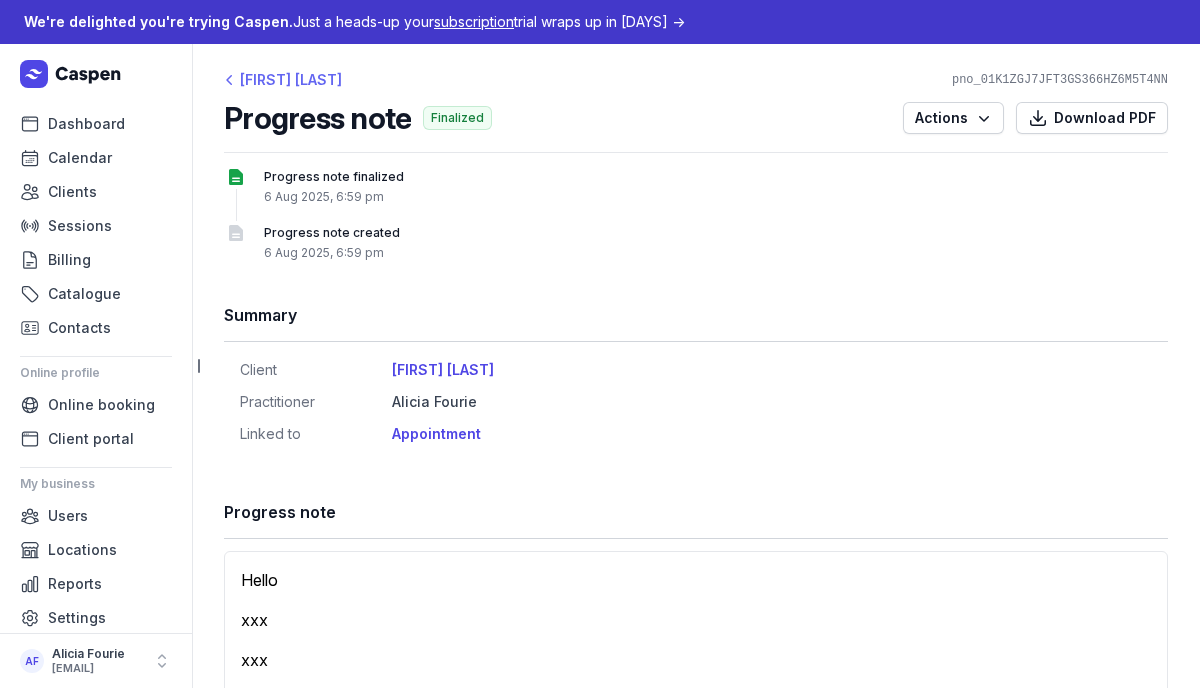 click on "[FIRST] [LAST]" 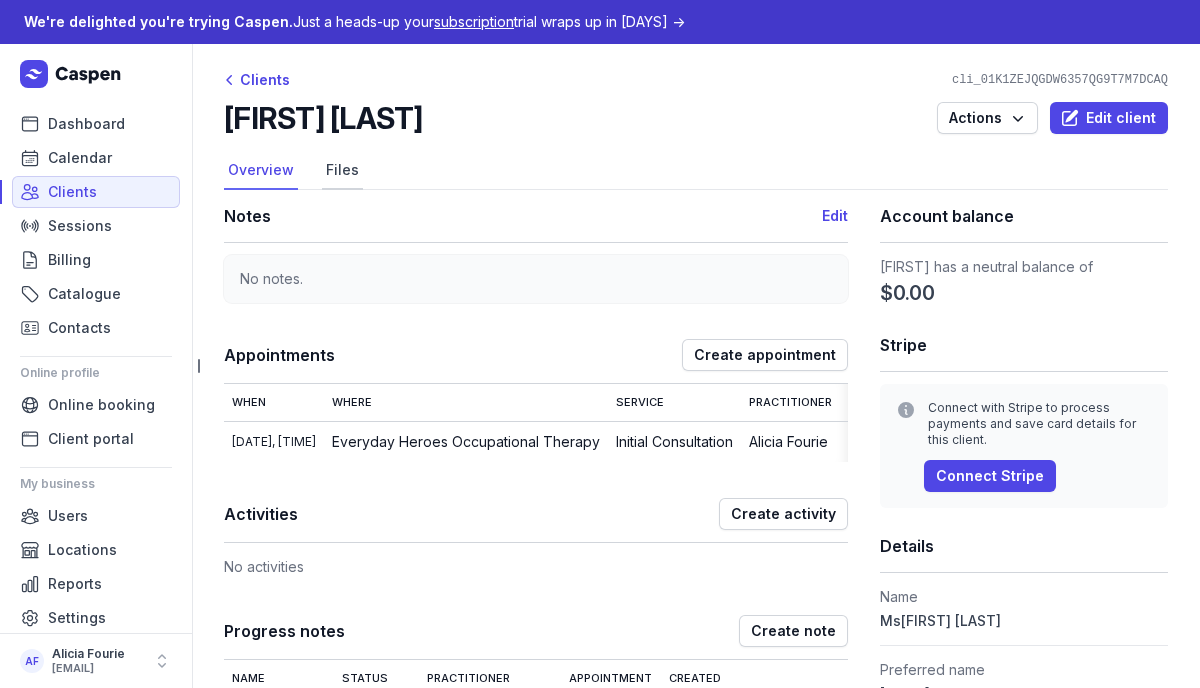click on "Files" 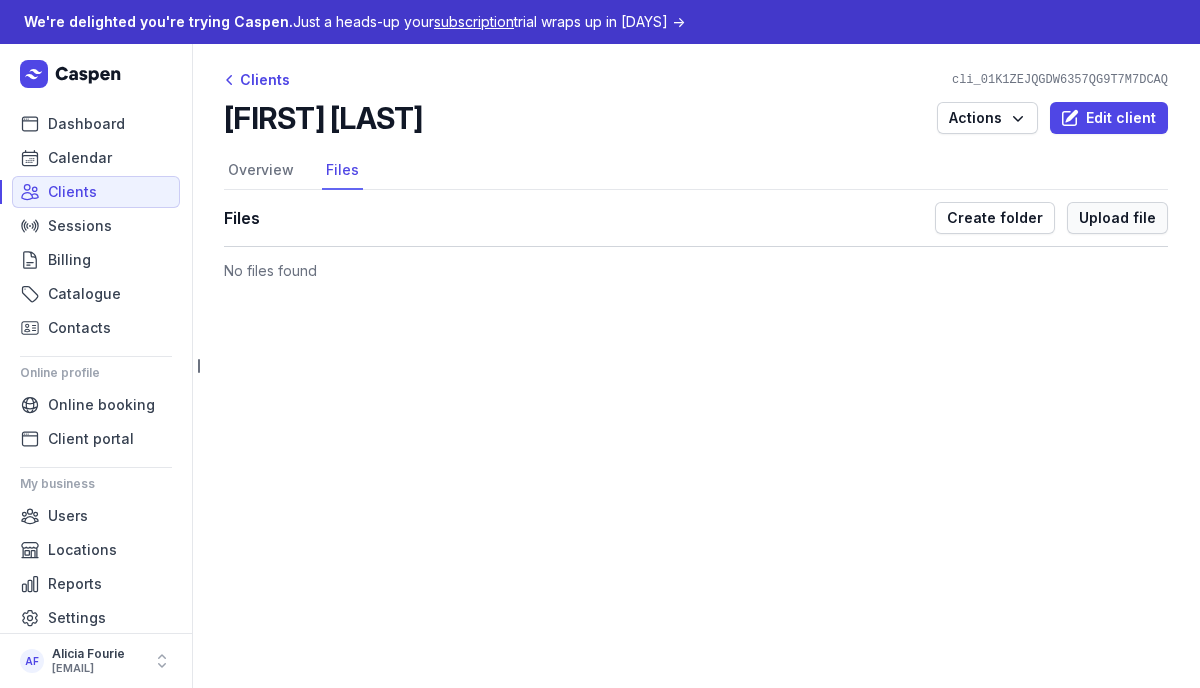 click on "Upload file" at bounding box center [1117, 218] 